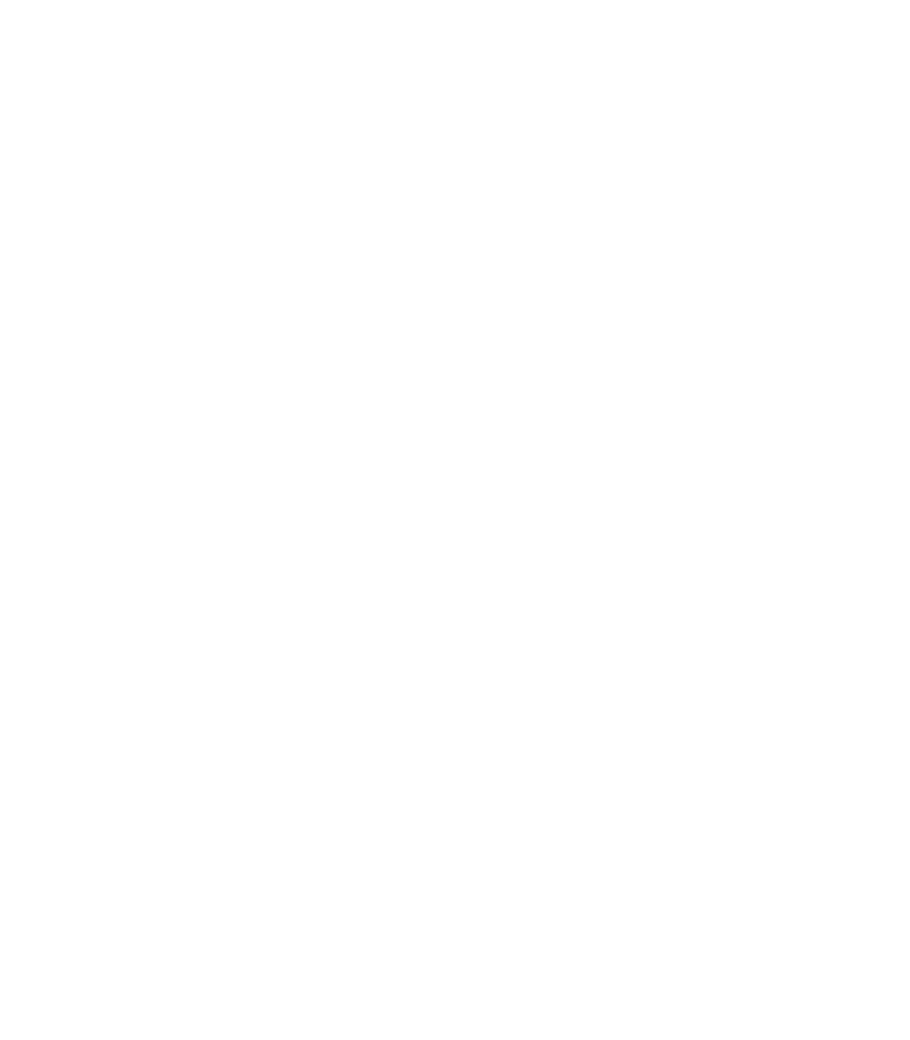 scroll, scrollTop: 0, scrollLeft: 0, axis: both 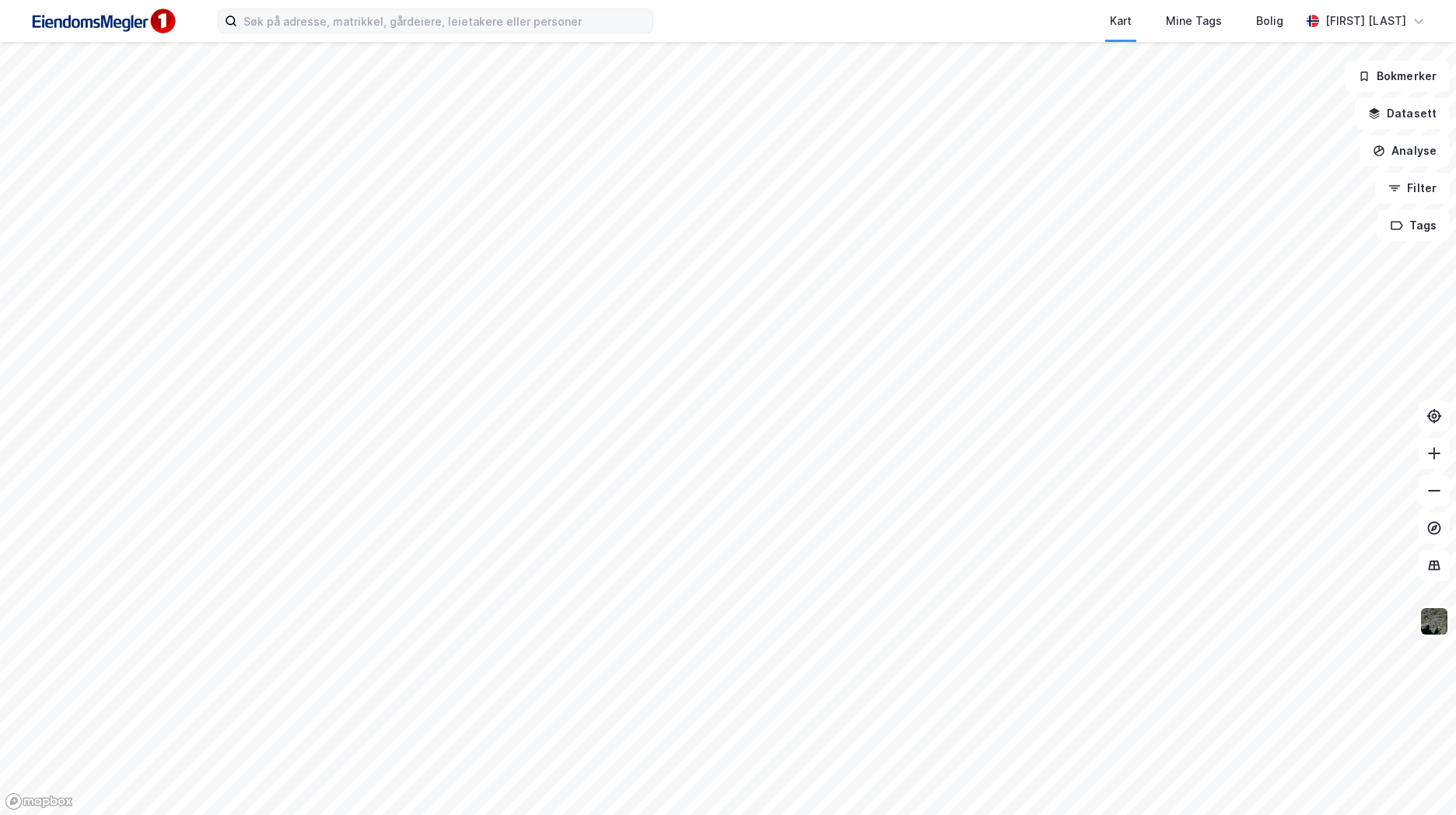 click on "Kart Mine Tags Bolig Mathias Aksnes" at bounding box center (728, 21) 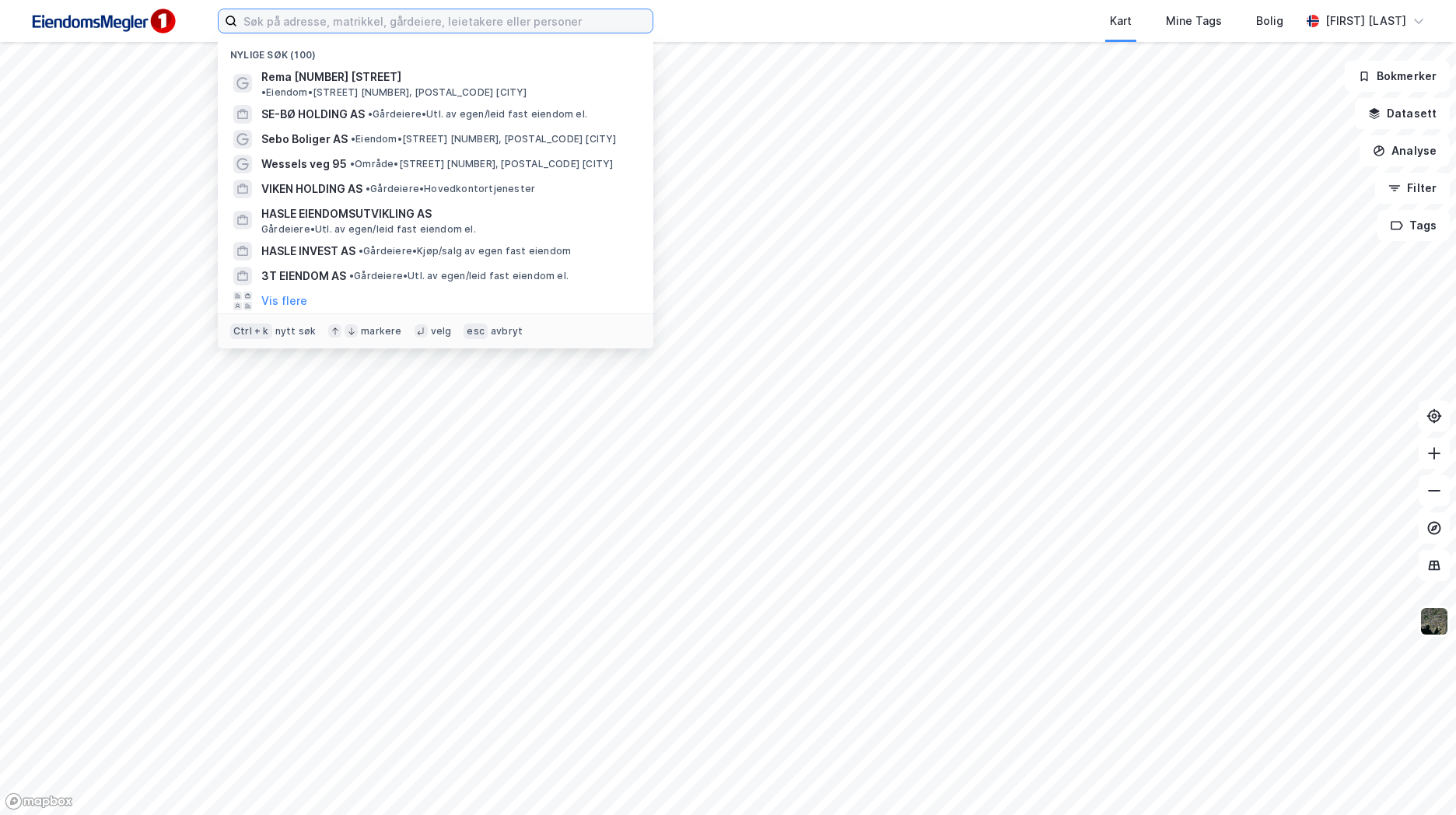 click at bounding box center [445, 21] 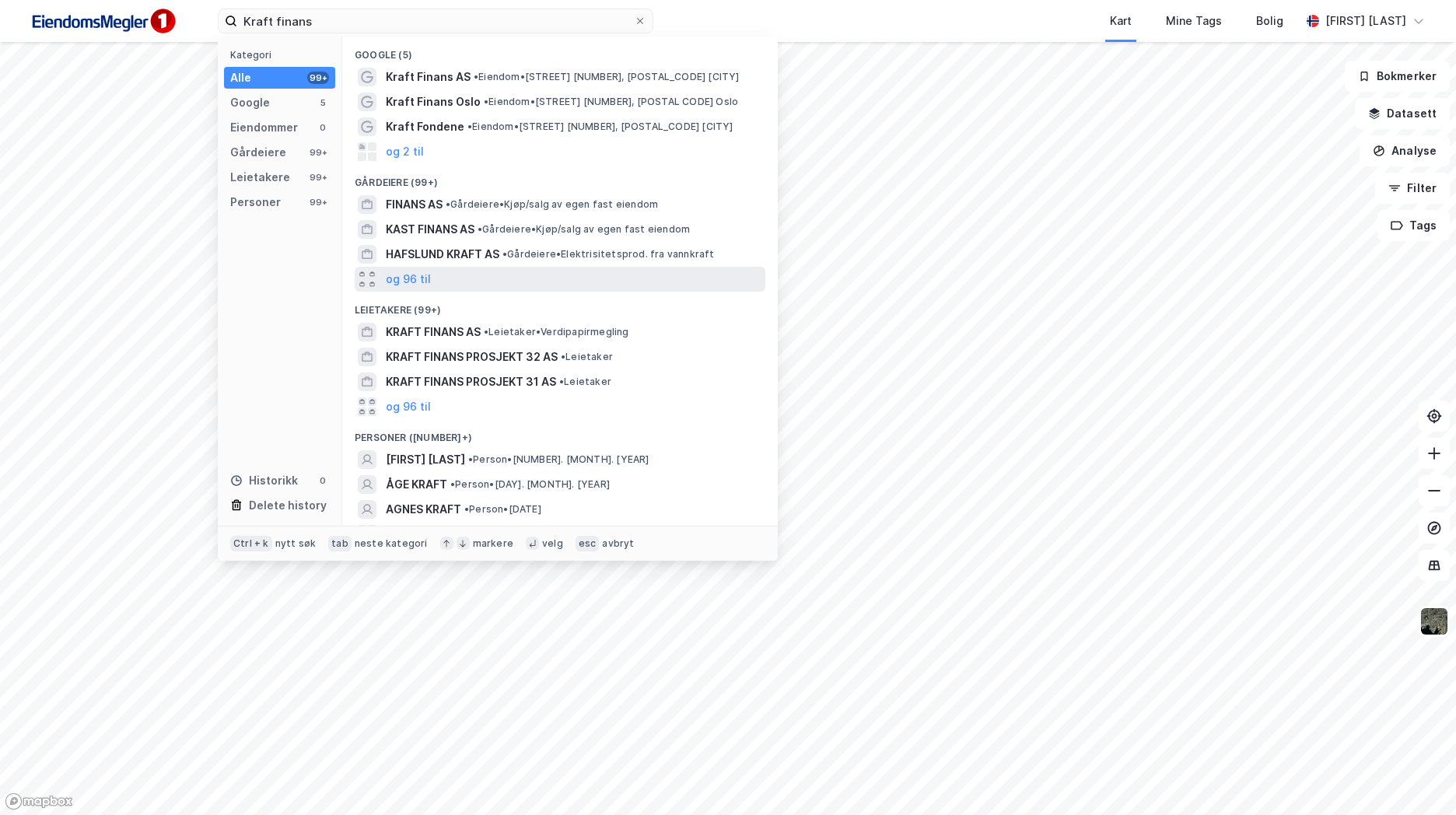 click on "og 96 til" at bounding box center (560, 279) 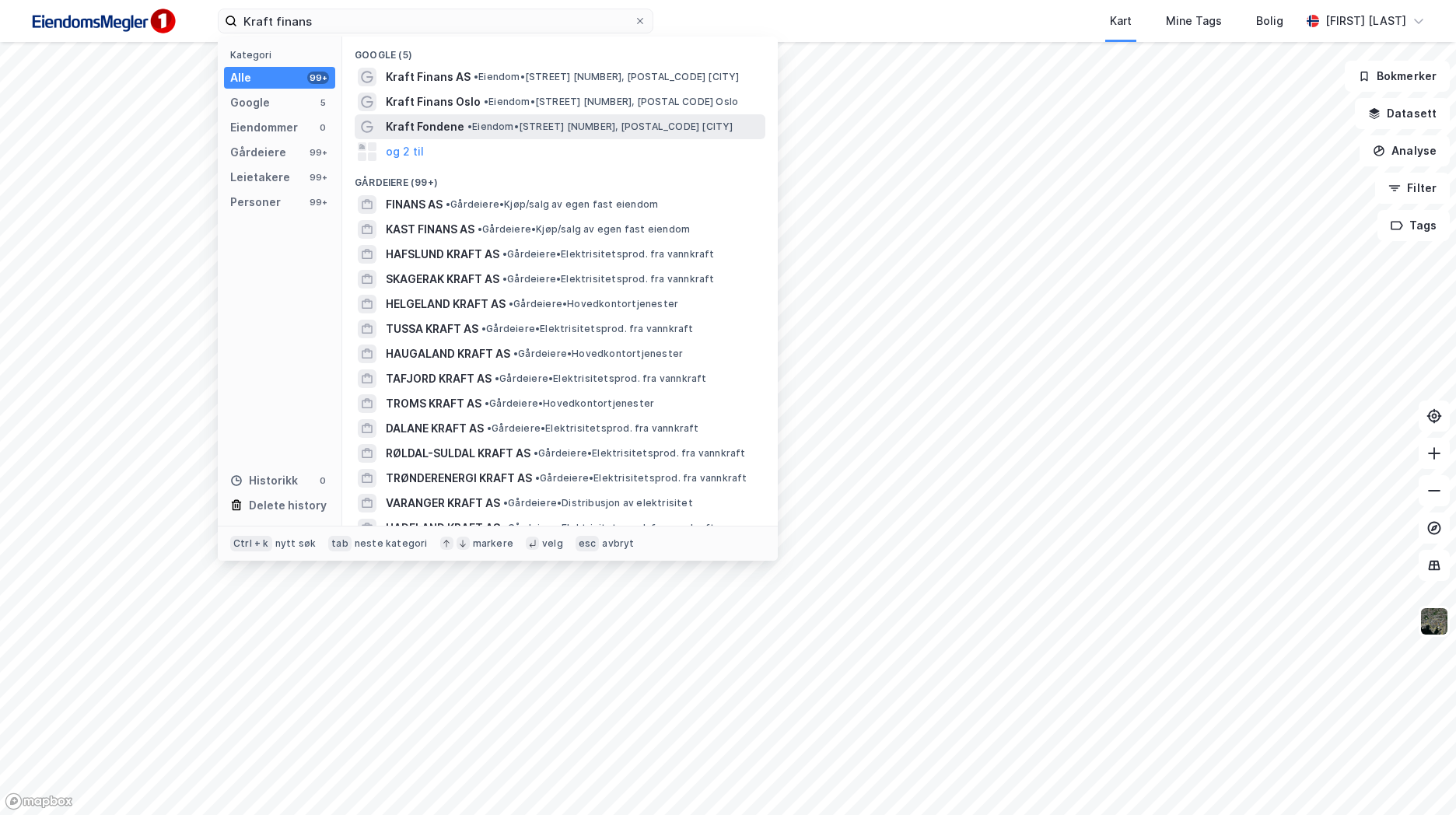click on "Kraft Fondene" at bounding box center [425, 127] 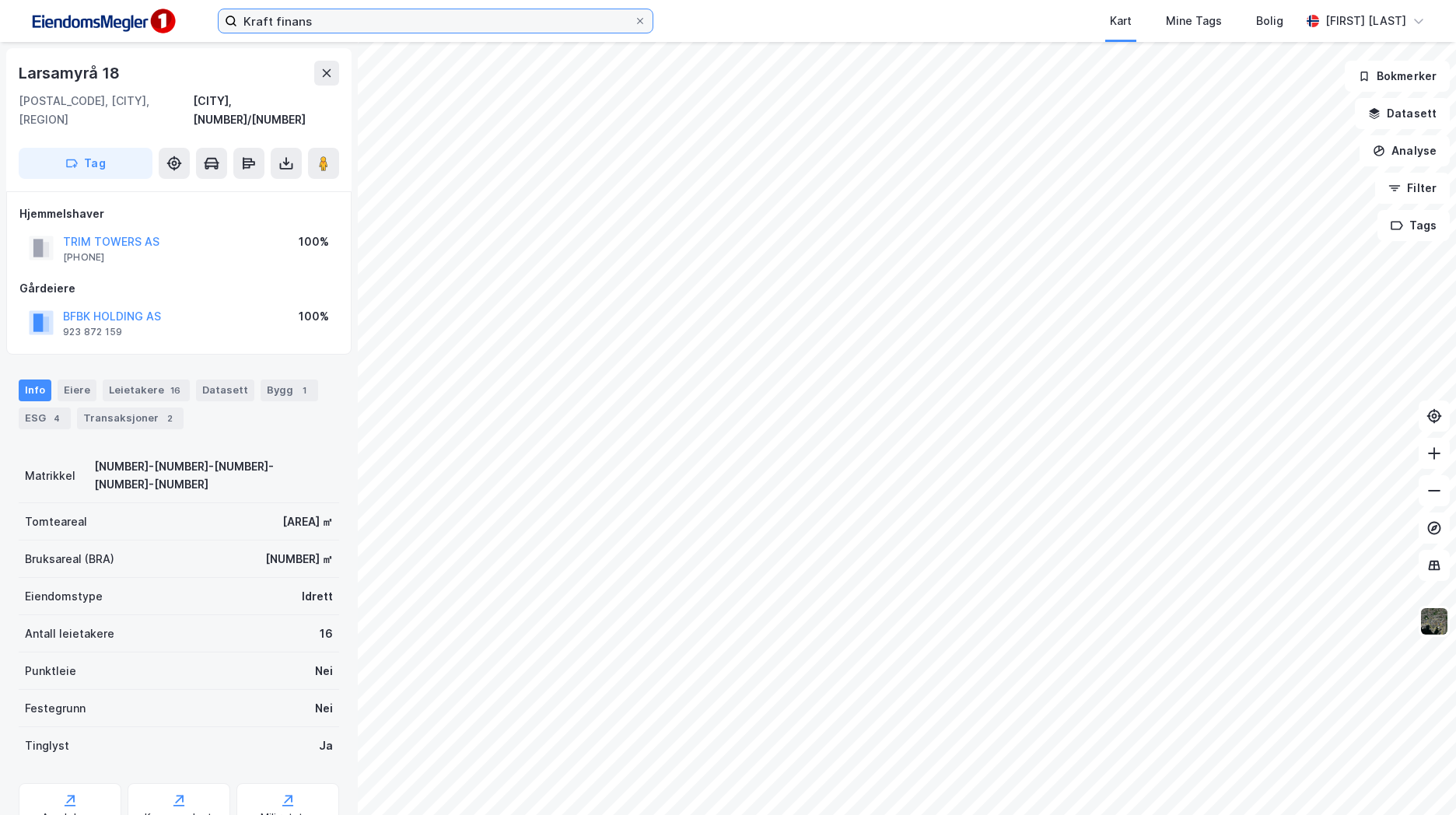 click on "Kraft finans" at bounding box center (436, 21) 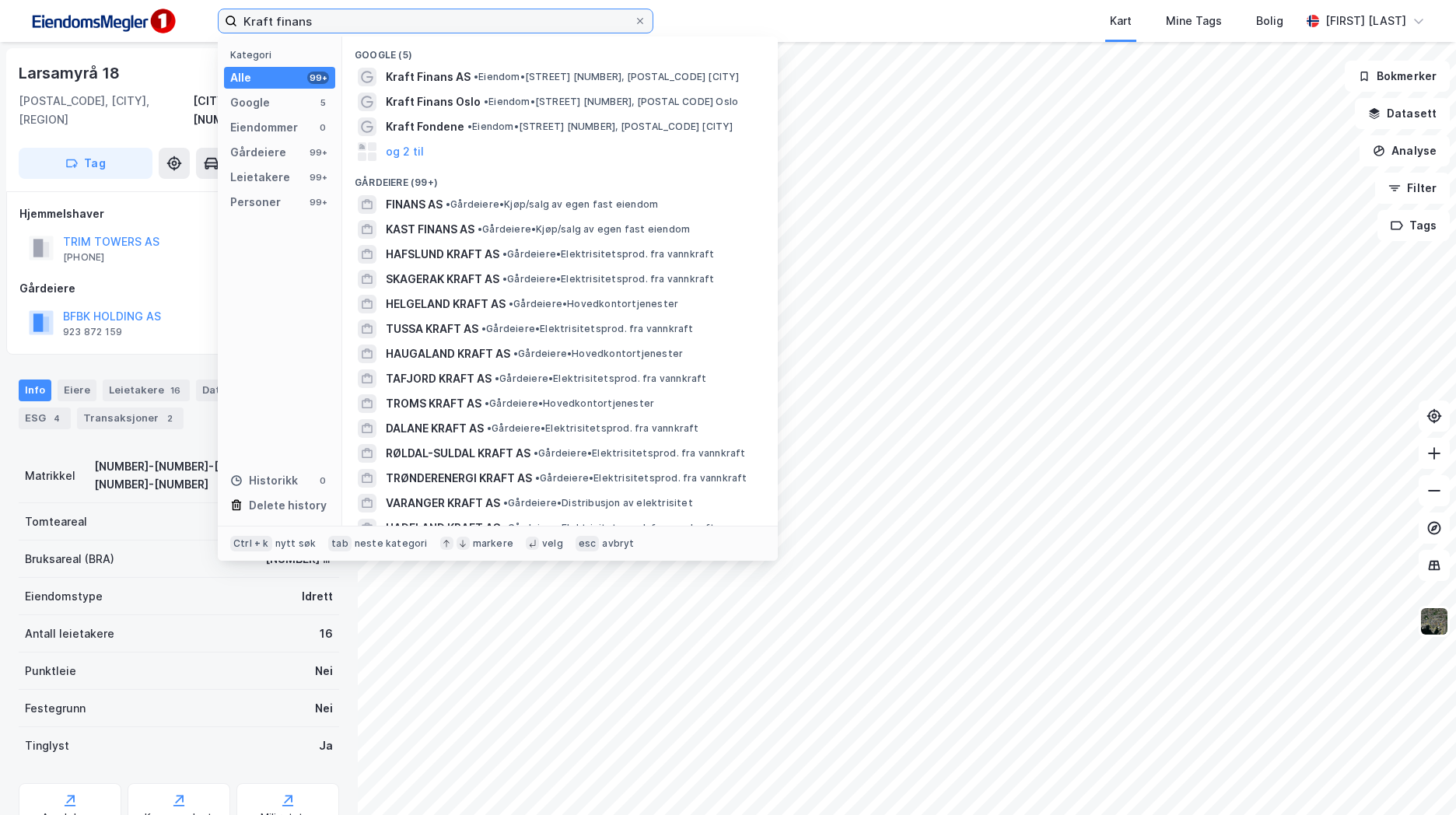 click on "Kraft finans" at bounding box center (436, 21) 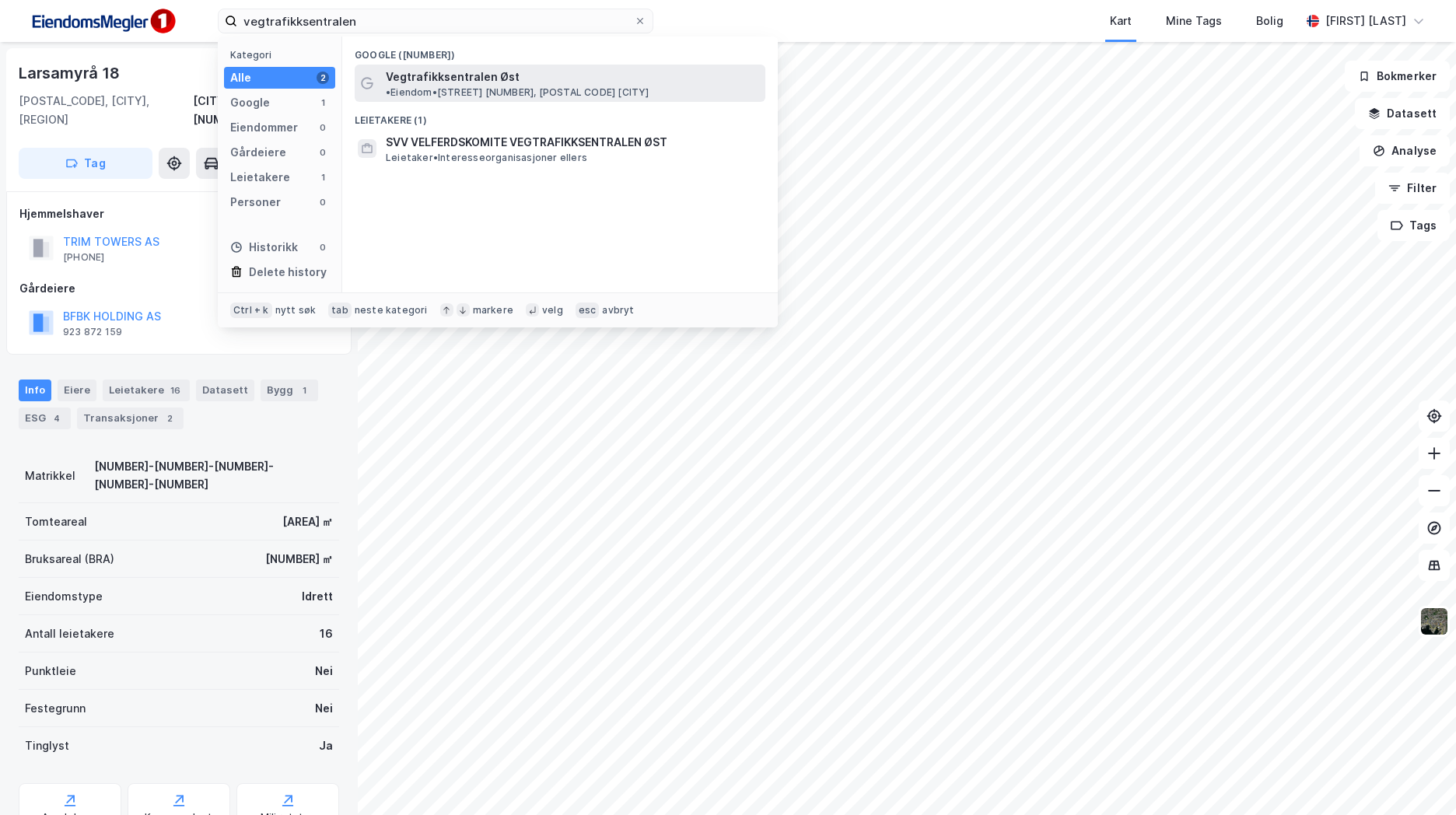 click on "•  Eiendom  •  Akershusstranda 57, 0150 Oslo" at bounding box center (517, 93) 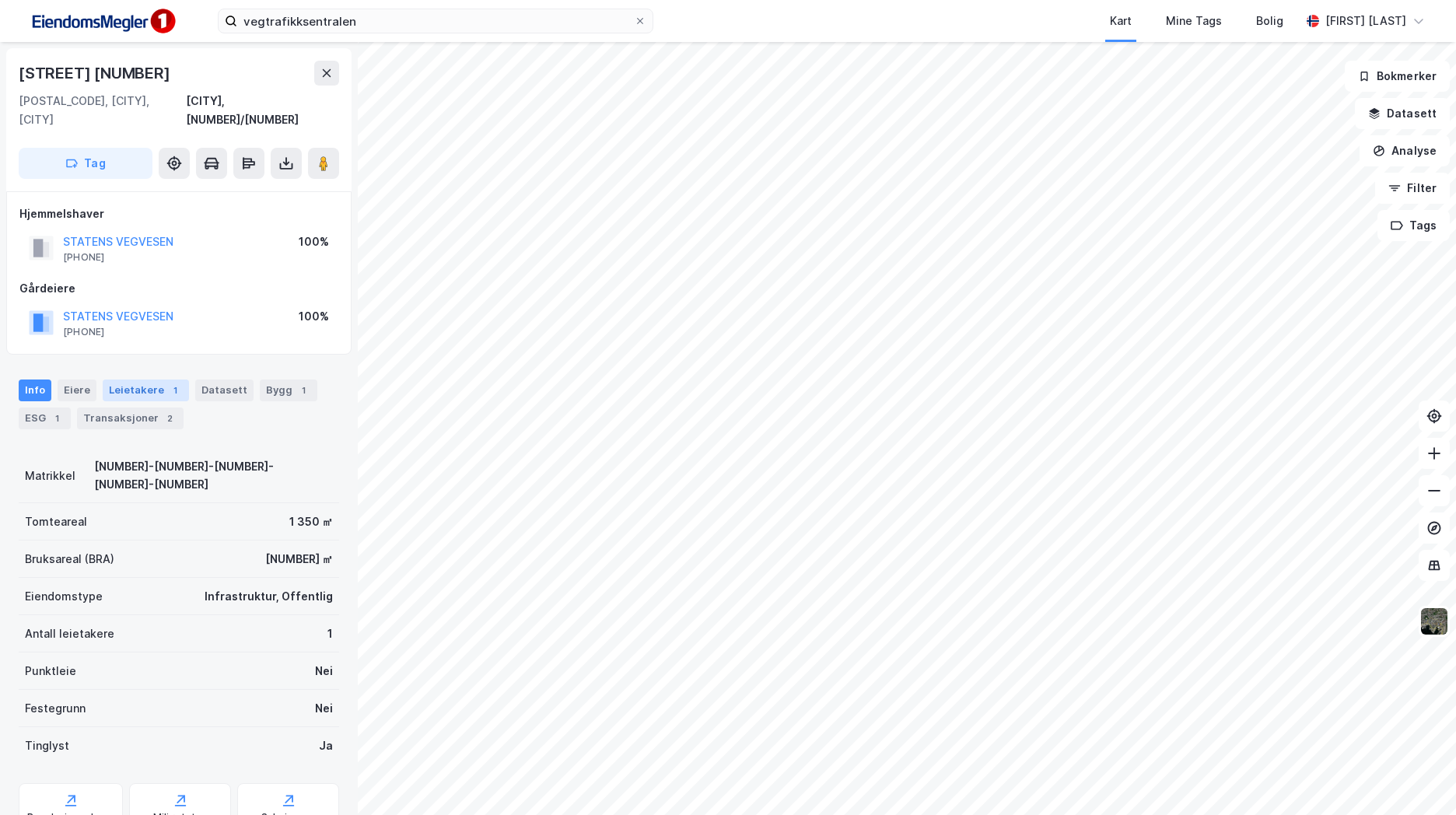 click on "Leietakere 1" at bounding box center [145, 390] 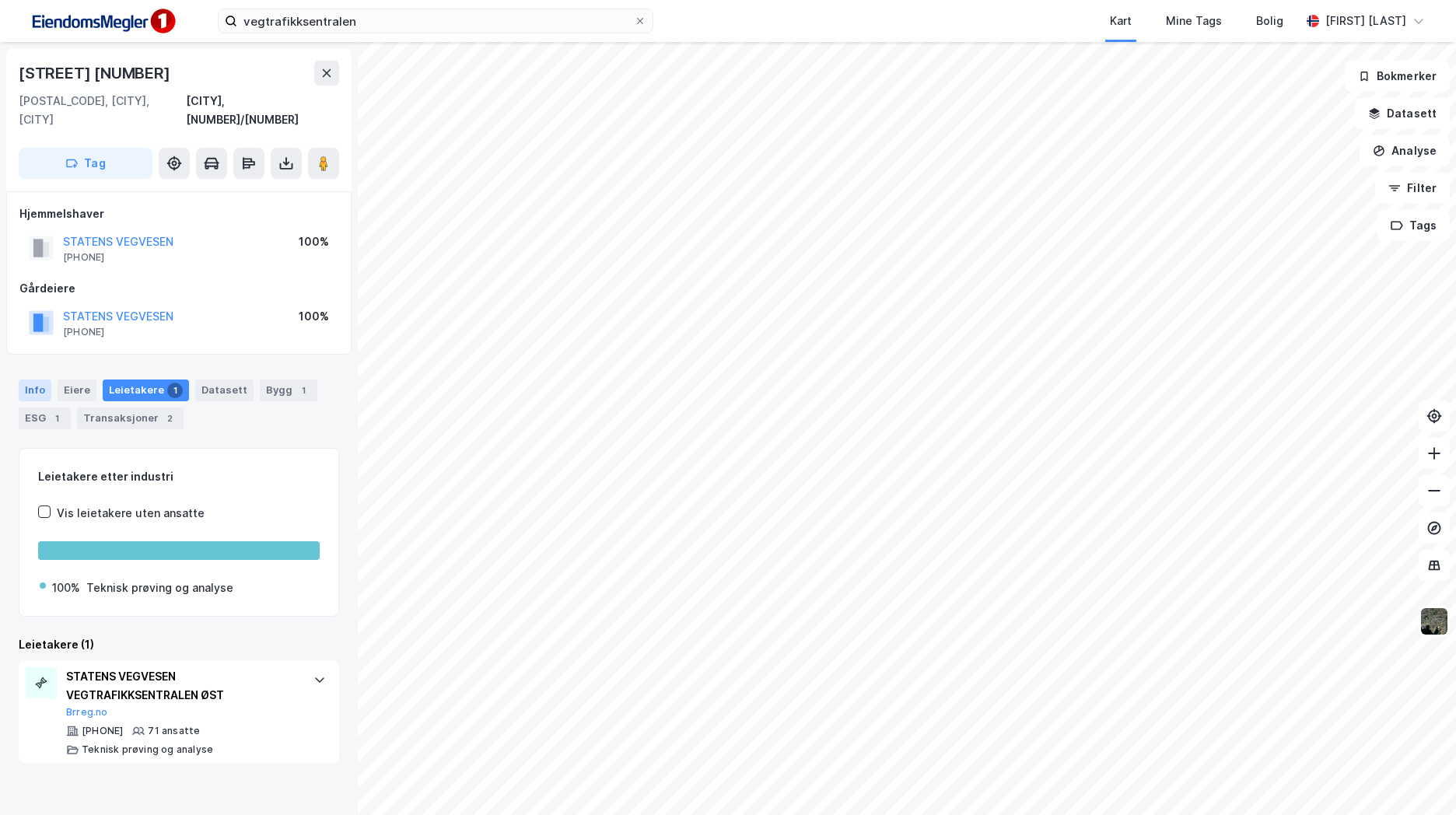 click on "Info" at bounding box center (35, 390) 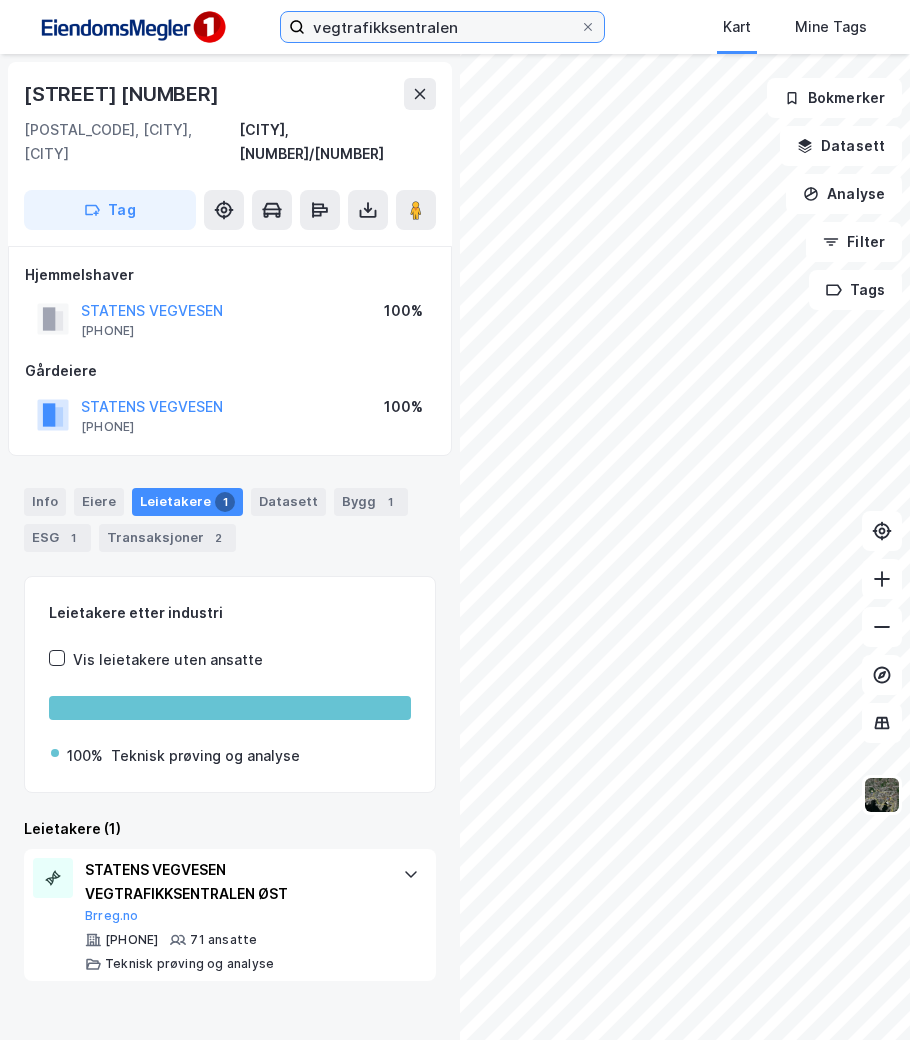 click on "vegtrafikksentralen" at bounding box center [442, 27] 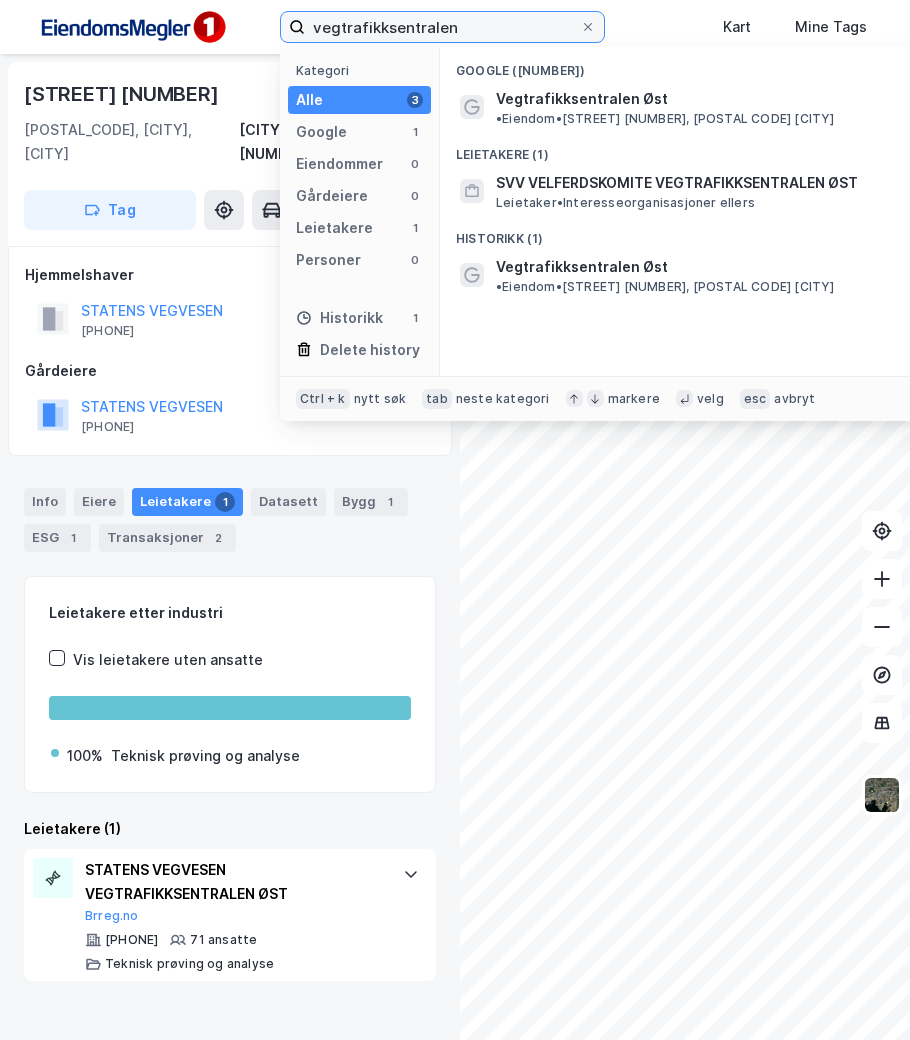 click on "vegtrafikksentralen" at bounding box center (442, 27) 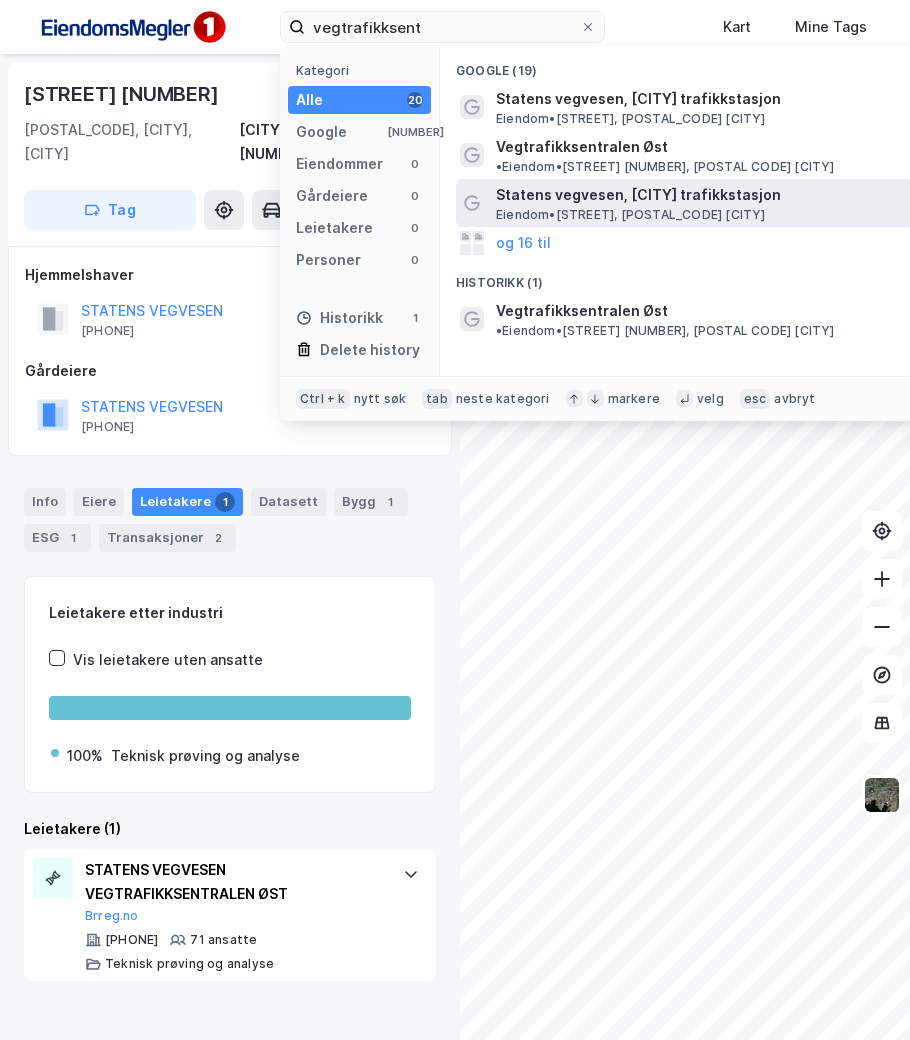 click on "Eiendom  •  Sluppenvegen 4, 7037 Trondheim" at bounding box center (631, 215) 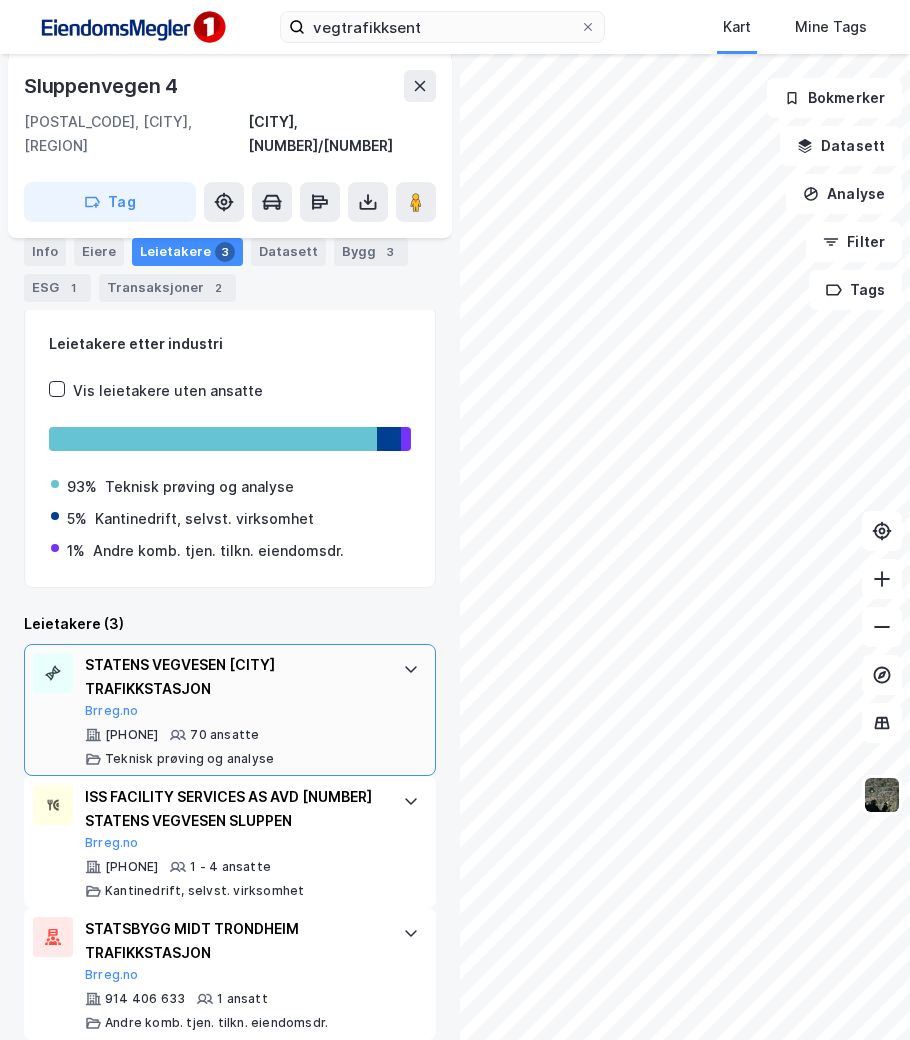scroll, scrollTop: 0, scrollLeft: 0, axis: both 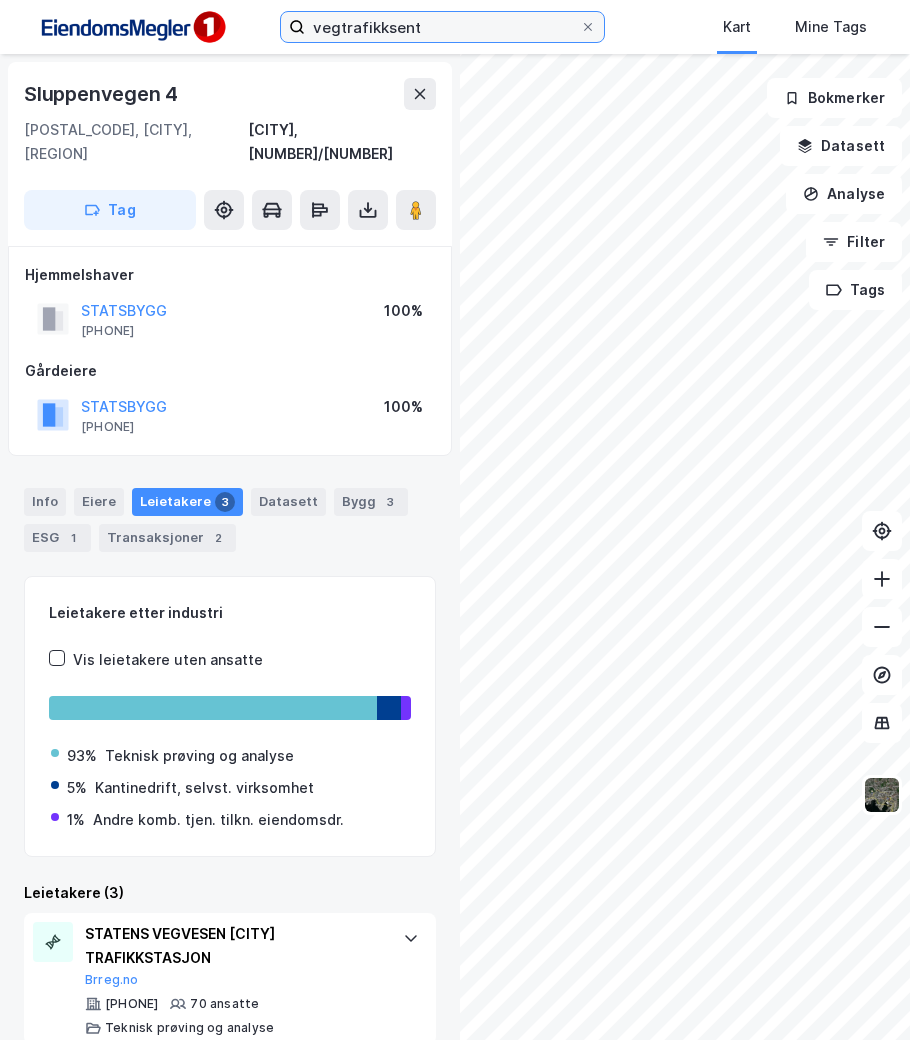 click on "vegtrafikksent" at bounding box center (442, 27) 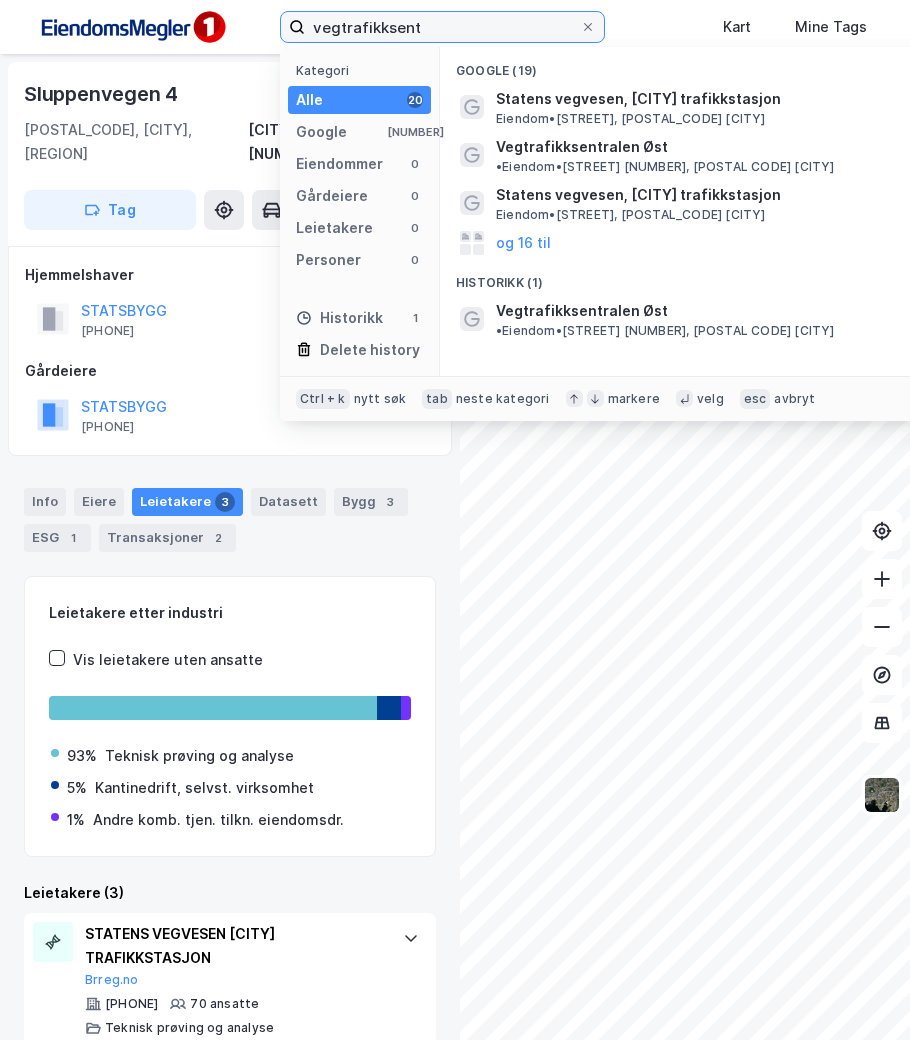 click on "vegtrafikksent" at bounding box center (442, 27) 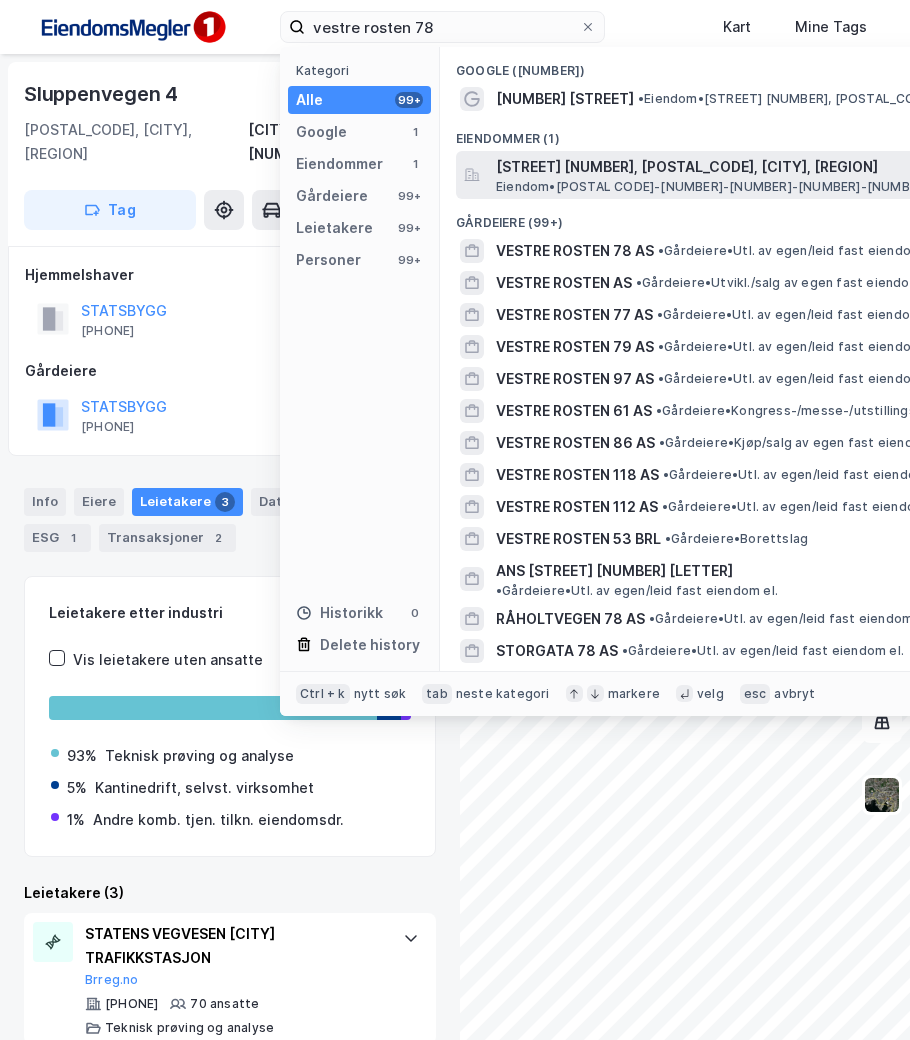 click on "Vestre Rosten 78, 7075, TILLER, TRONDHEIM Eiendom  •  5001-315-409-0-0" at bounding box center [720, 175] 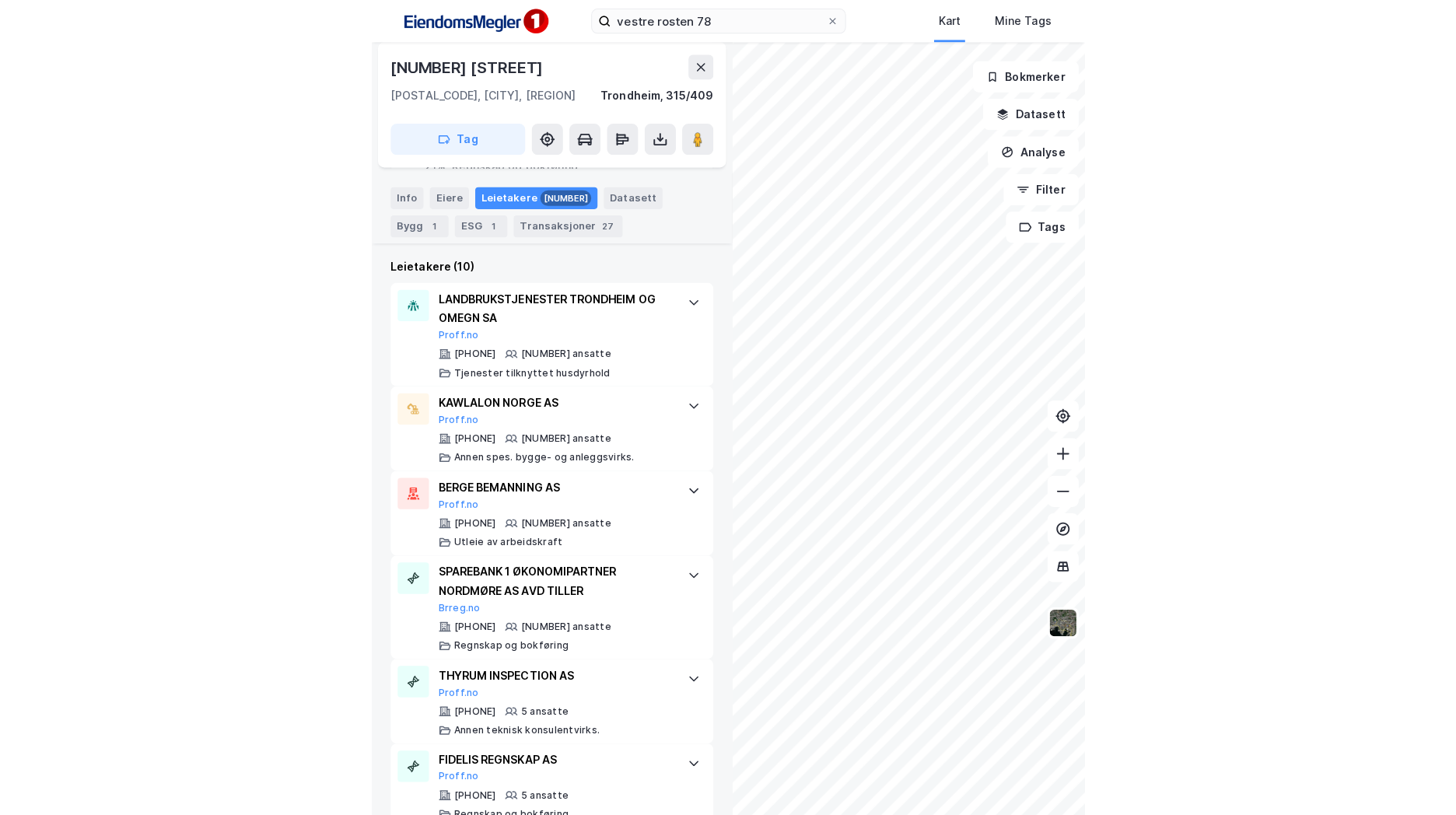 scroll, scrollTop: 408, scrollLeft: 0, axis: vertical 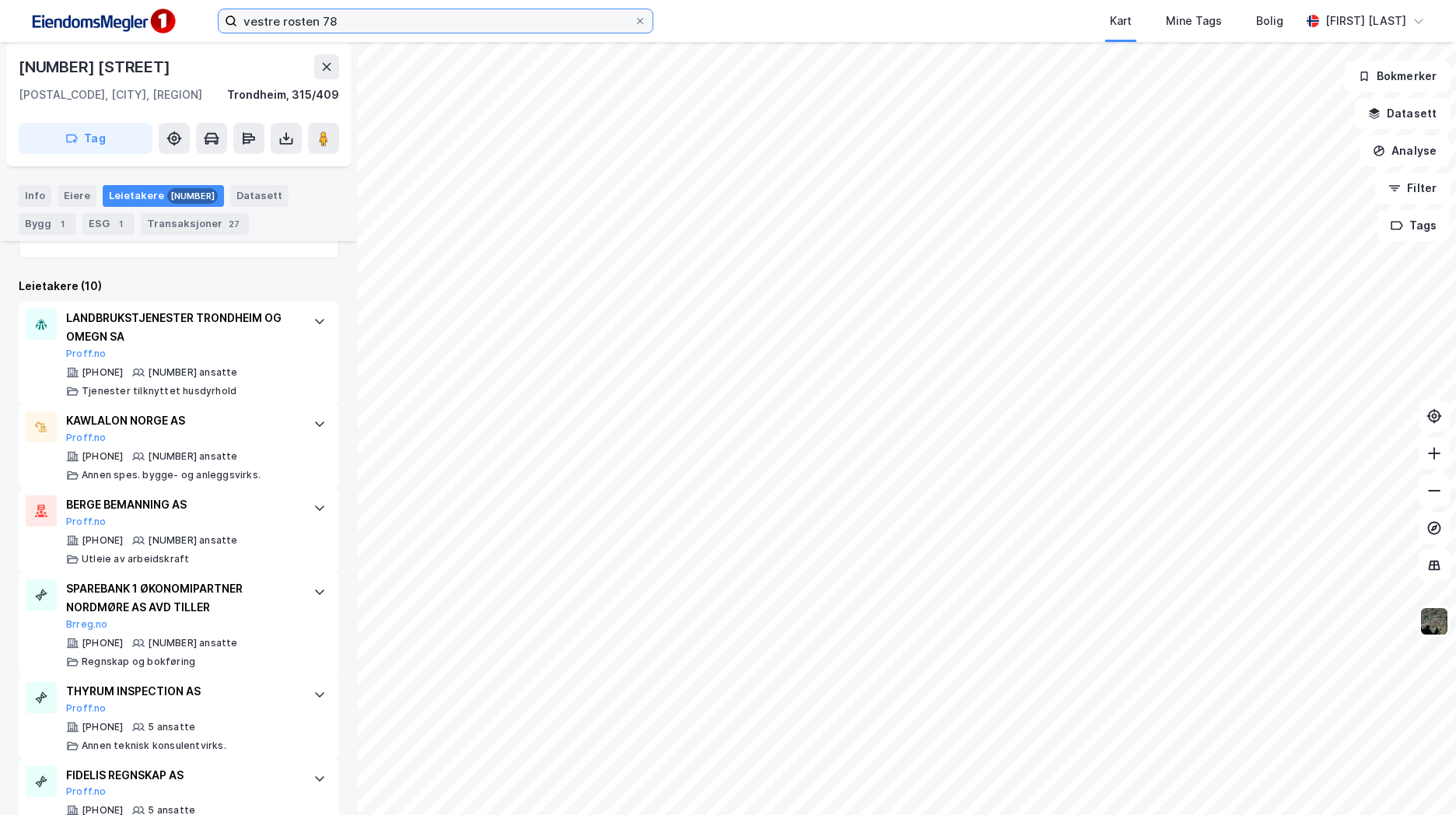 click on "vestre rosten 78" at bounding box center (436, 21) 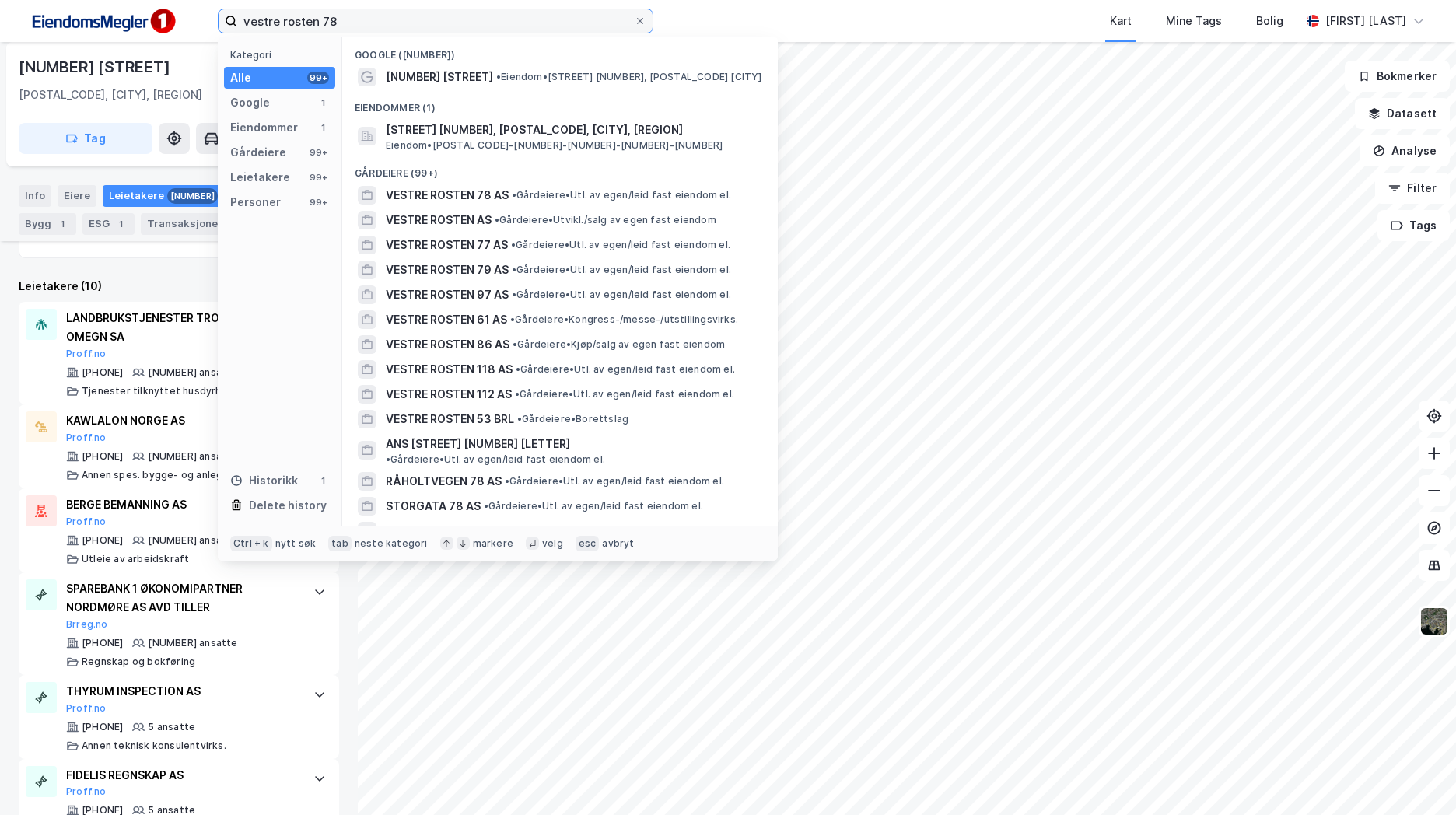 click on "vestre rosten 78" at bounding box center [436, 21] 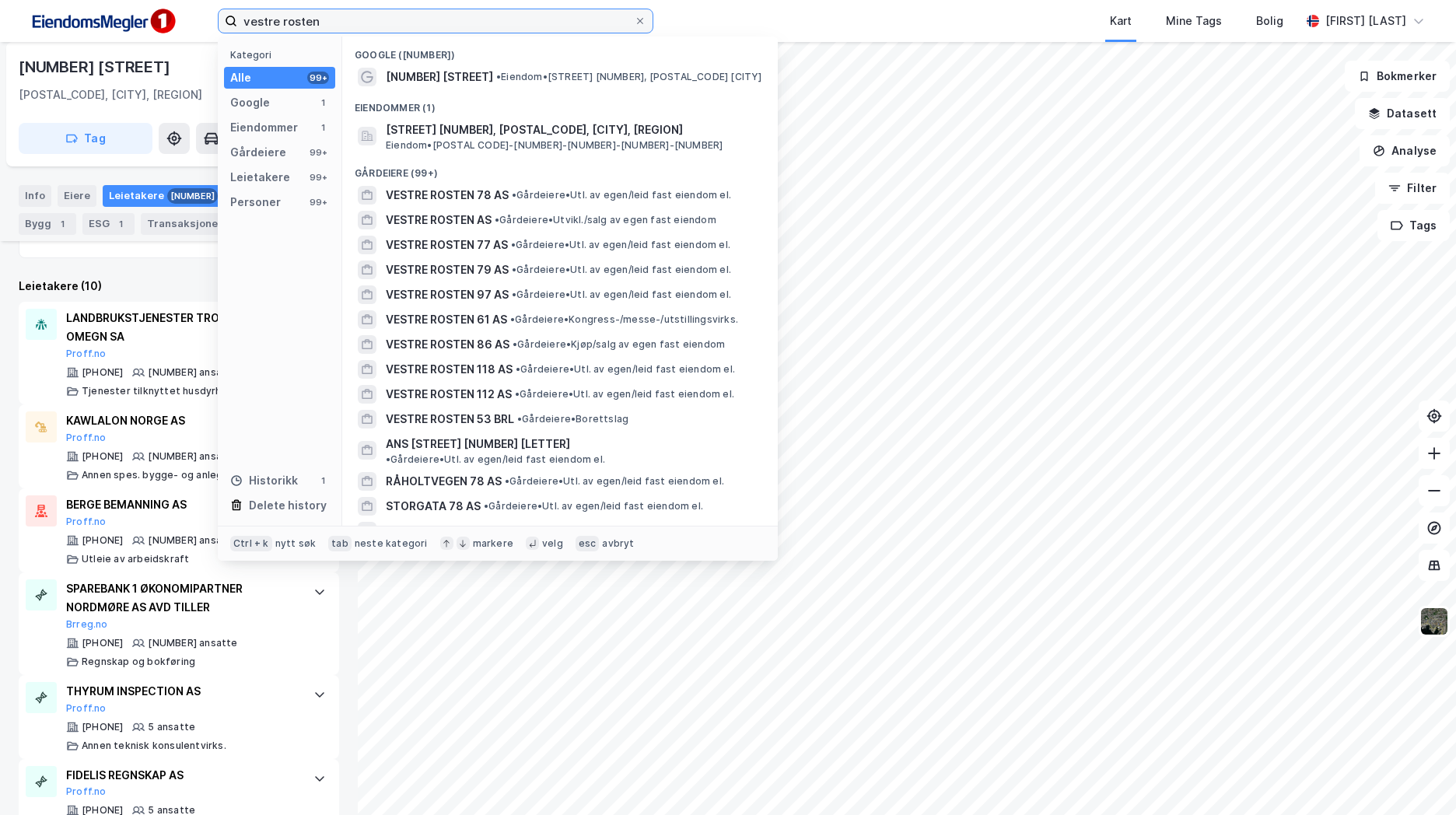 type on "vestre" 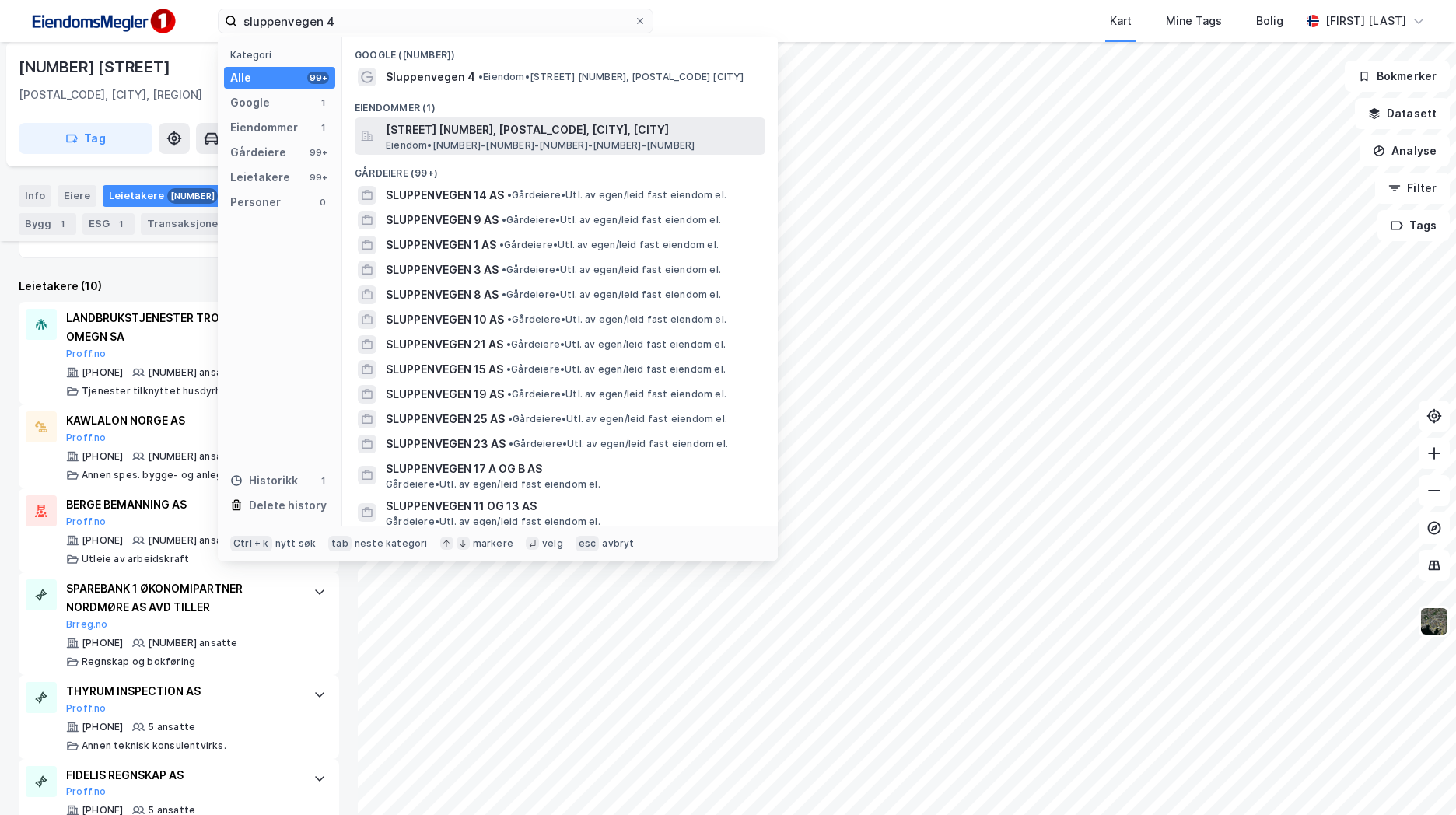 click on "Eiendom  •  5001-73-77-0-0" at bounding box center [540, 145] 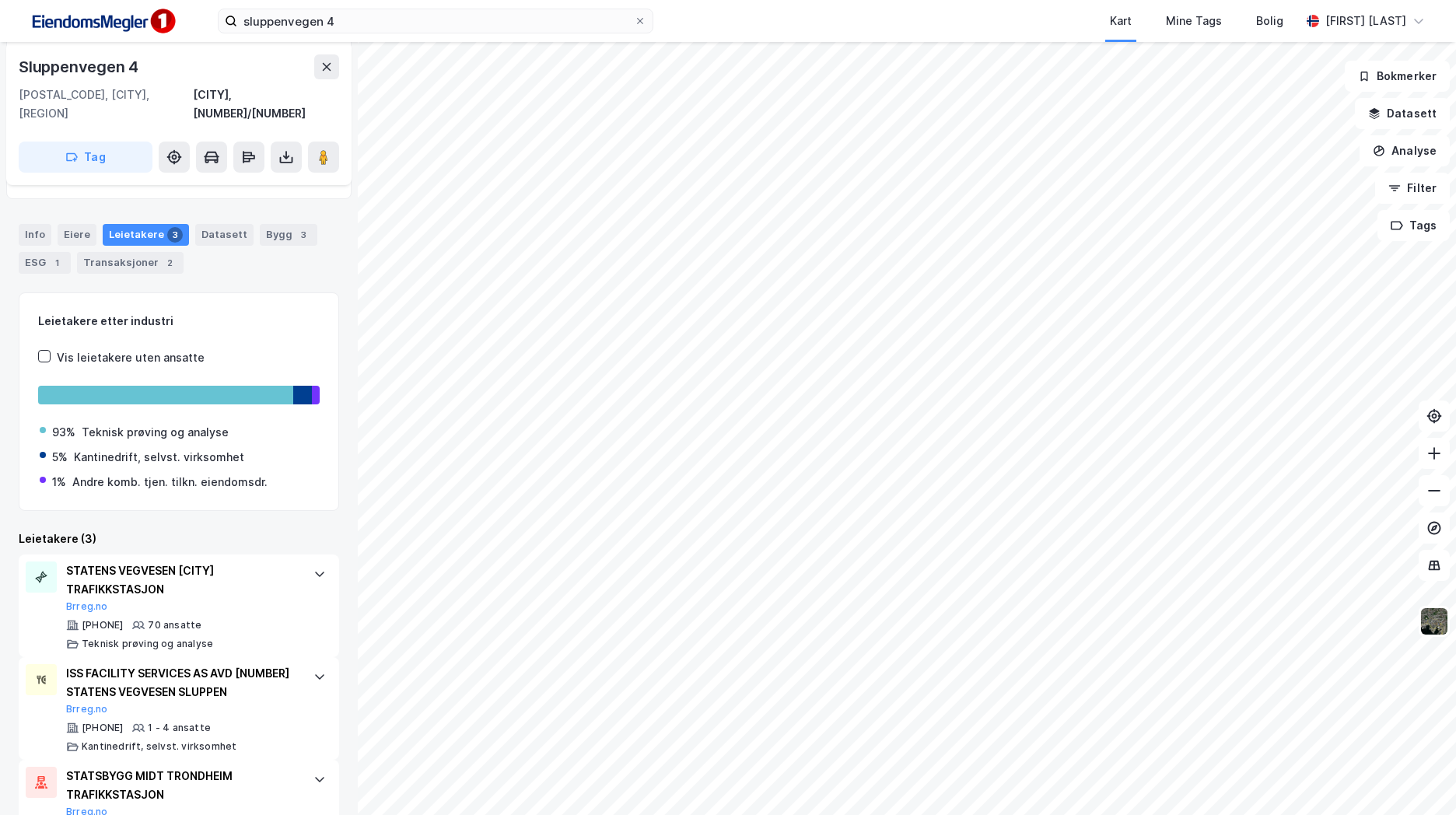scroll, scrollTop: 0, scrollLeft: 0, axis: both 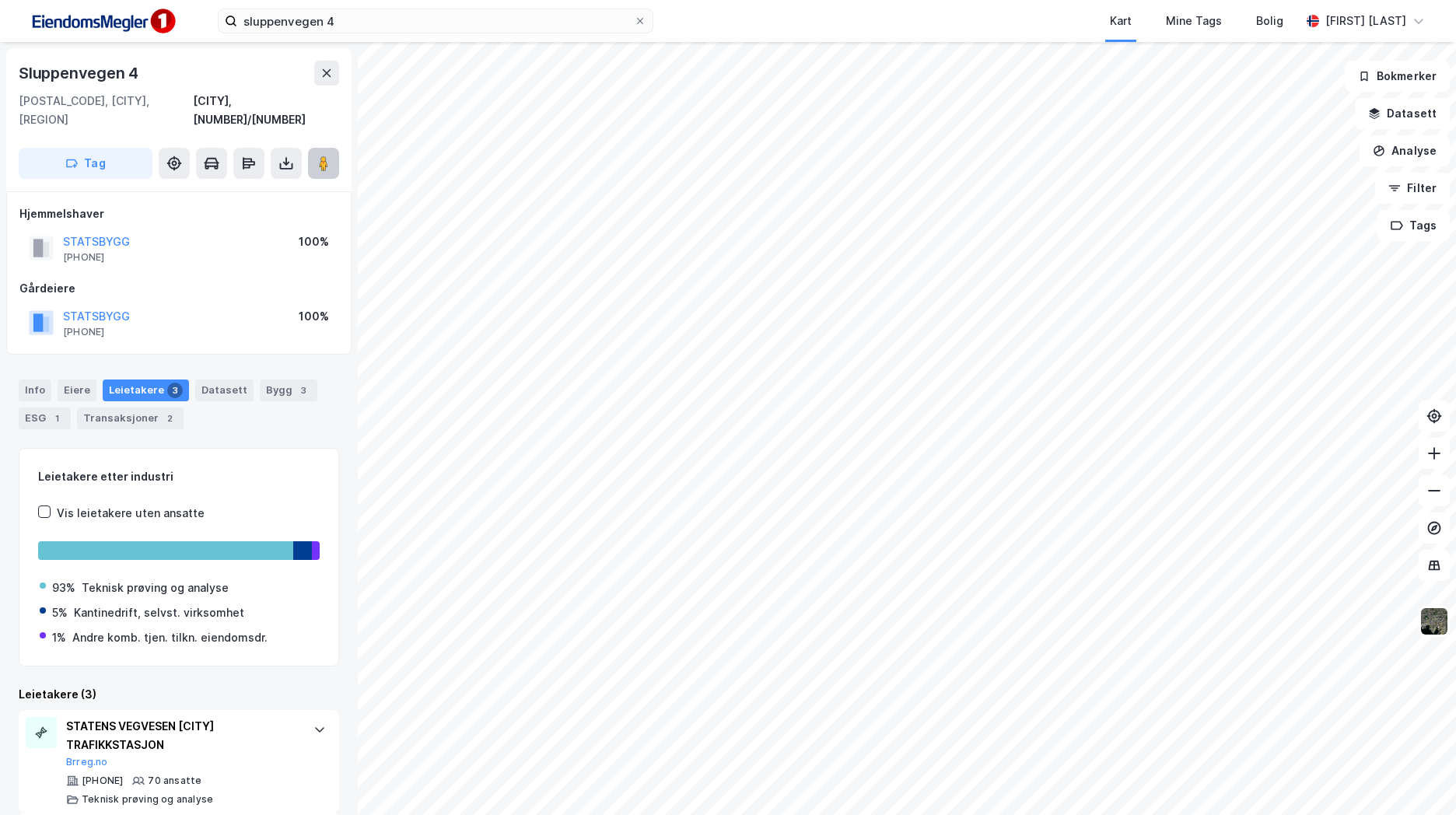 click 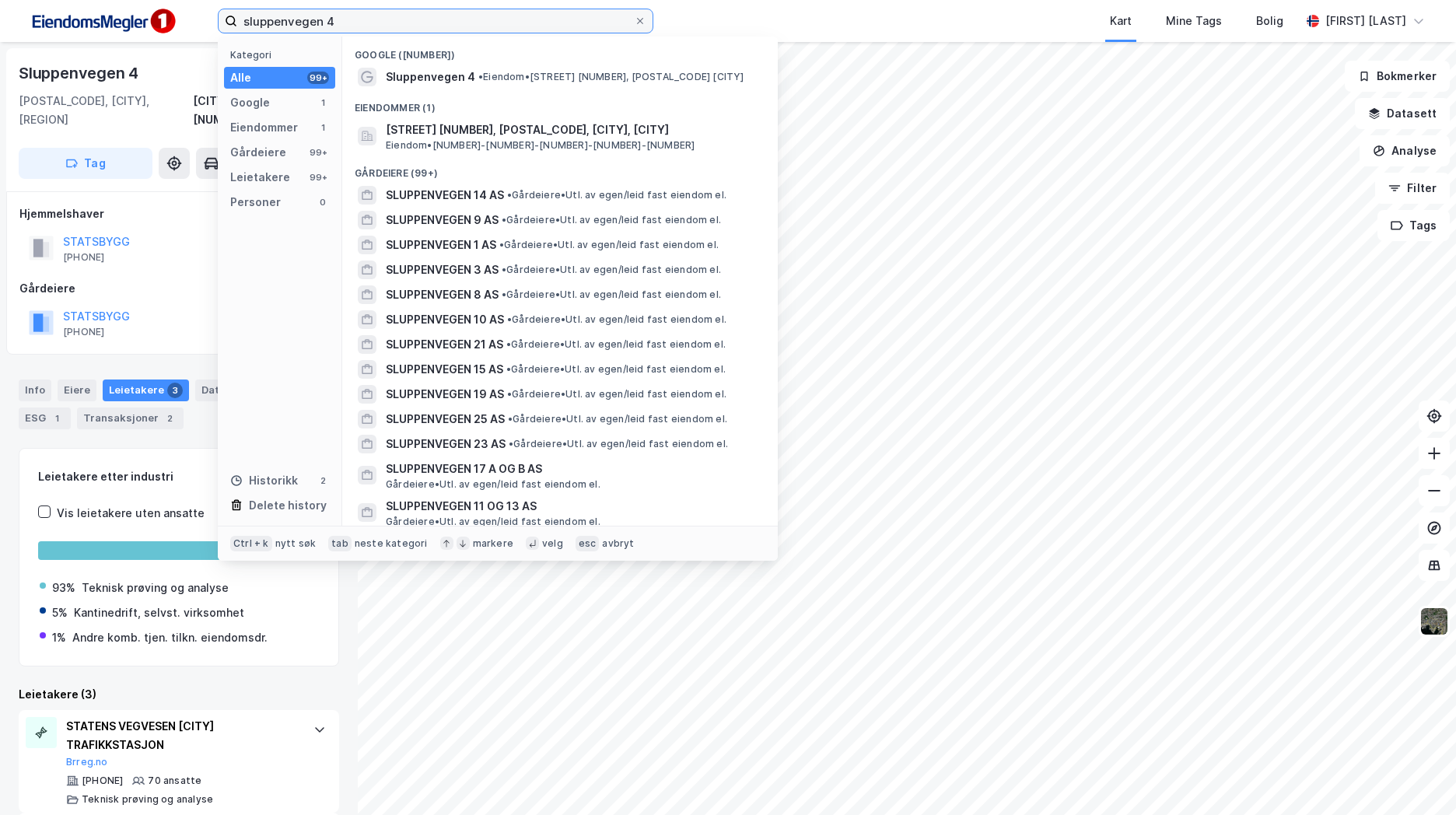 click on "sluppenvegen 4" at bounding box center (436, 21) 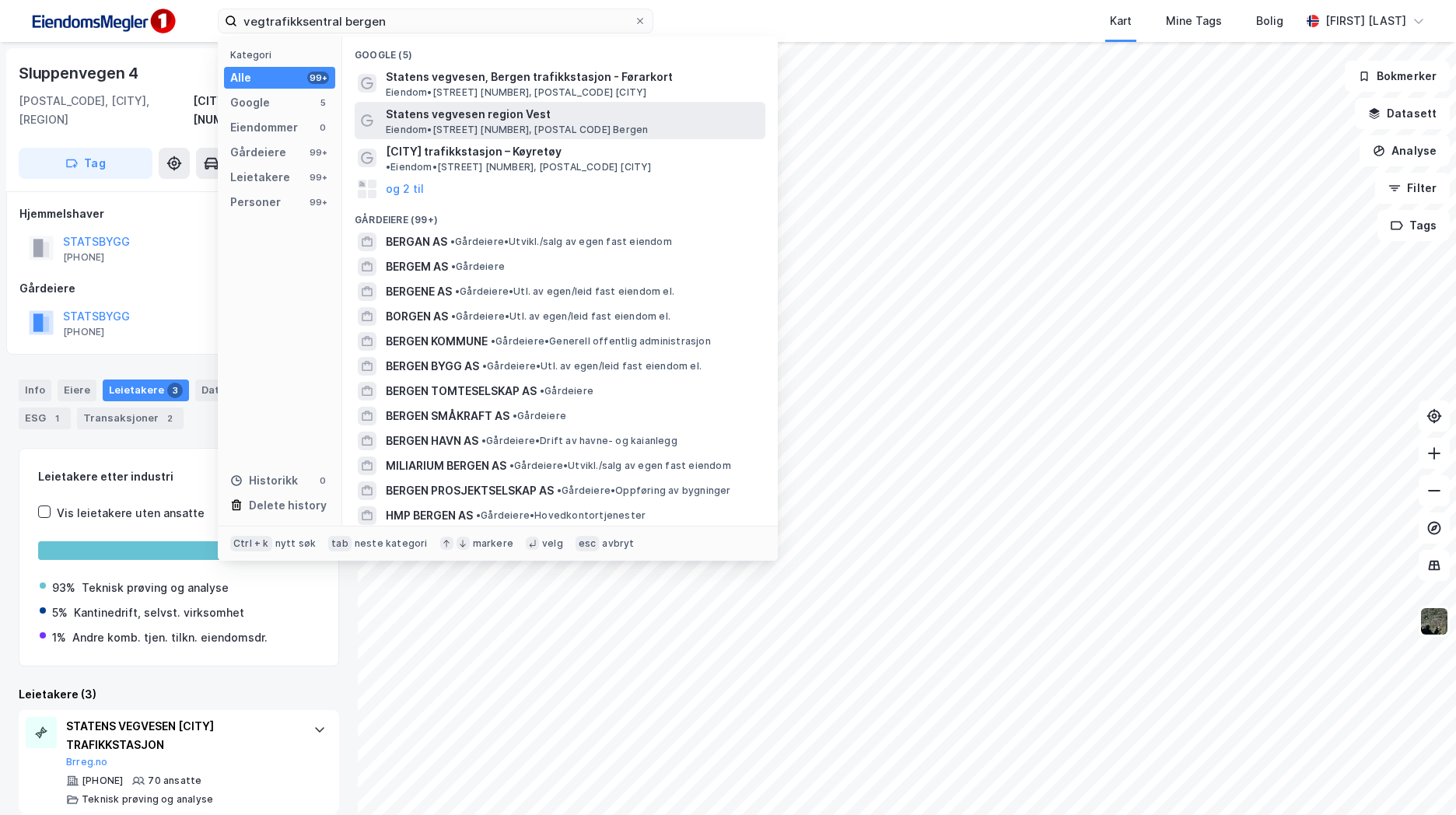 click on "Statens vegvesen region Vest" at bounding box center (572, 114) 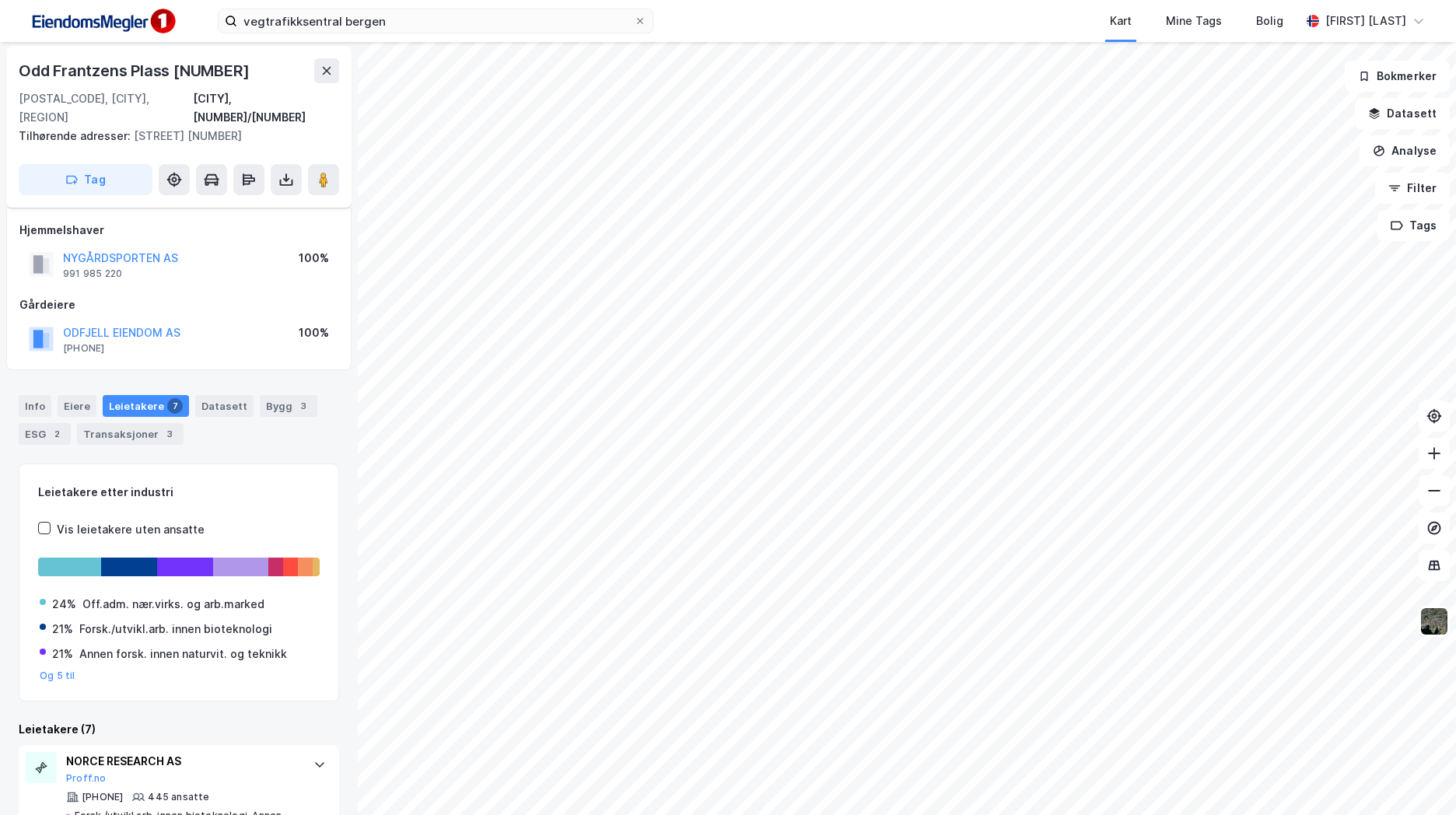 scroll, scrollTop: 0, scrollLeft: 0, axis: both 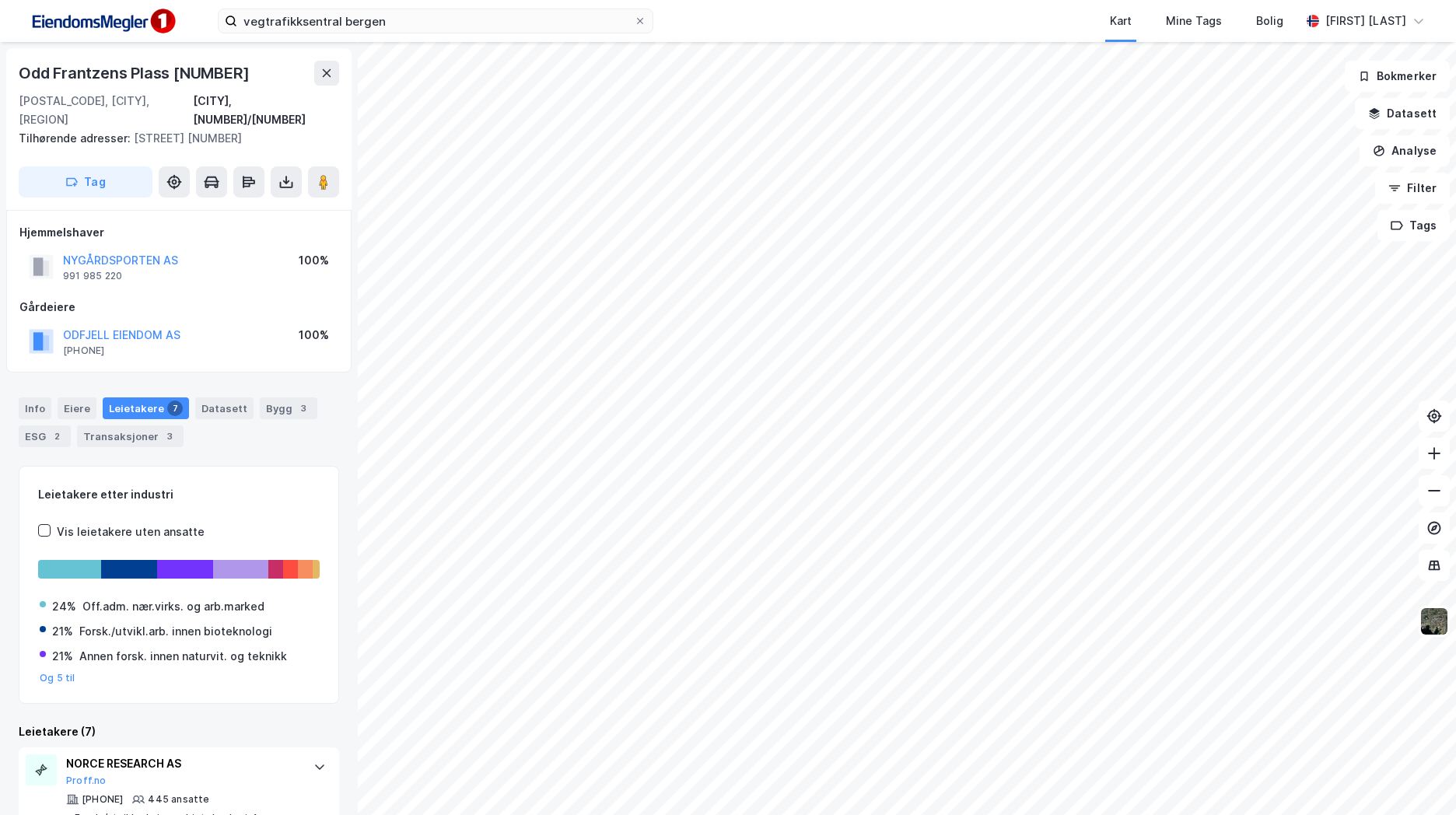 click on "ODFJELL EIENDOM AS" at bounding box center (121, 335) 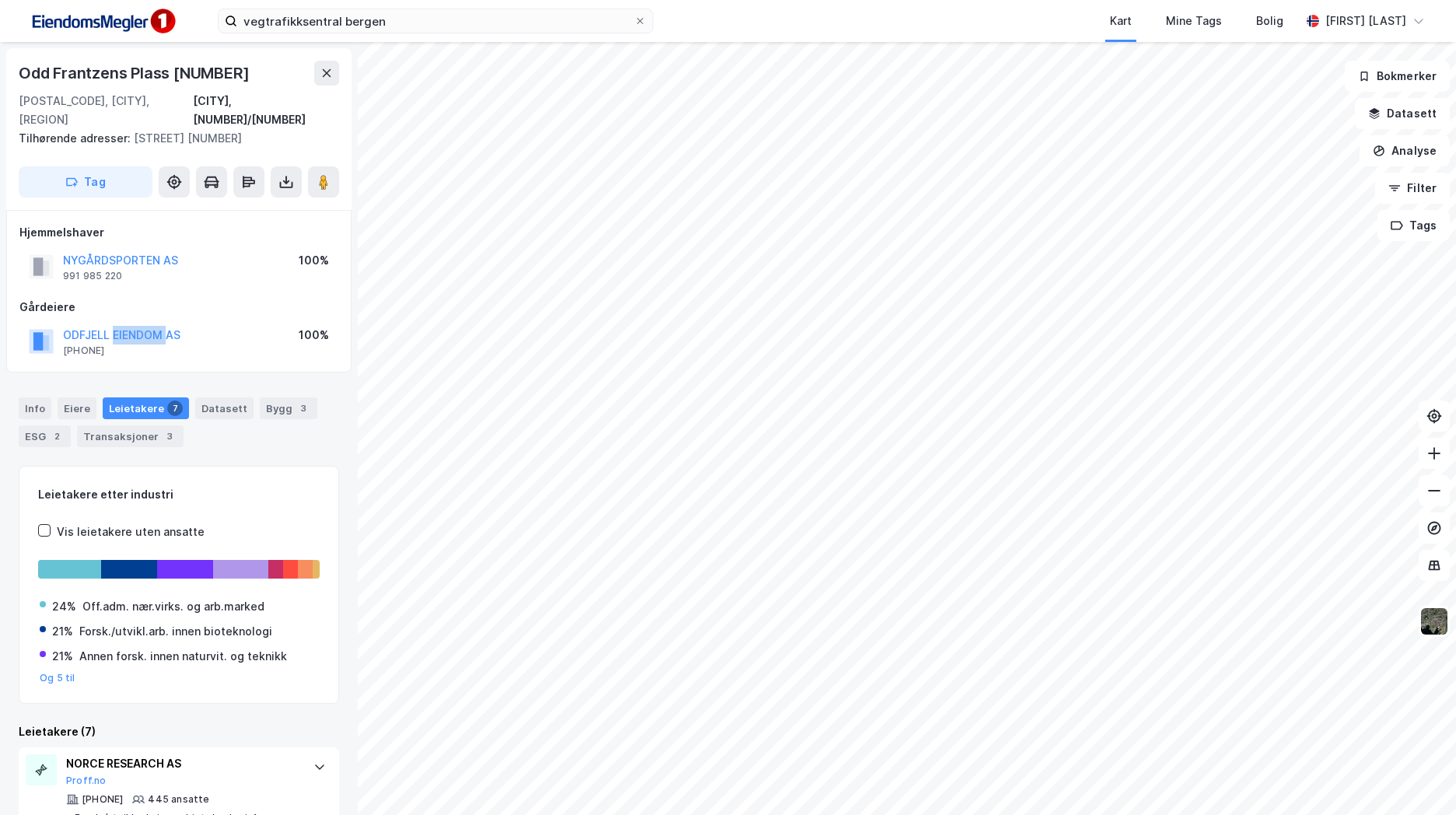 click on "ODFJELL EIENDOM AS" at bounding box center (121, 335) 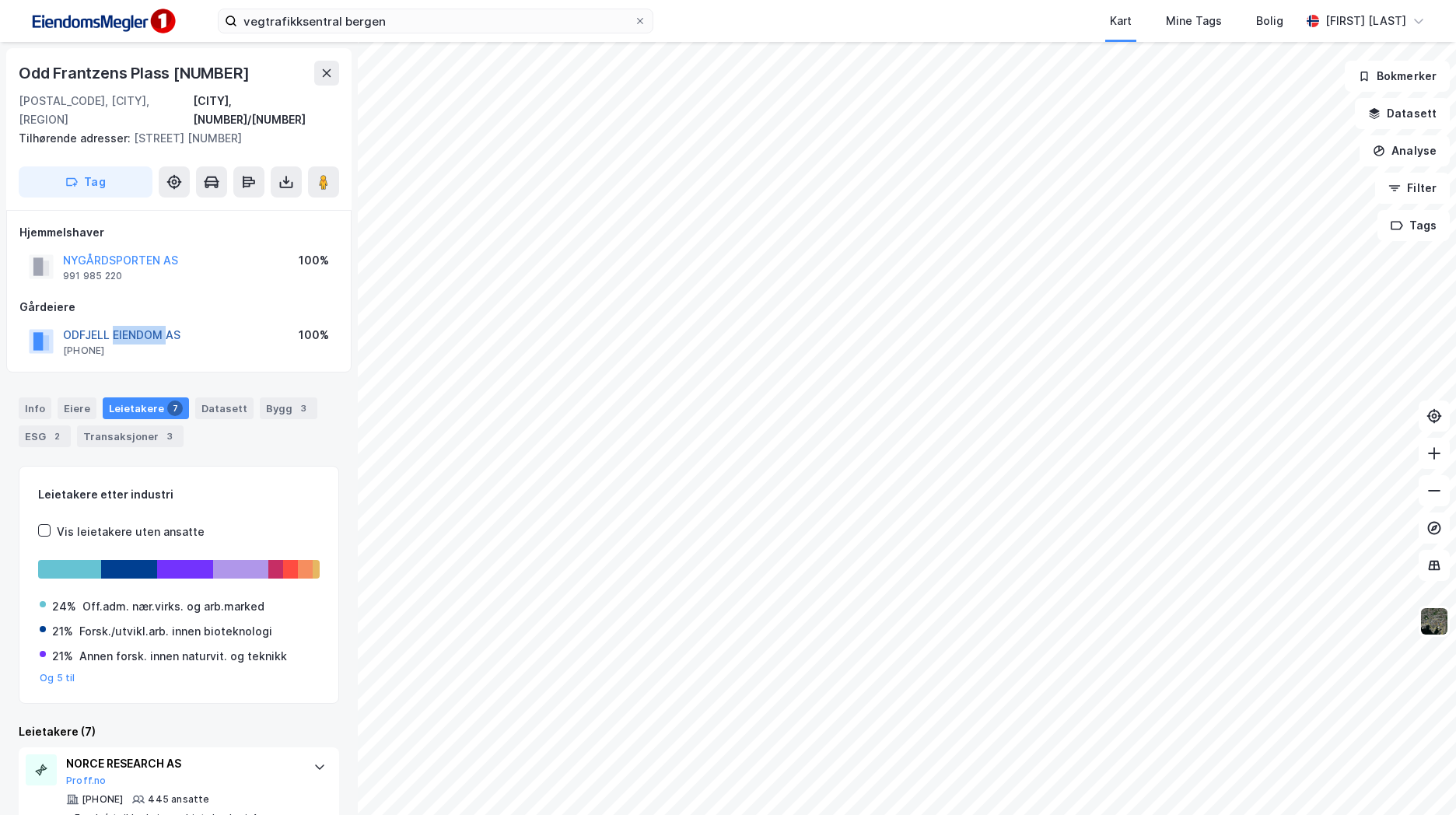 click on "ODFJELL EIENDOM AS" at bounding box center [0, 0] 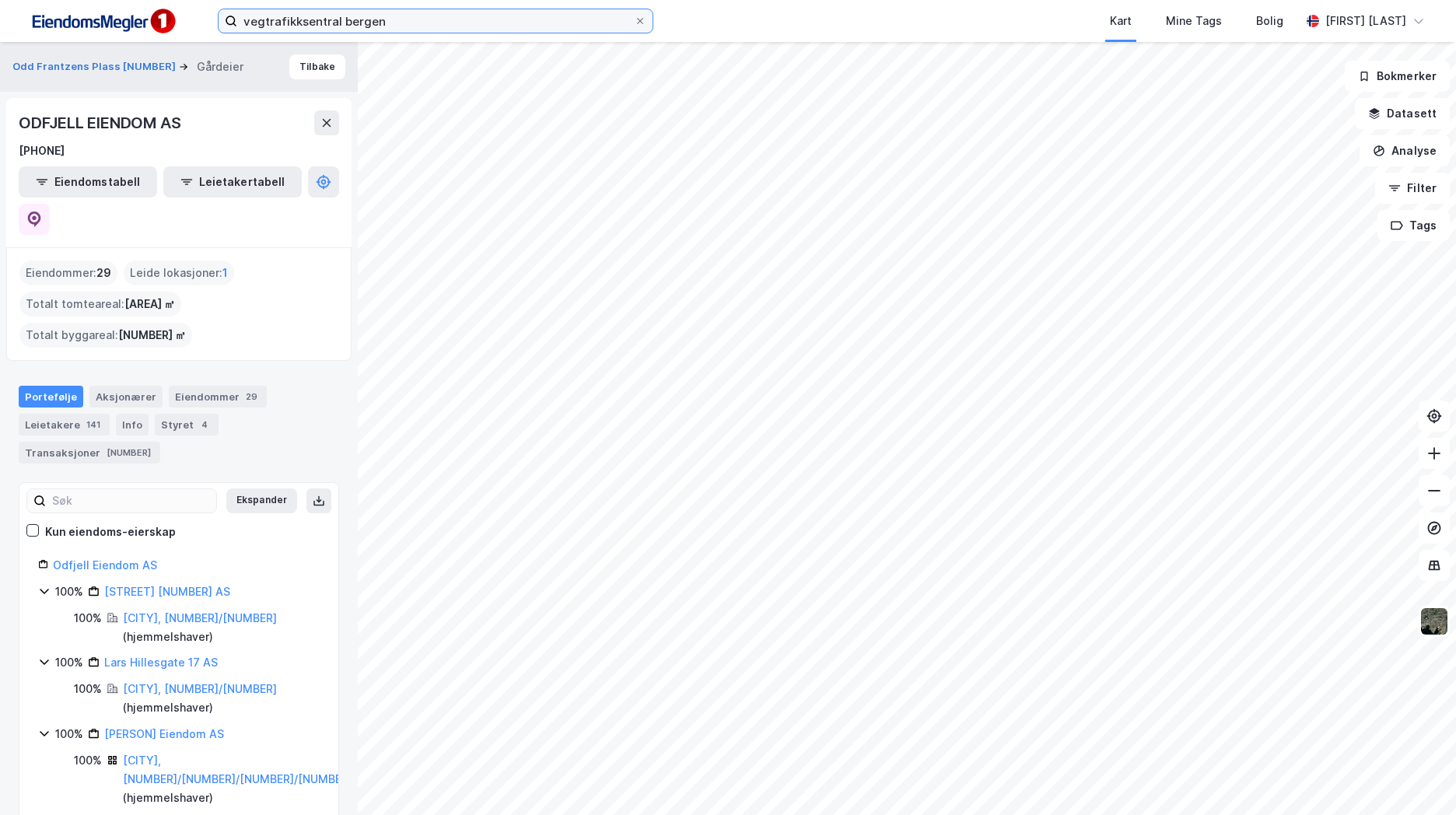 click on "vegtrafikksentral bergen" at bounding box center [436, 21] 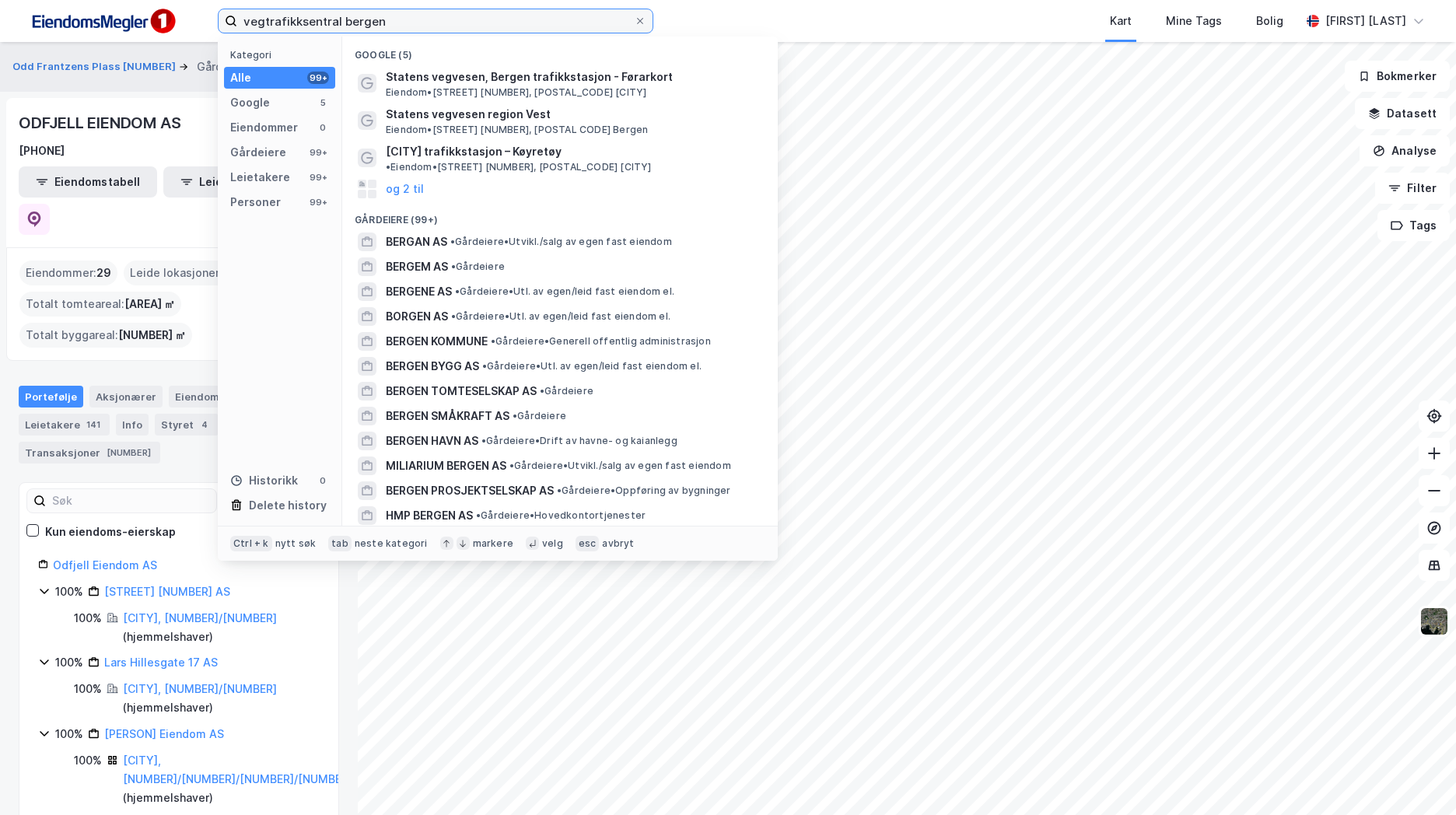 click on "vegtrafikksentral bergen" at bounding box center (436, 21) 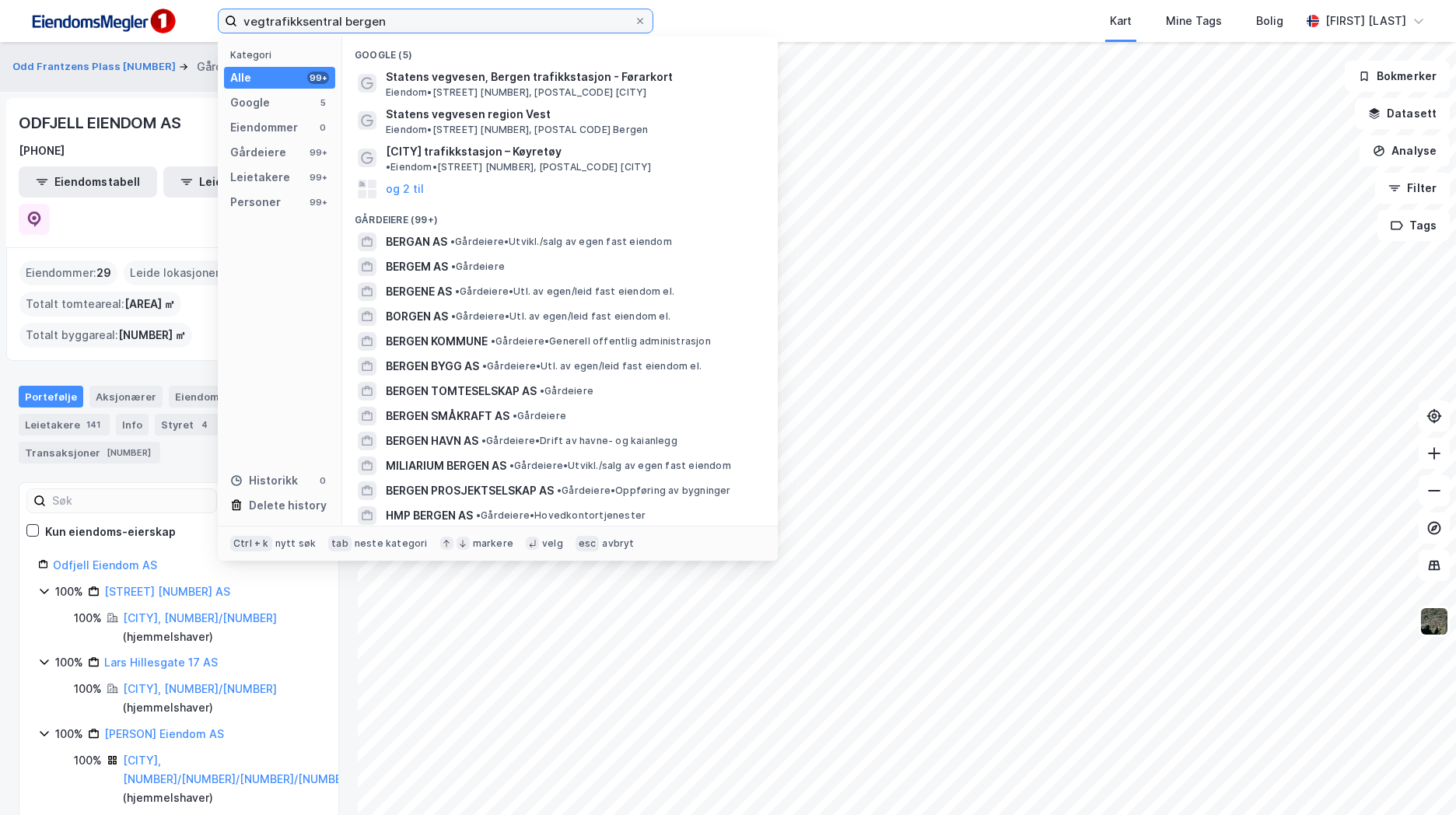 click on "vegtrafikksentral bergen" at bounding box center (436, 21) 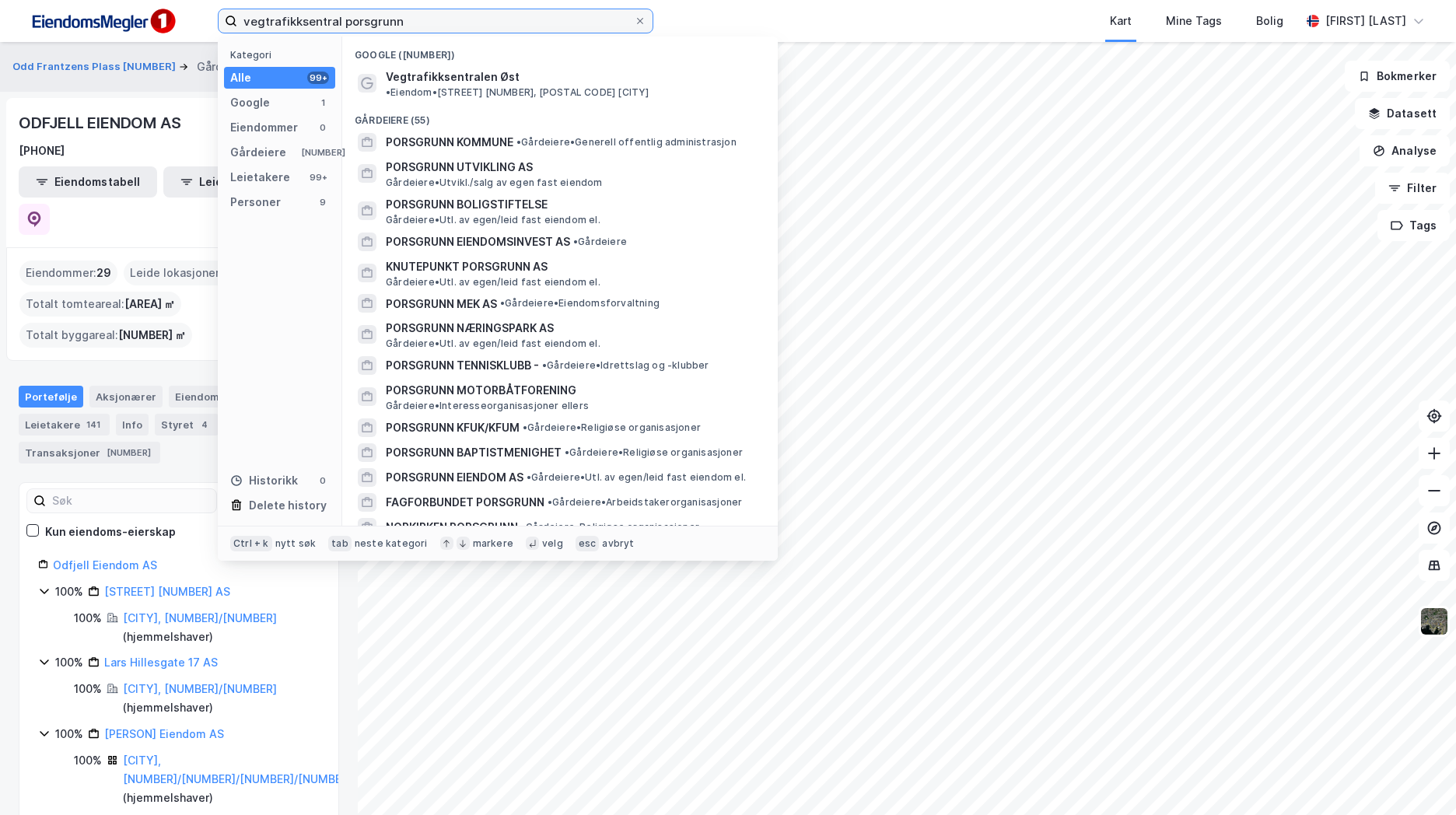 drag, startPoint x: 440, startPoint y: 26, endPoint x: 137, endPoint y: 26, distance: 303 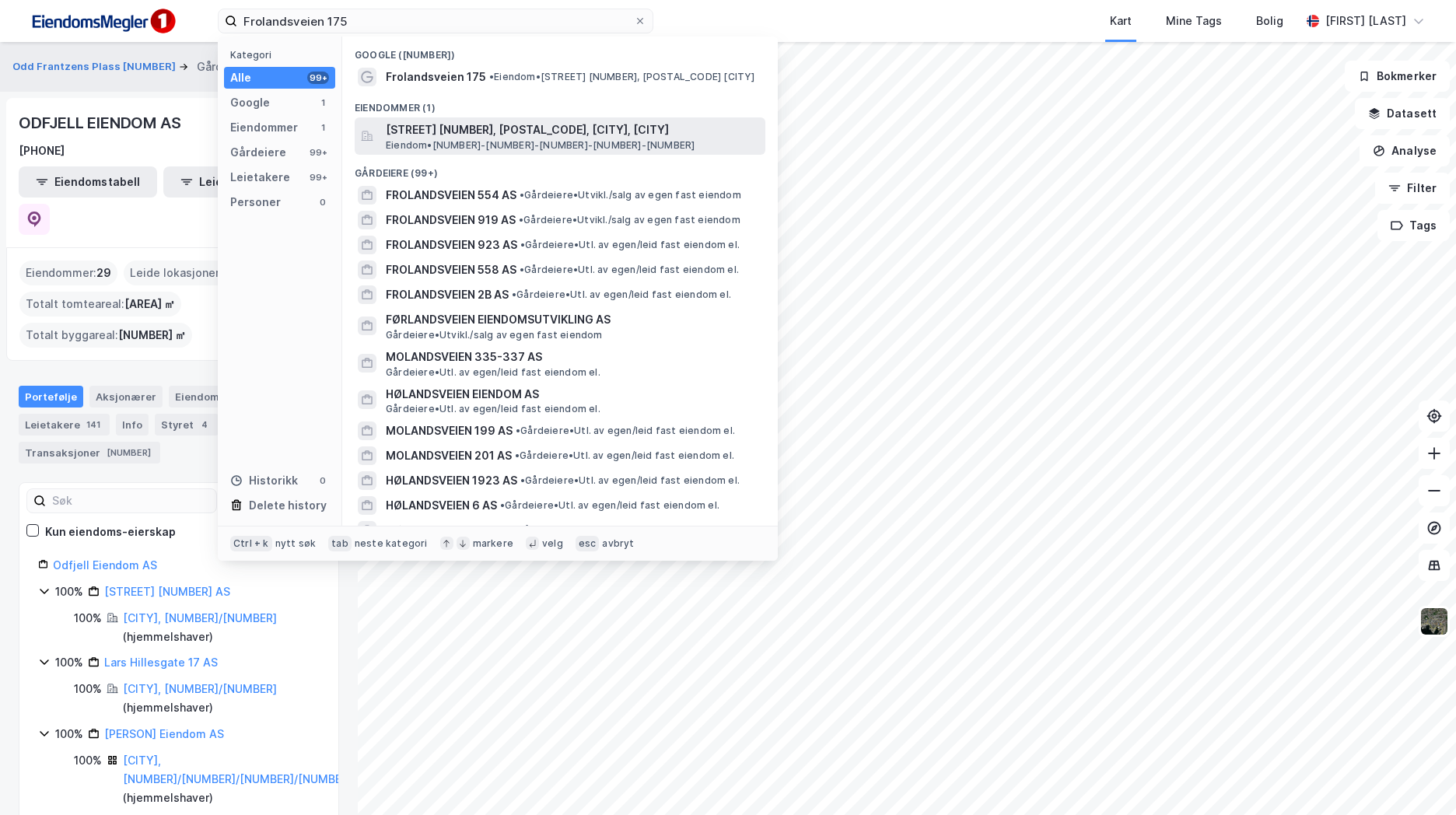 click on "Frolandsveien 175, 4848, ARENDAL, ARENDAL" at bounding box center [572, 130] 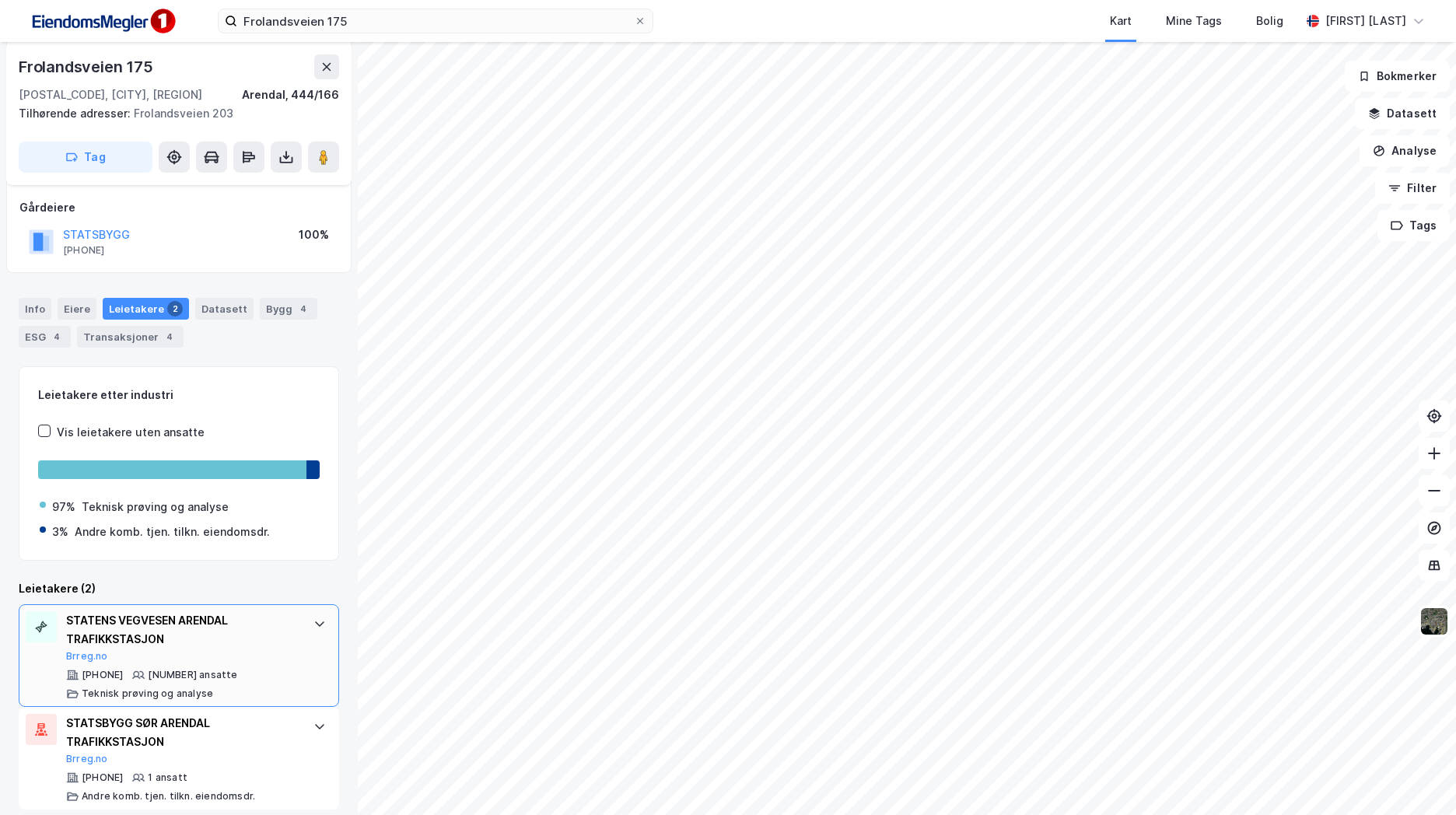 scroll, scrollTop: 169, scrollLeft: 0, axis: vertical 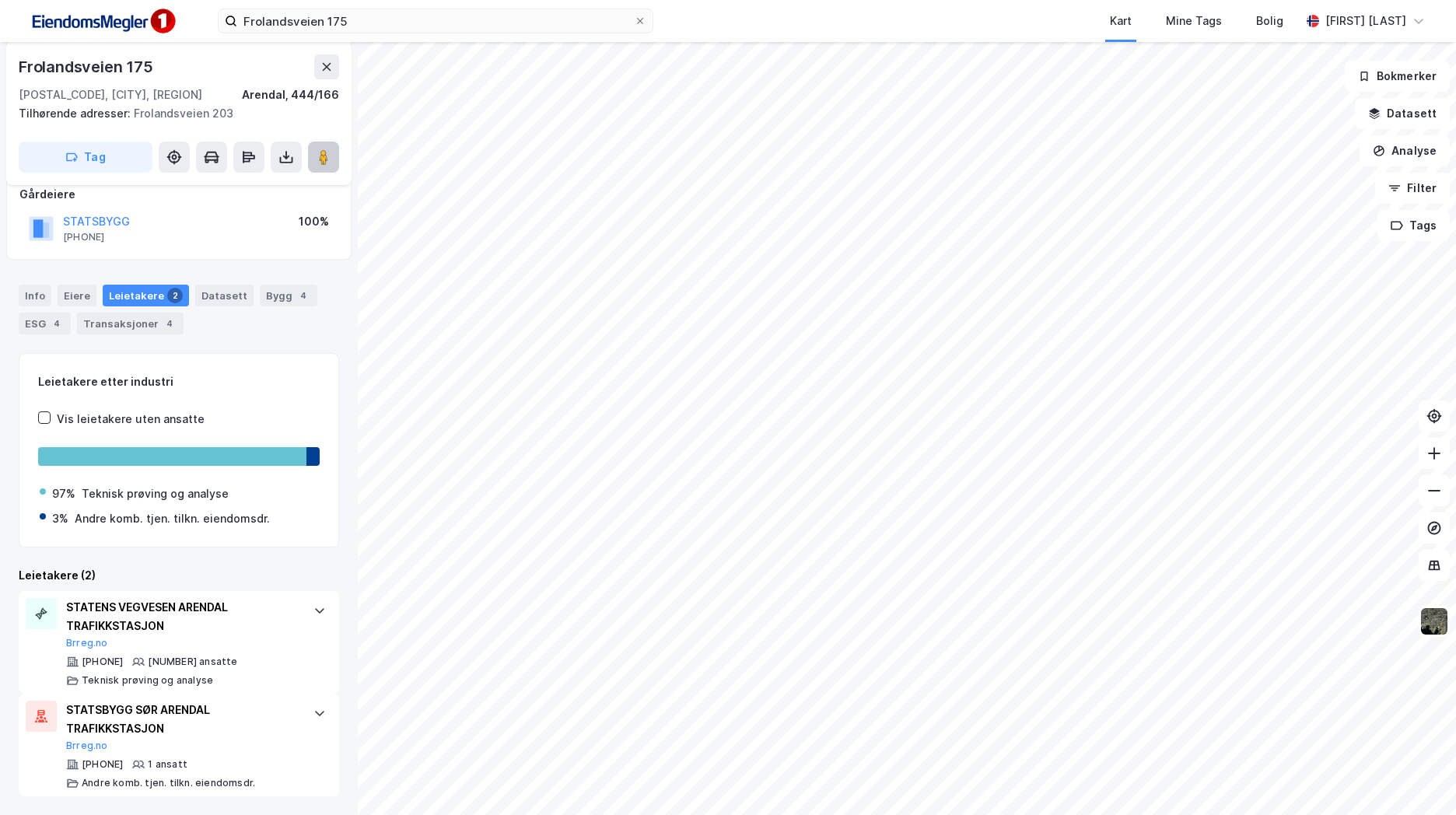 click 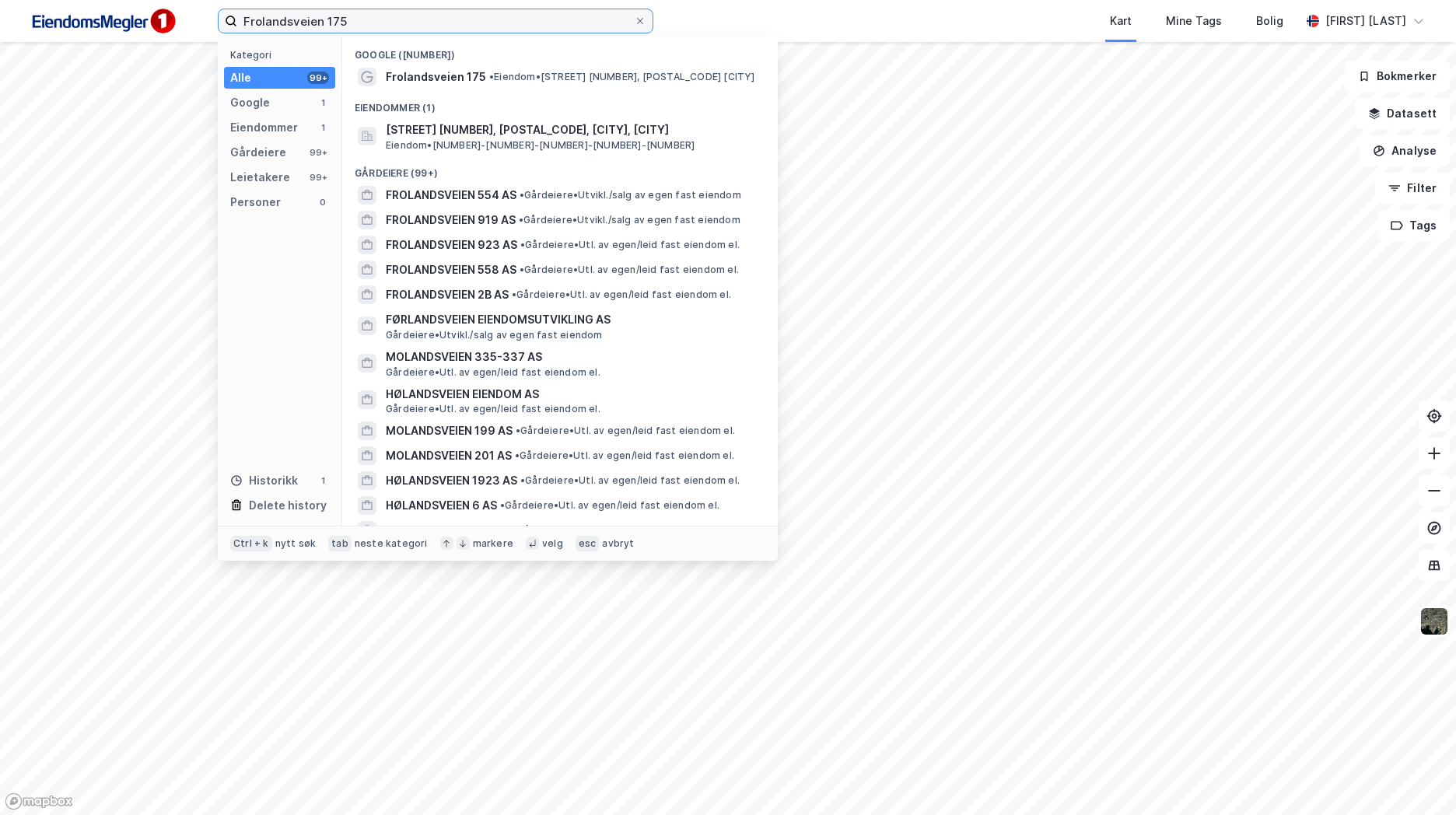 drag, startPoint x: 399, startPoint y: 20, endPoint x: 163, endPoint y: 7, distance: 236.35778 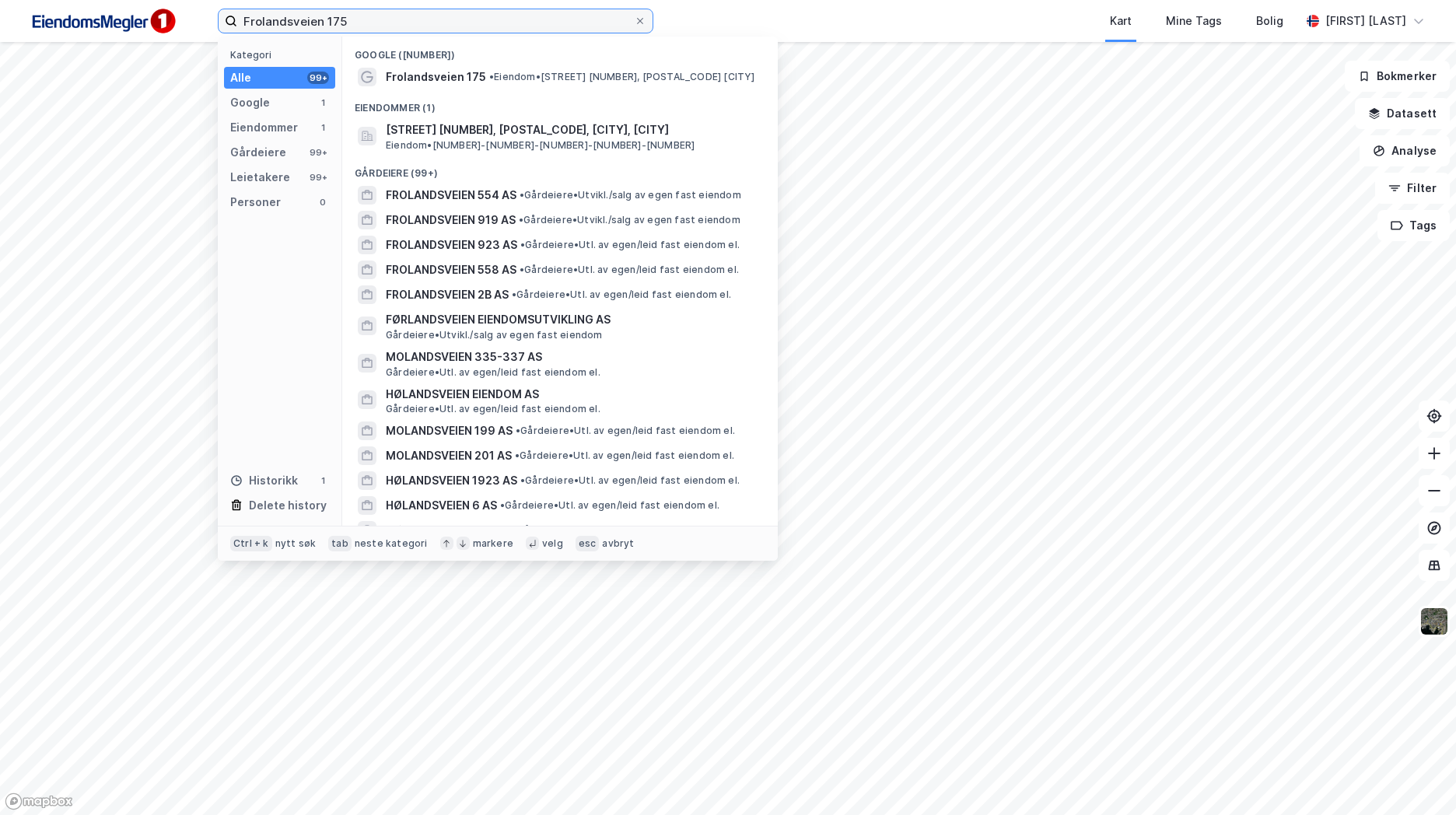 click on "Frolandsveien 175 Kategori Alle 99+ Google 1 Eiendommer 1 Gårdeiere 99+ Leietakere 99+ Personer 0 Historikk 1 Delete history Google (1) Frolandsveien 175  •  Eiendom  •  Frolandsveien 175, 4848 Arendal Eiendommer (1) Frolandsveien 175, 4848, ARENDAL, ARENDAL Eiendom  •  4203-444-166-0-0 Gårdeiere (99+) FROLANDSVEIEN 554 AS  •  Gårdeiere  •  Utvikl./salg av egen fast eiendom FROLANDSVEIEN 919 AS  •  Gårdeiere  •  Utvikl./salg av egen fast eiendom FROLANDSVEIEN 923 AS  •  Gårdeiere  •  Utl. av egen/leid fast eiendom el. FROLANDSVEIEN 558 AS  •  Gårdeiere  •  Utl. av egen/leid fast eiendom el. FROLANDSVEIEN 2B AS  •  Gårdeiere  •  Utl. av egen/leid fast eiendom el. FØRLANDSVEIEN EIENDOMSUTVIKLING AS Gårdeiere  •  Utvikl./salg av egen fast eiendom MOLANDSVEIEN 335-337 AS Gårdeiere  •  Utl. av egen/leid fast eiendom el. HØLANDSVEIEN EIENDOM AS Gårdeiere  •  Utl. av egen/leid fast eiendom el. MOLANDSVEIEN 199 AS  •  Gårdeiere  •" at bounding box center [728, 21] 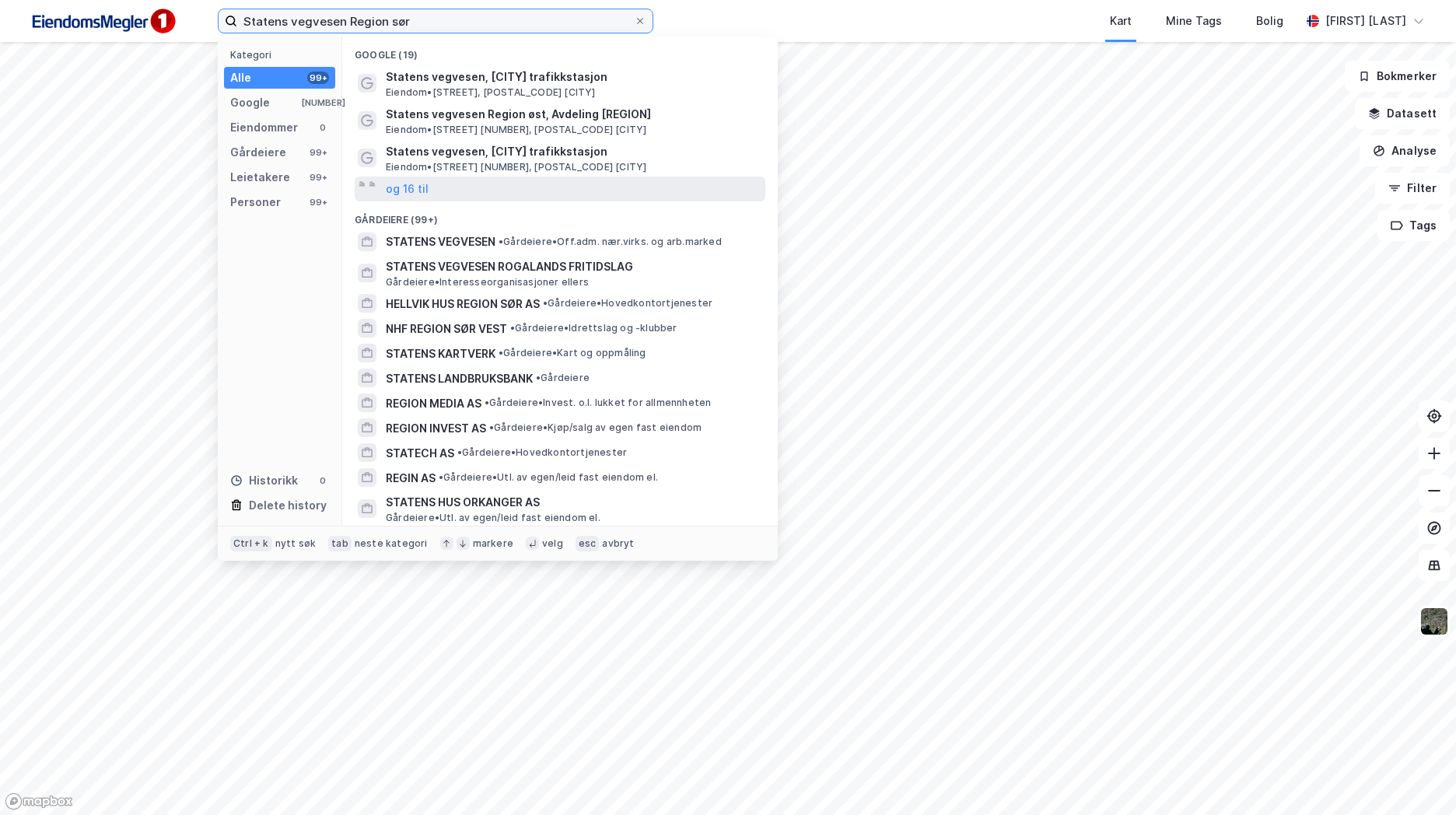 type on "Statens vegvesen Region sør" 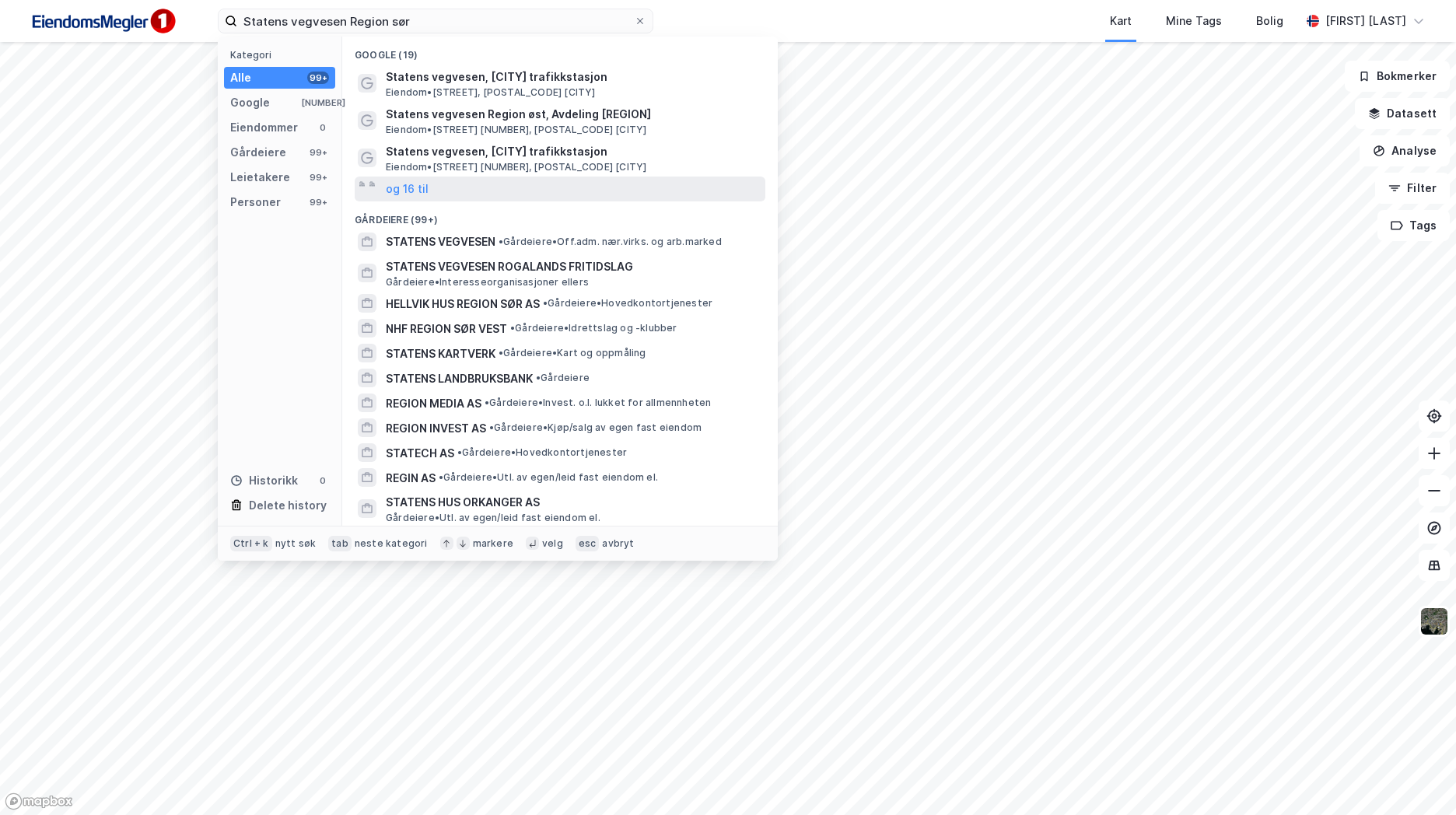 click on "og 16 til" at bounding box center [560, 189] 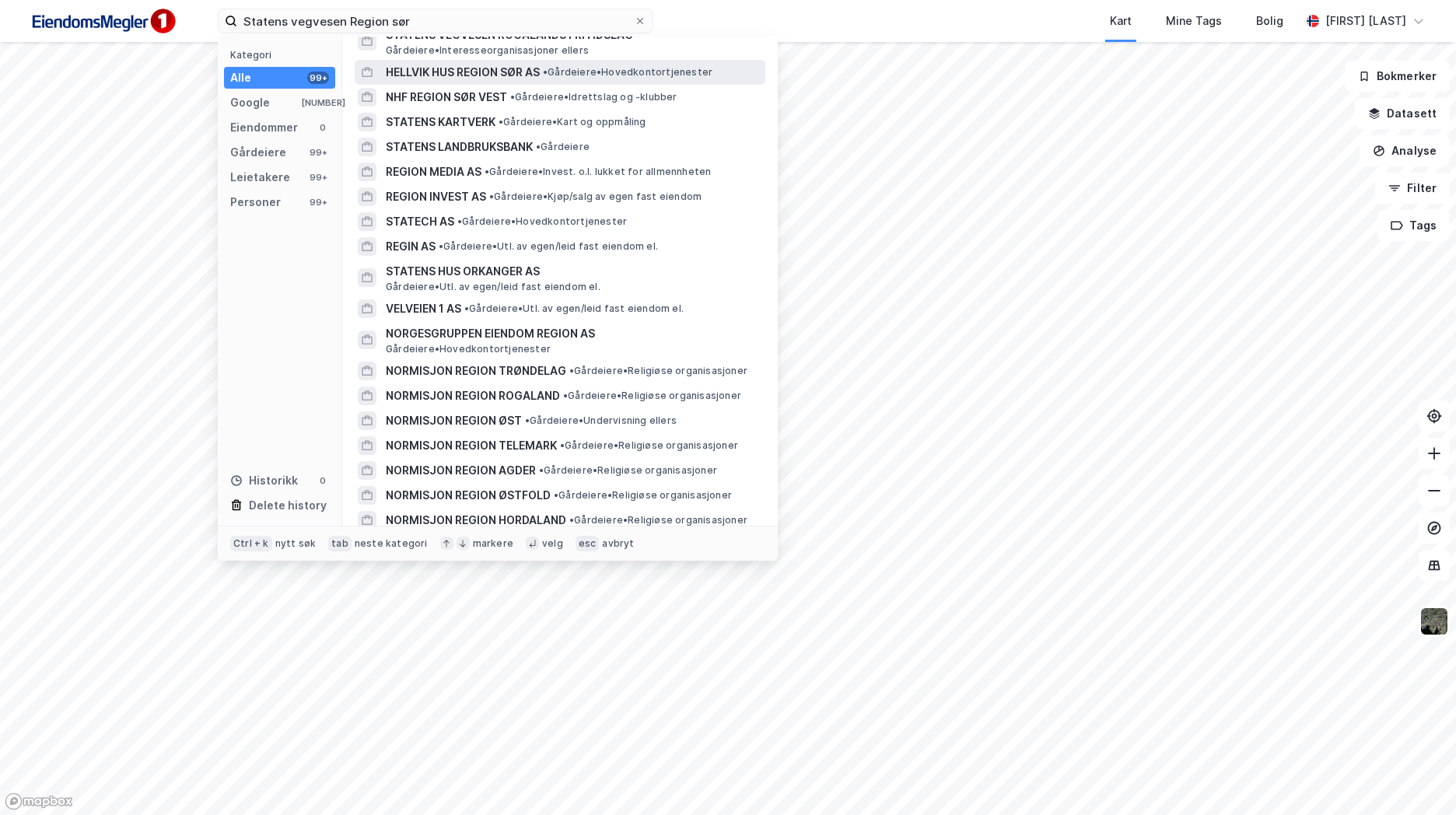 scroll, scrollTop: 0, scrollLeft: 0, axis: both 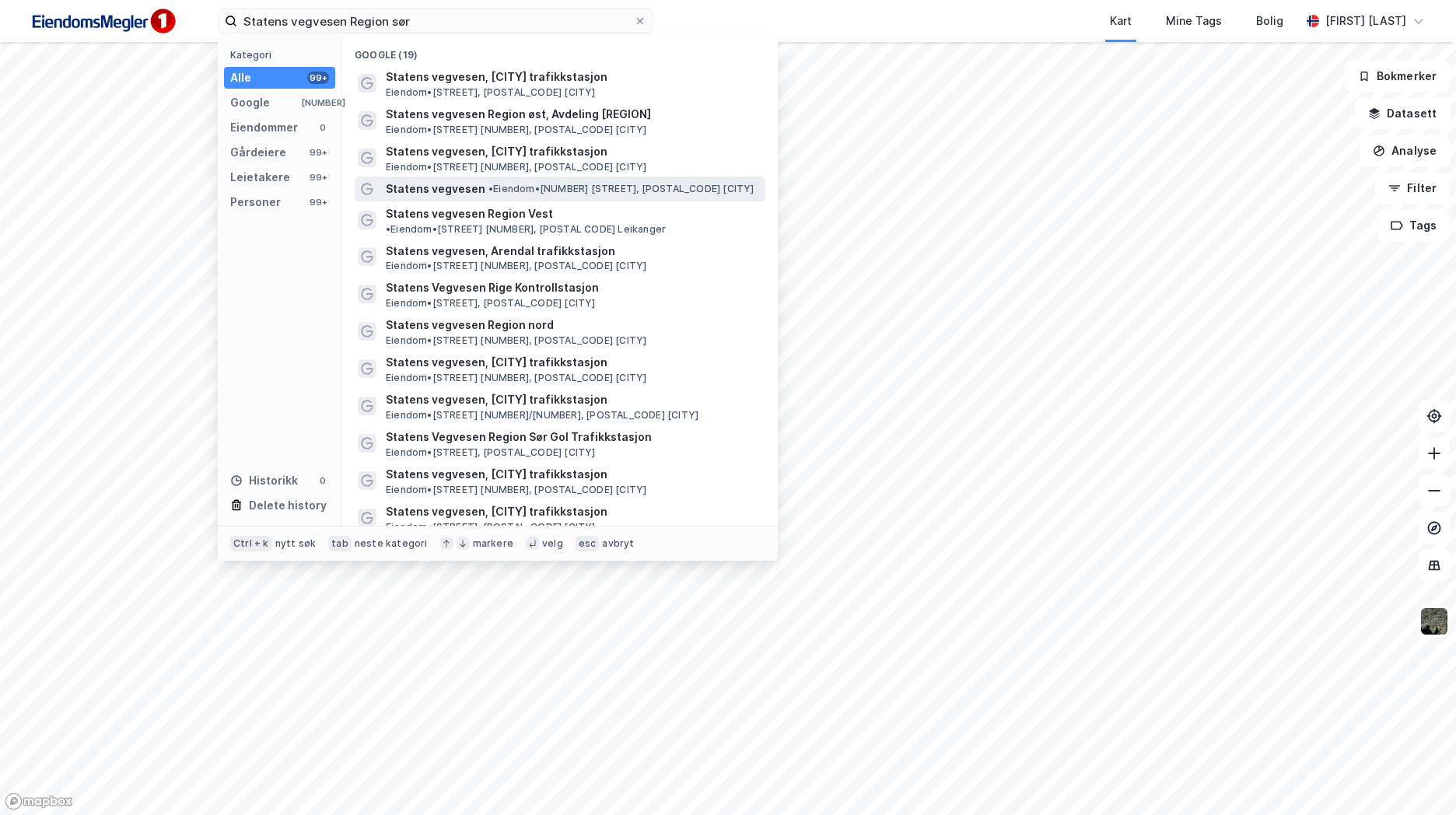 click on "•  Eiendom  •  Langsæveien 4, 4846 Arendal" at bounding box center (621, 189) 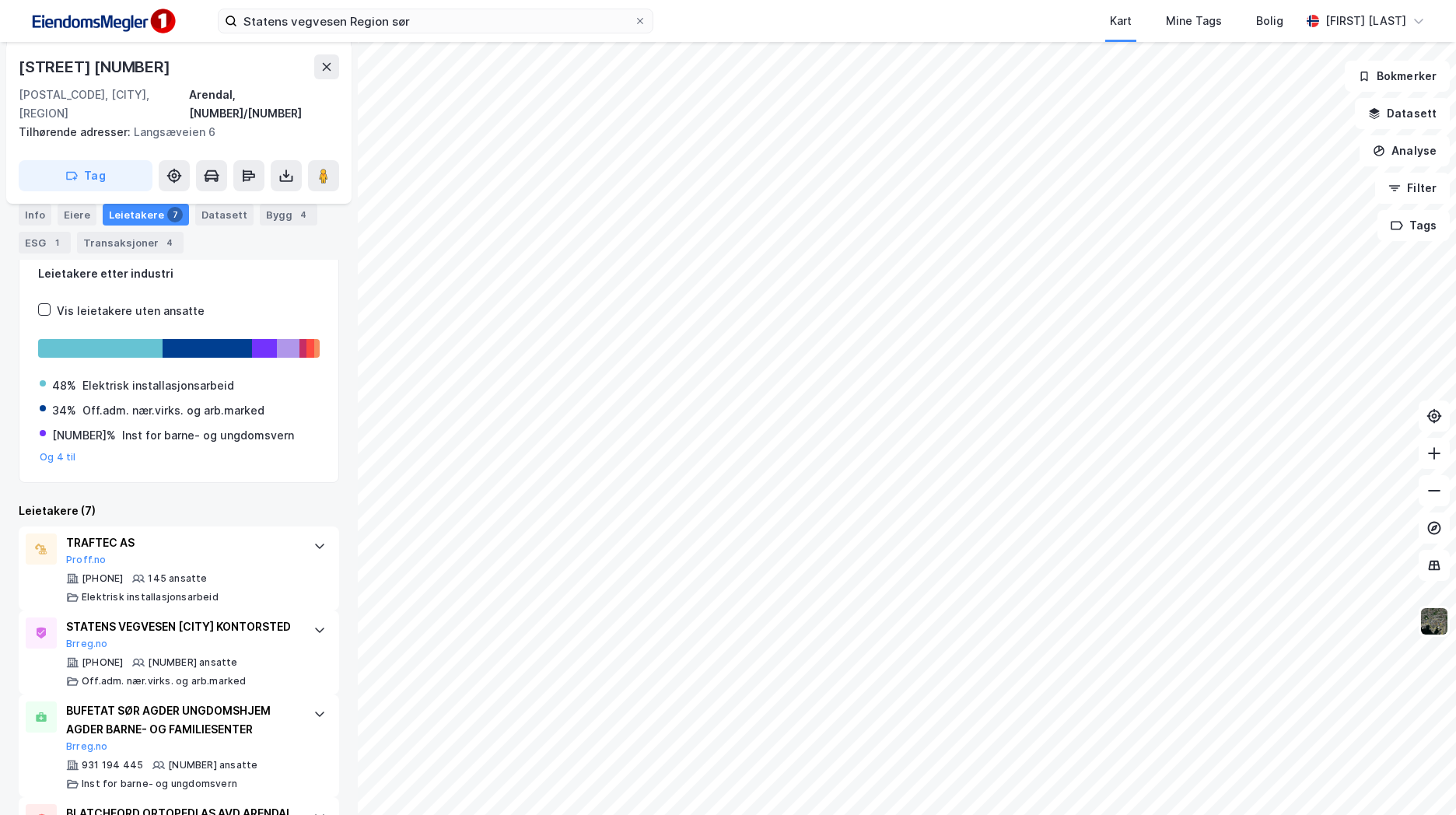 scroll, scrollTop: 0, scrollLeft: 0, axis: both 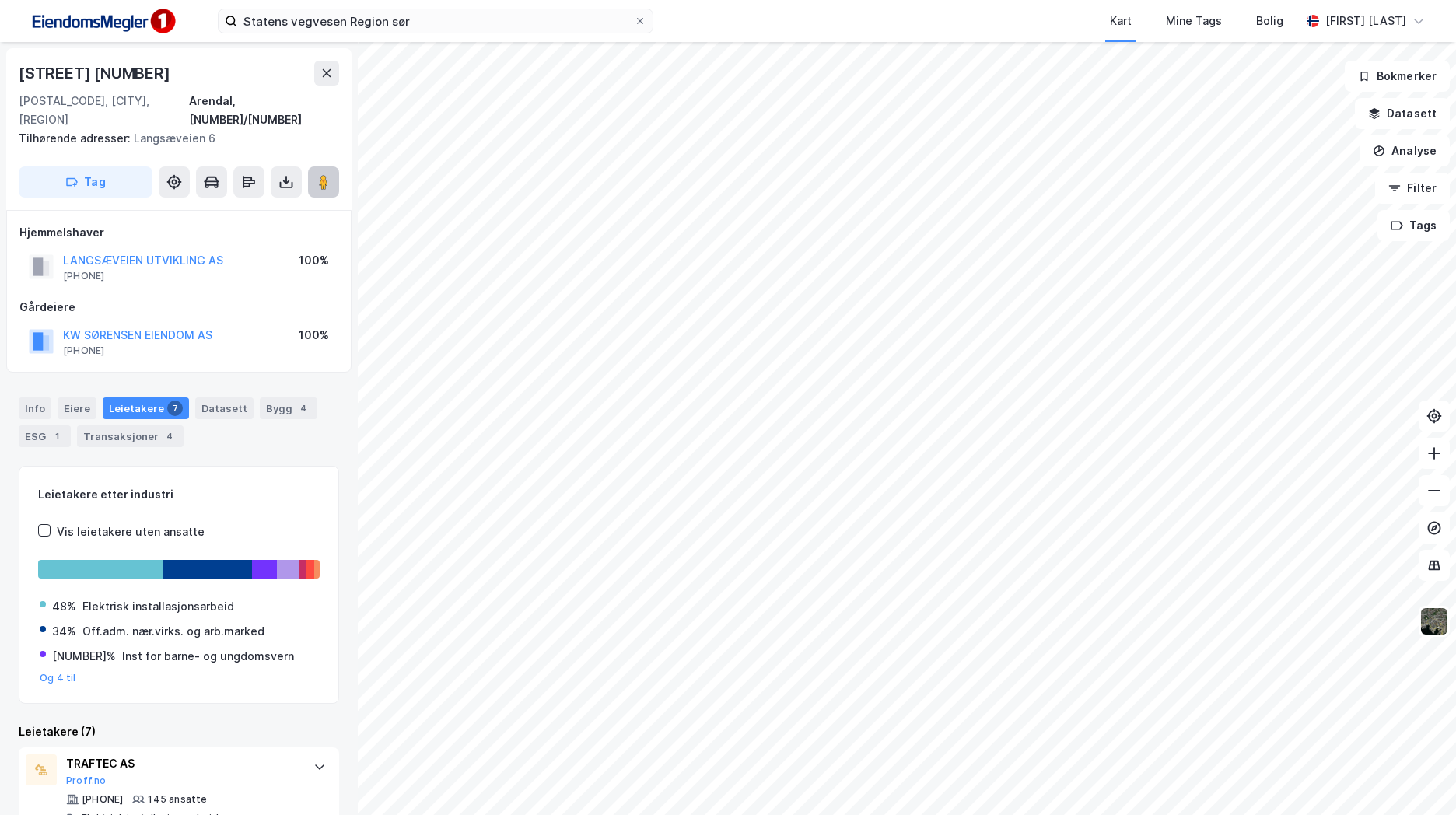 click 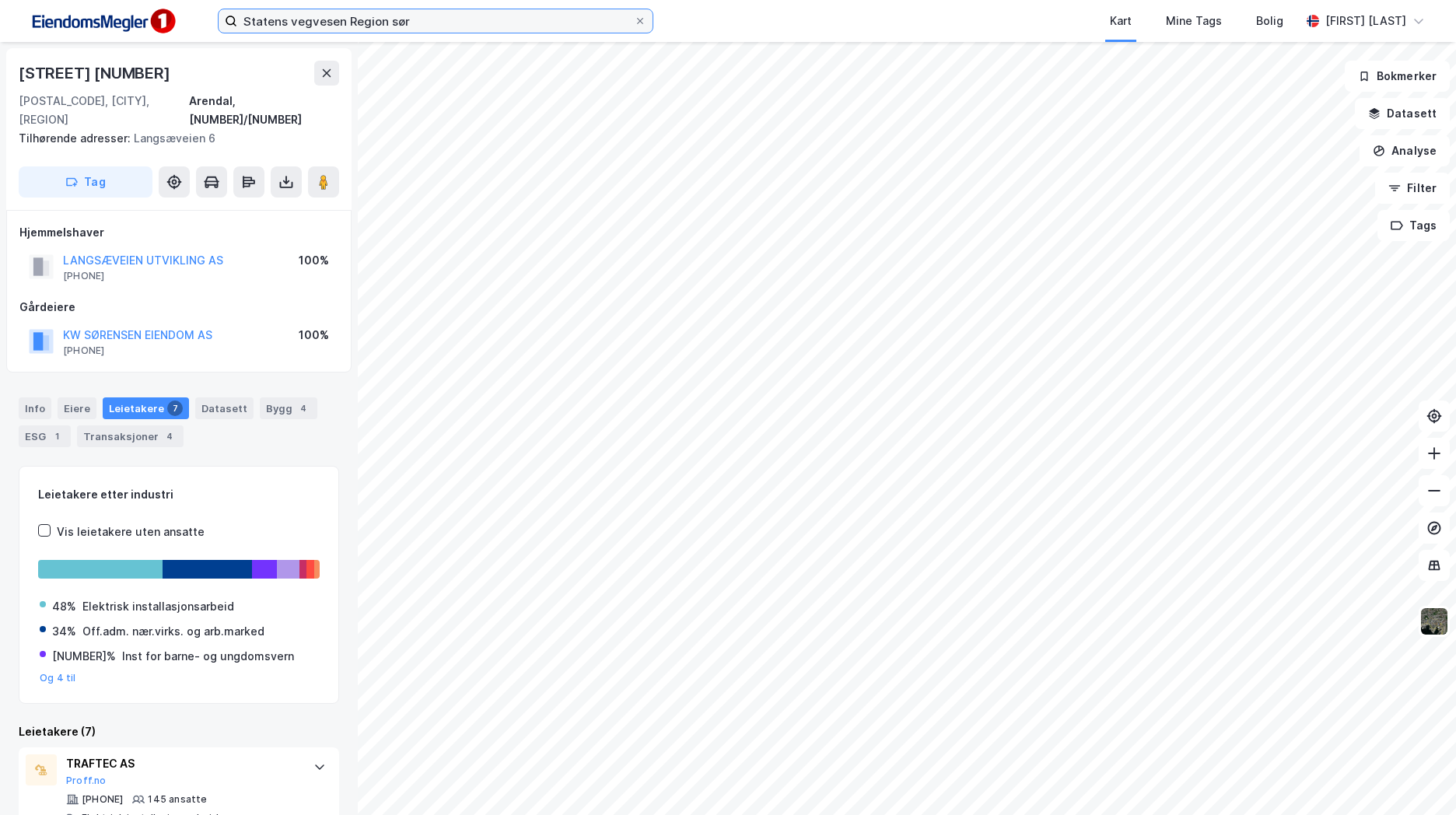 click on "Statens vegvesen Region sør" at bounding box center (436, 21) 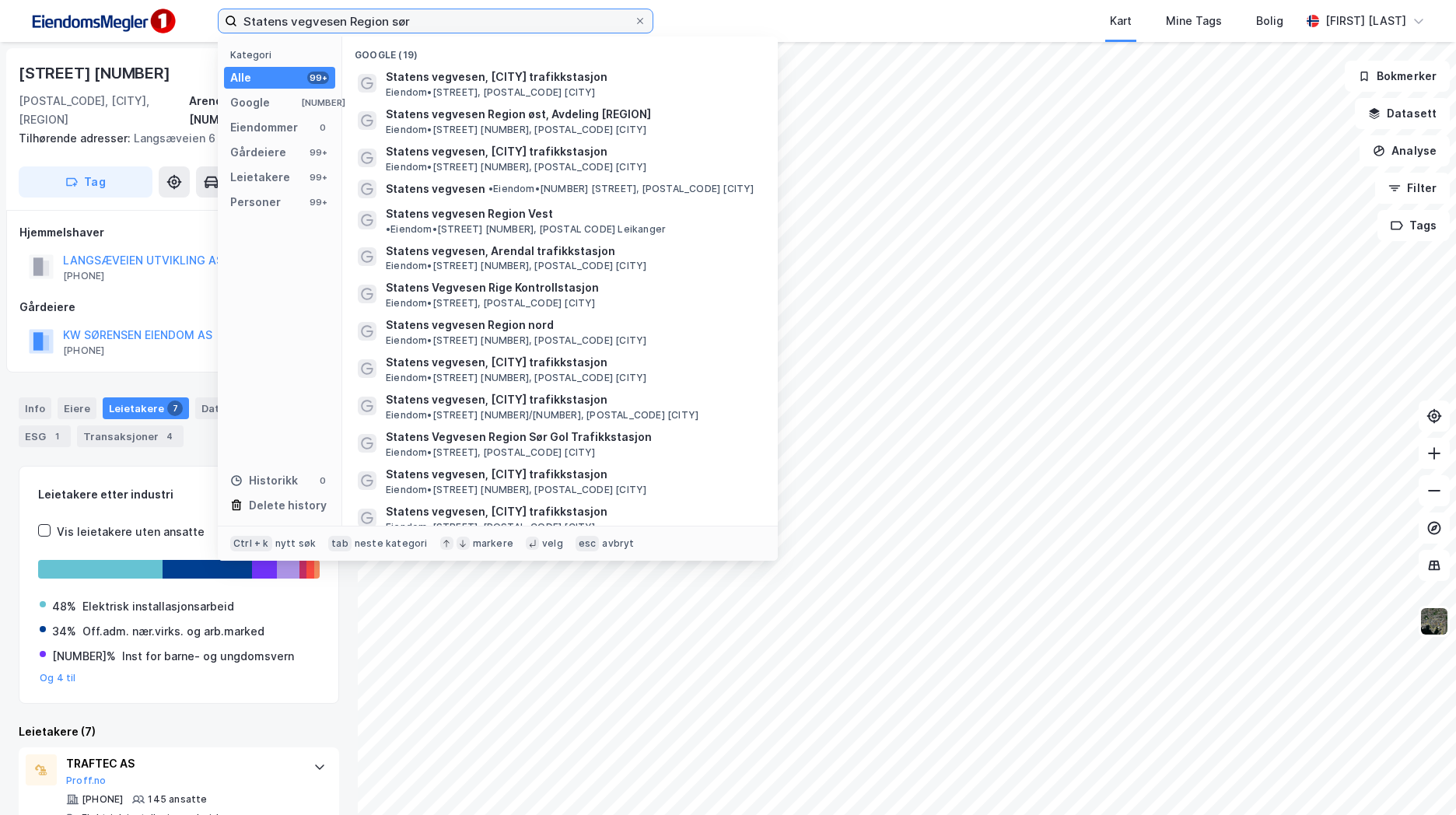 click on "Statens vegvesen Region sør" at bounding box center (436, 21) 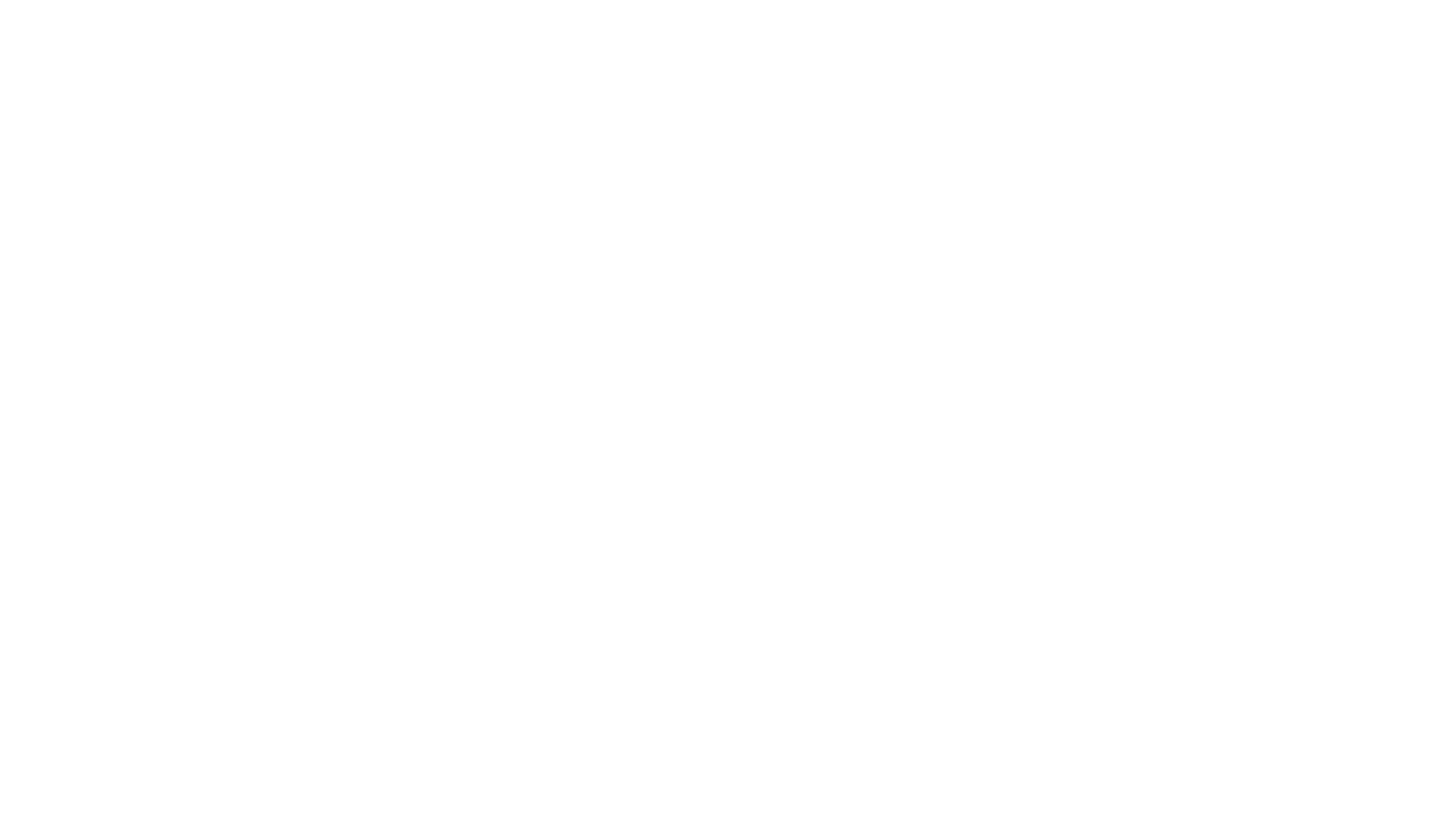 scroll, scrollTop: 0, scrollLeft: 0, axis: both 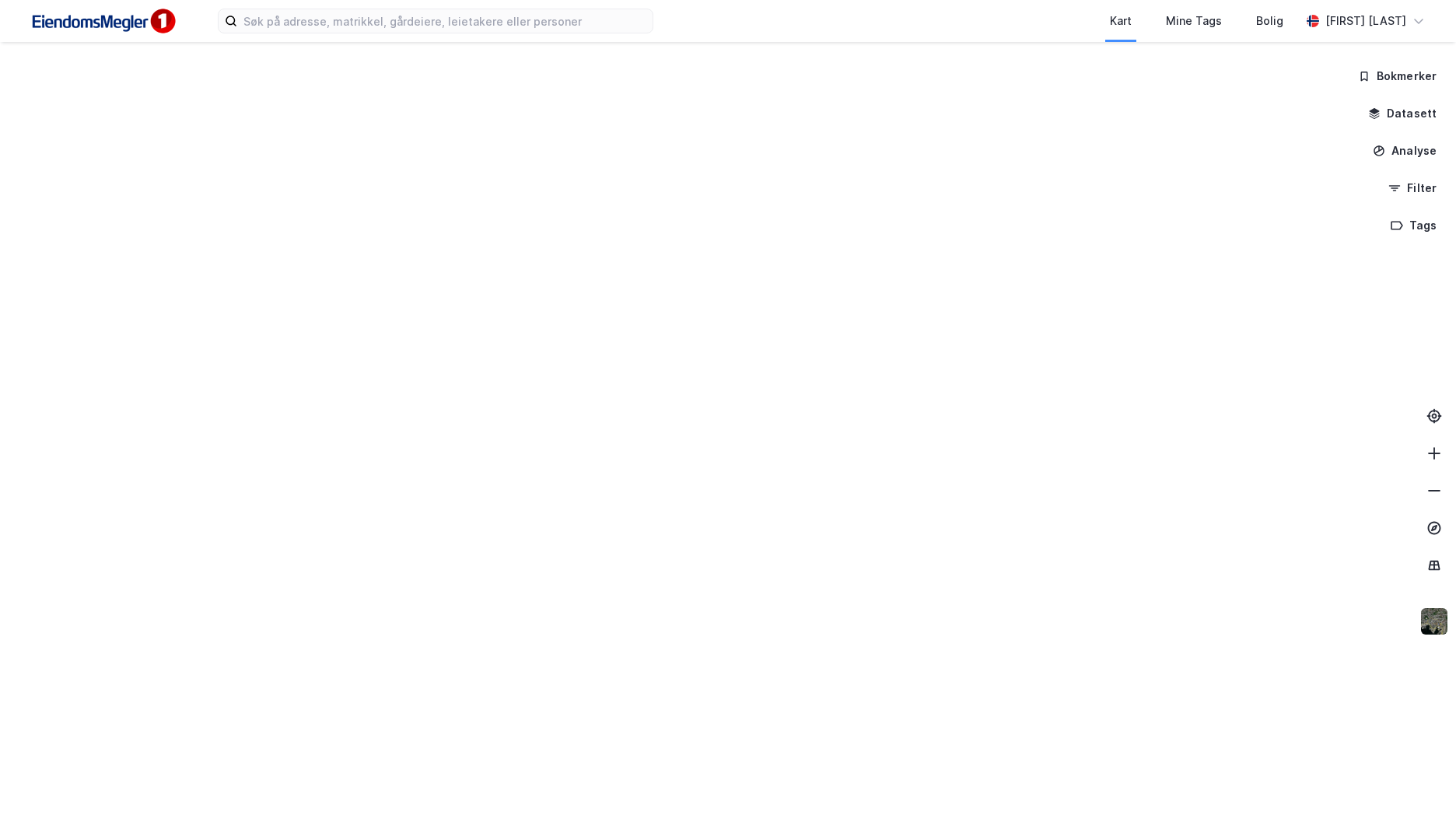 click on "[COMPANY_NAME] [COMPANY_NAME] [COMPANY_NAME] [COMPANY_NAME] [COMPANY_NAME] [FIRST] [LAST]" at bounding box center [728, 21] 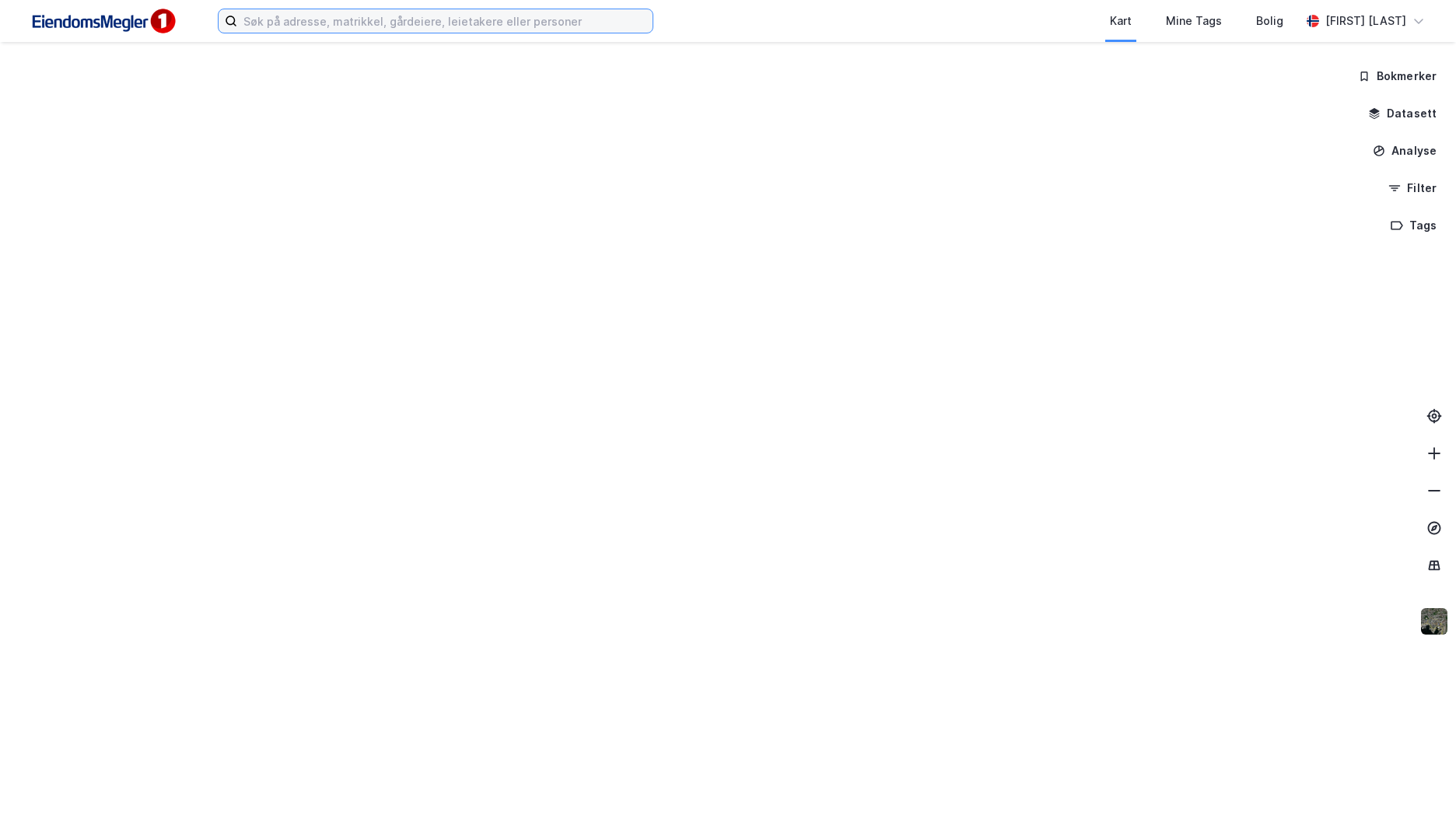 click at bounding box center [445, 21] 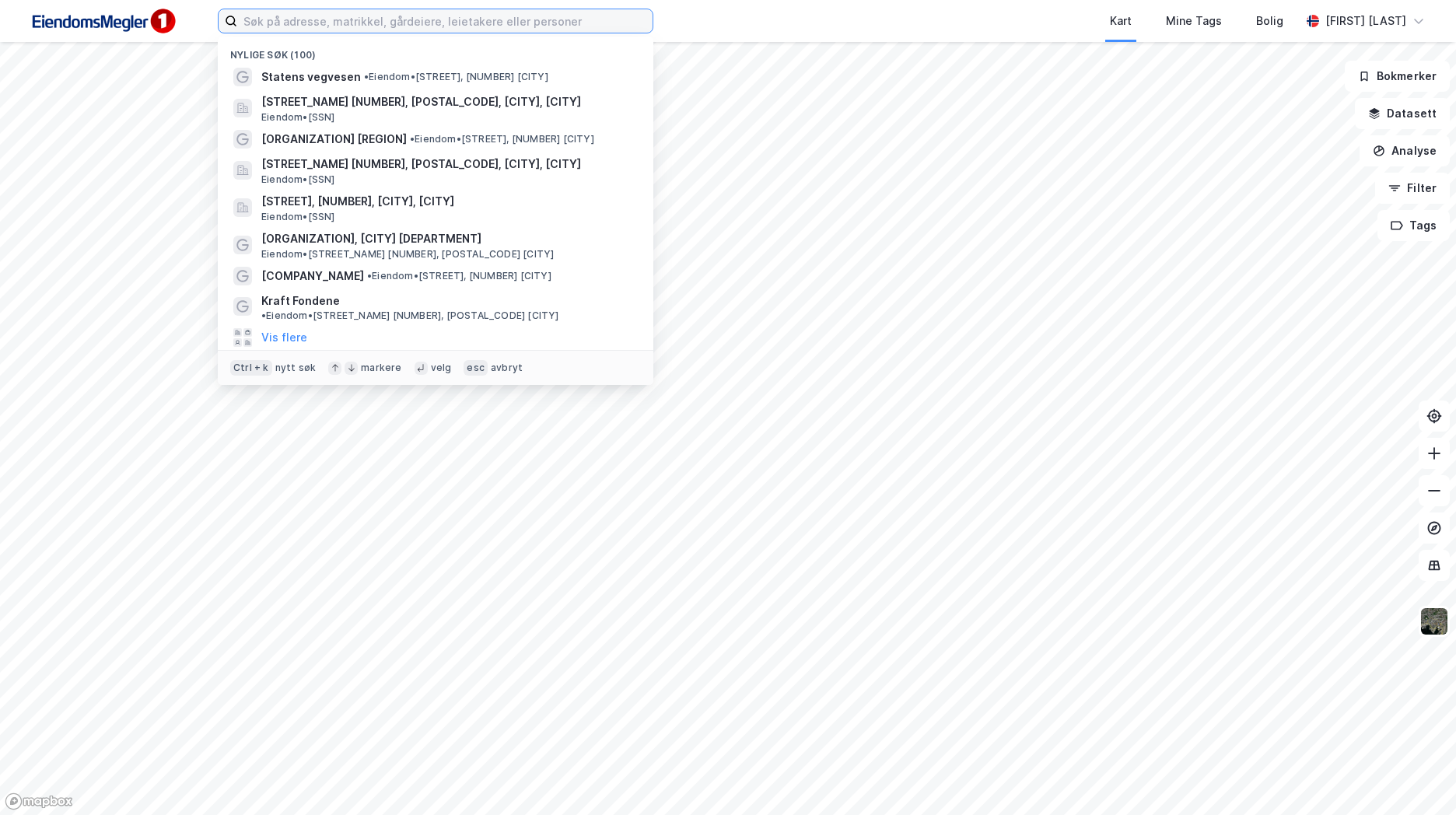 paste on "Berika AS" 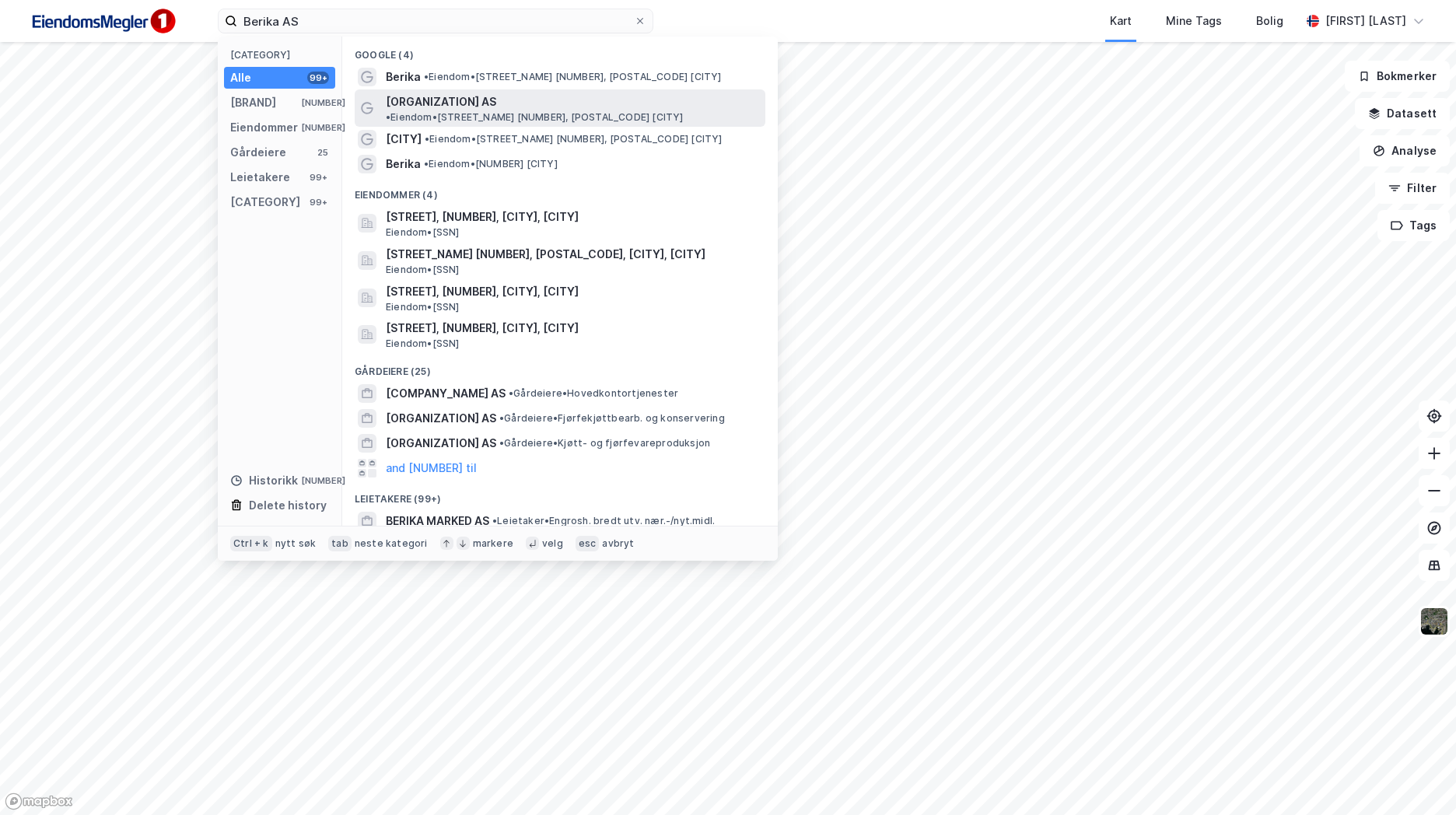 click on "[COMPANY_NAME] • Eiendom • [STREET_NAME] [NUMBER], [POSTAL_CODE] [CITY]" at bounding box center (574, 108) 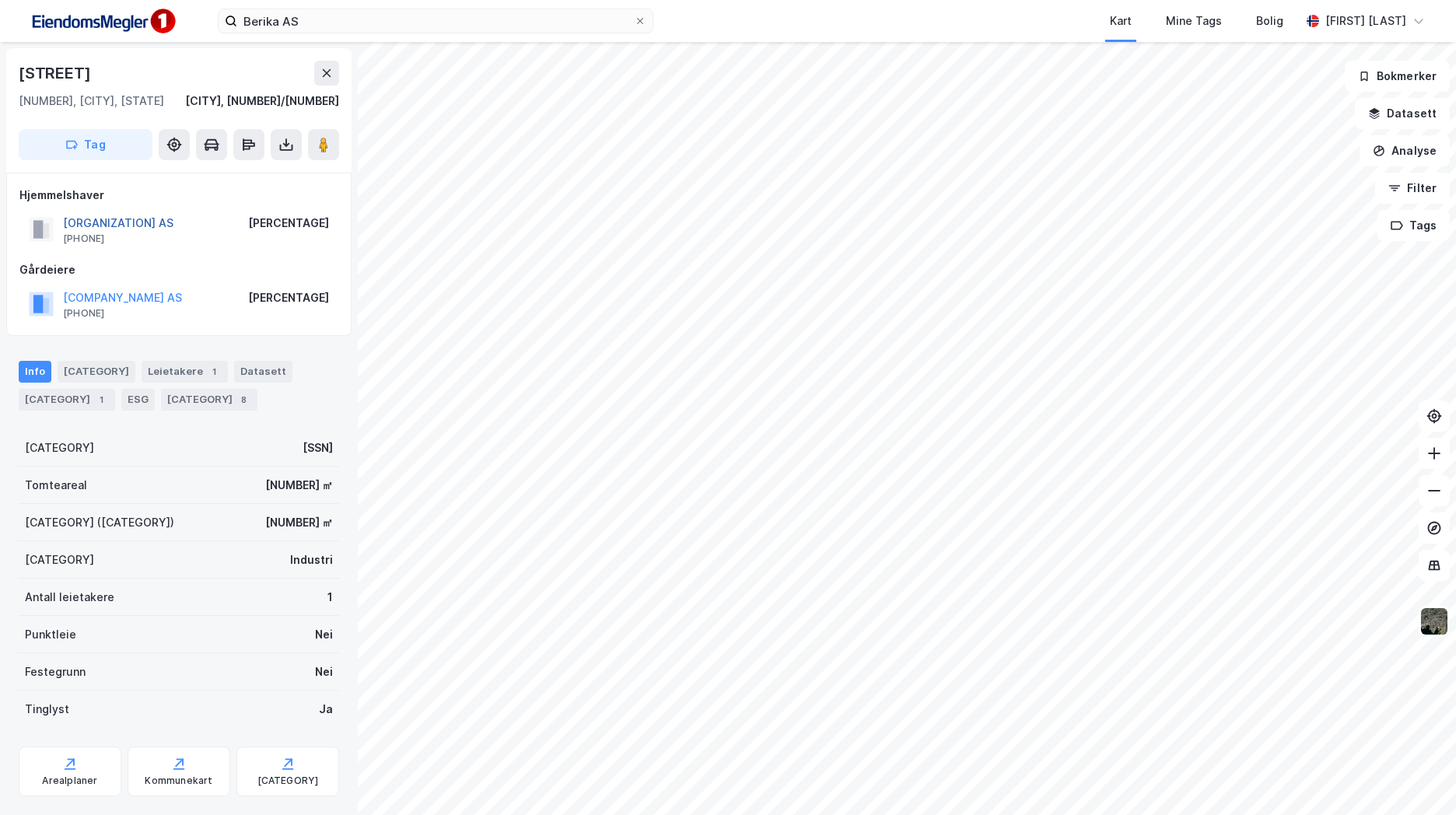 click on "[ORGANIZATION] AS" at bounding box center [0, 0] 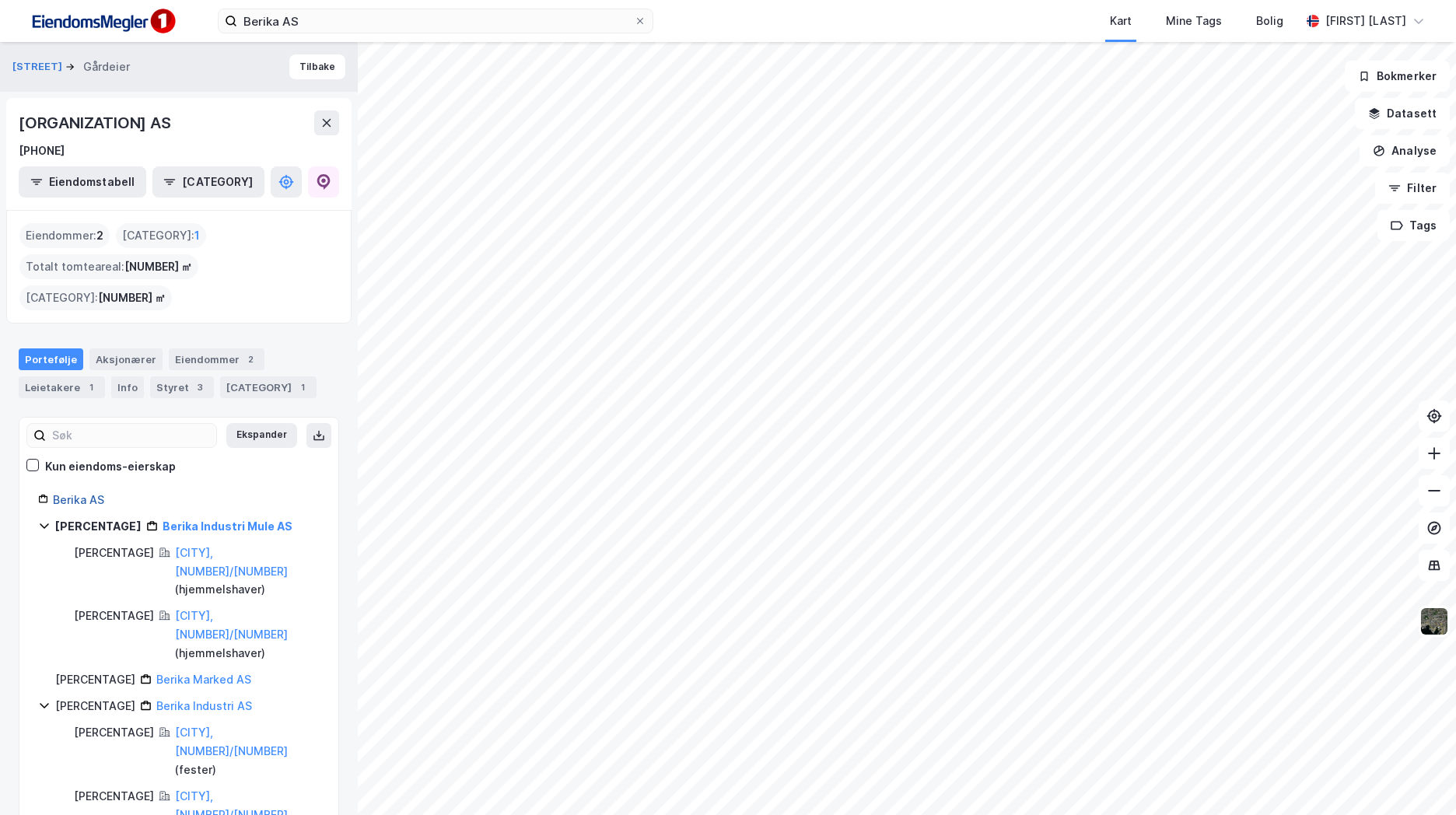 click on "Berika AS" at bounding box center [79, 499] 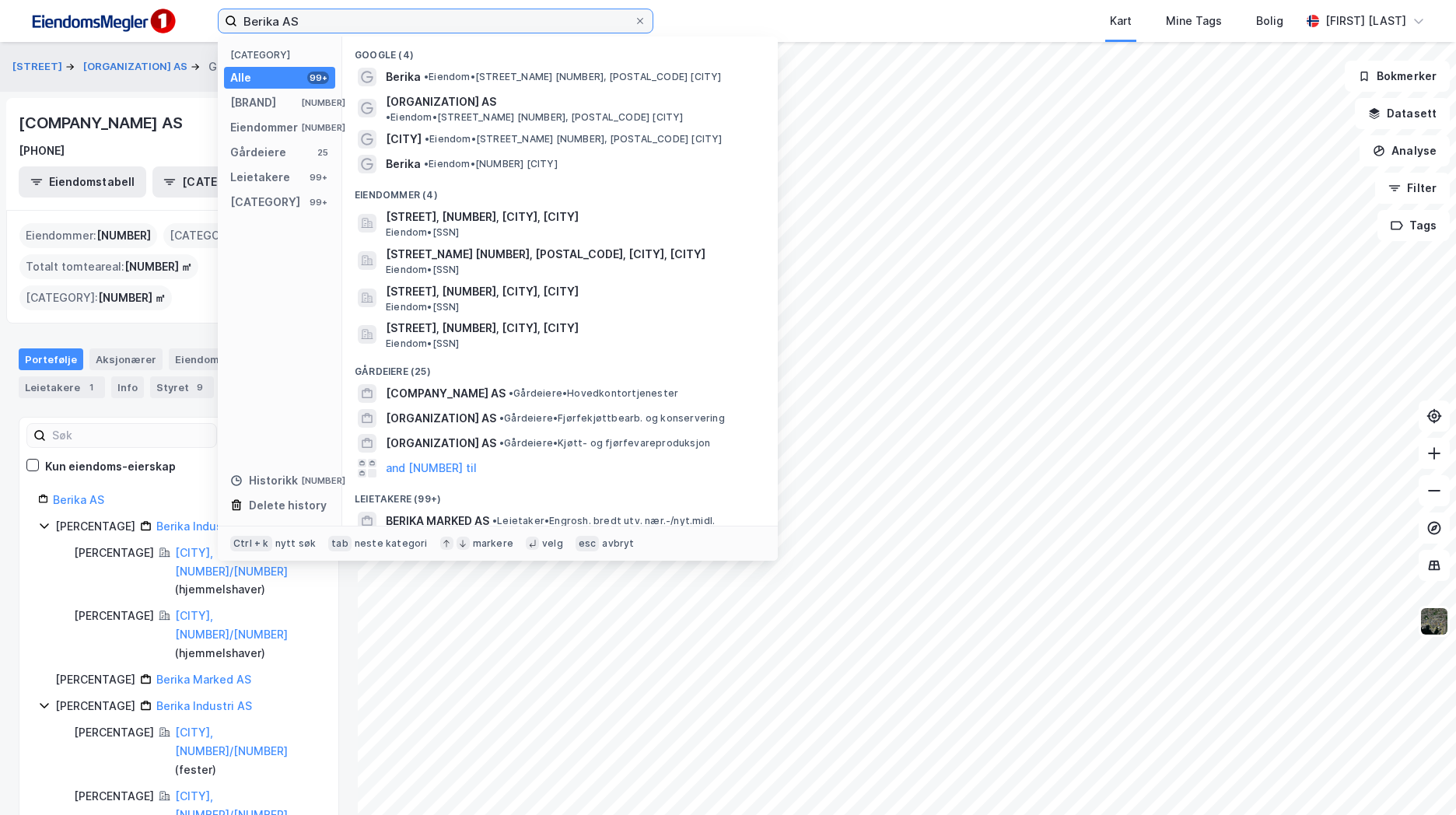 click on "Berika AS" at bounding box center (436, 21) 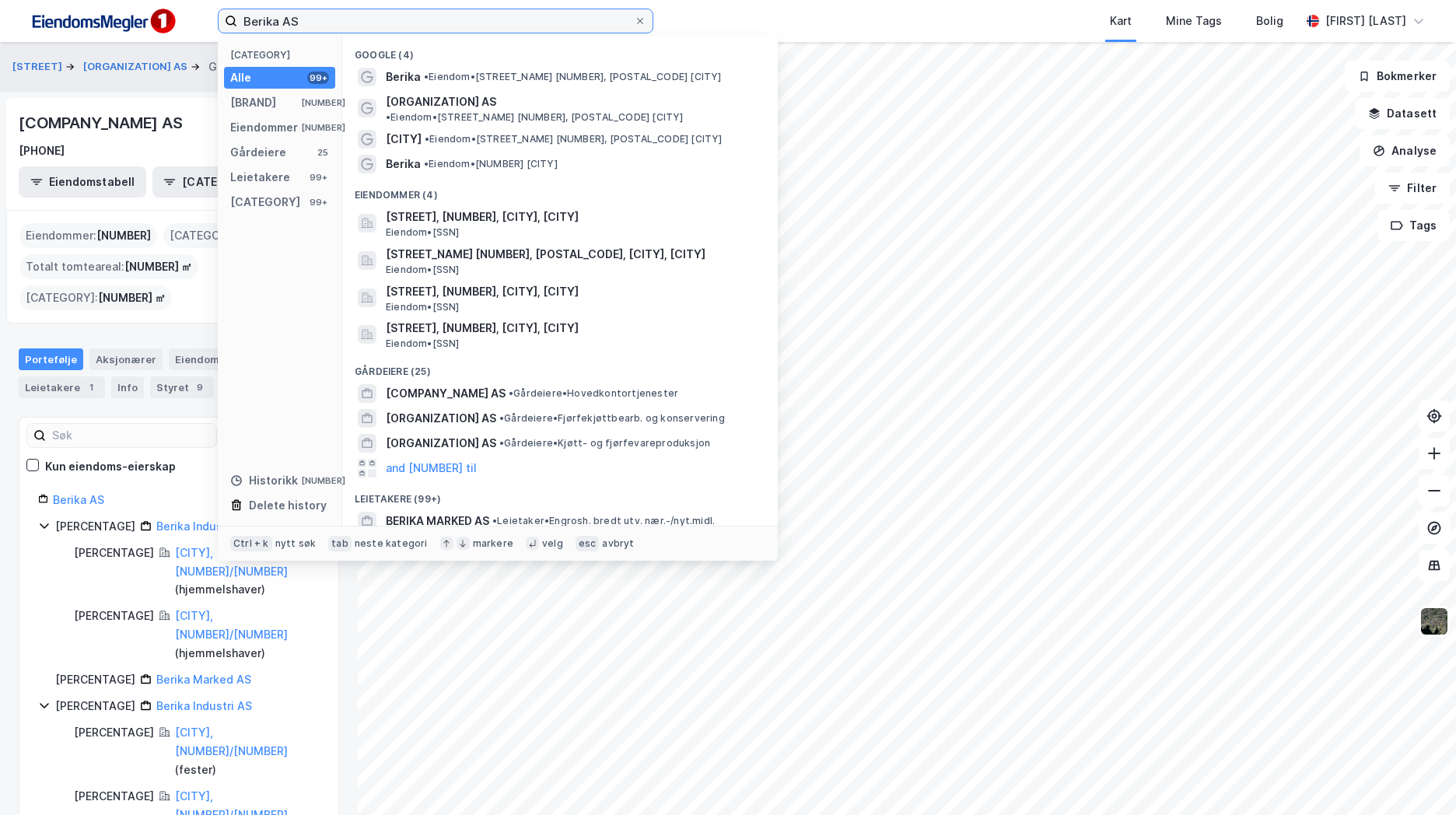drag, startPoint x: 344, startPoint y: 26, endPoint x: 115, endPoint y: 21, distance: 229.05458 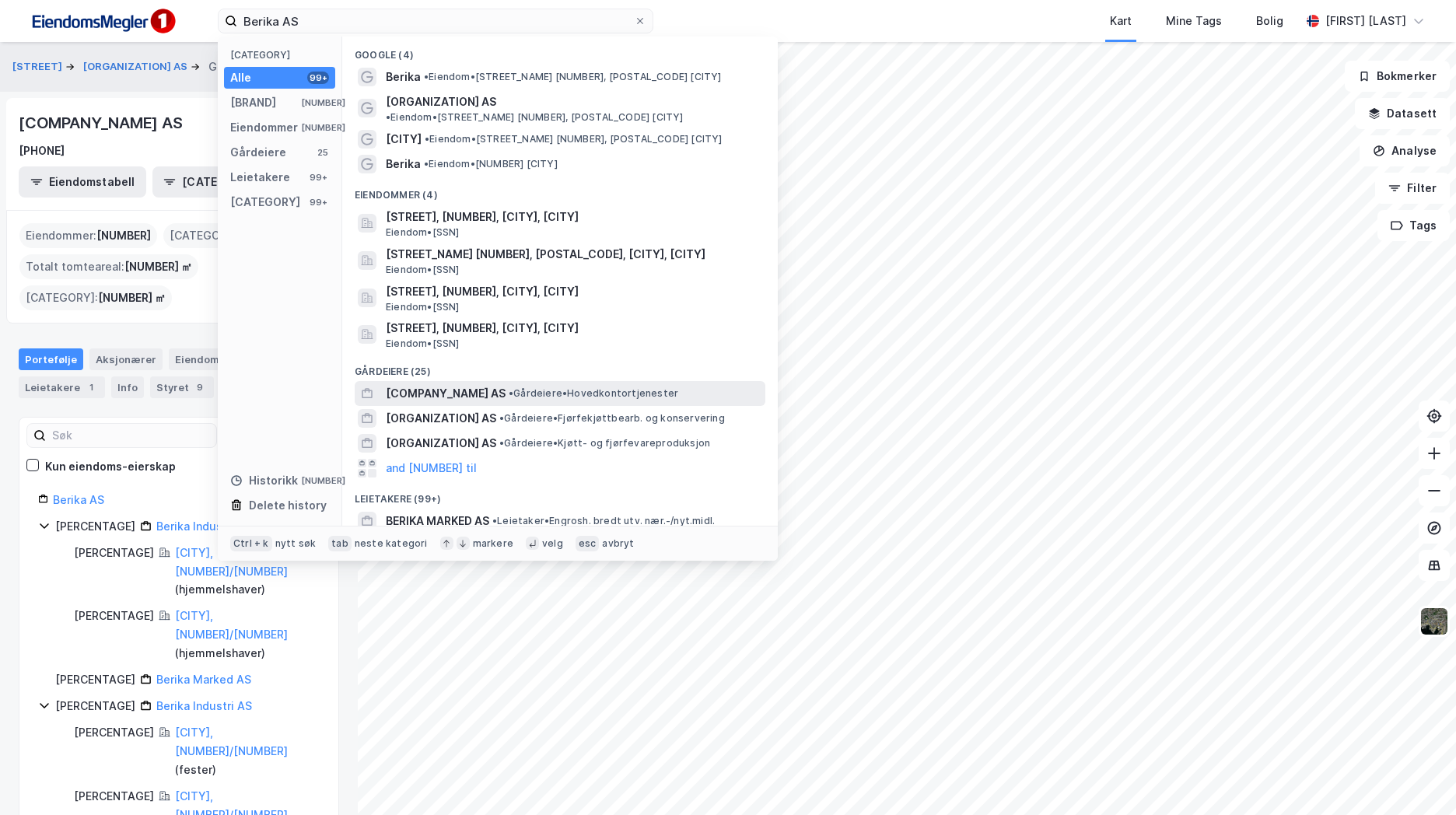 click on "•  Gårdeiere  •  Hovedkontortjenester" at bounding box center (593, 394) 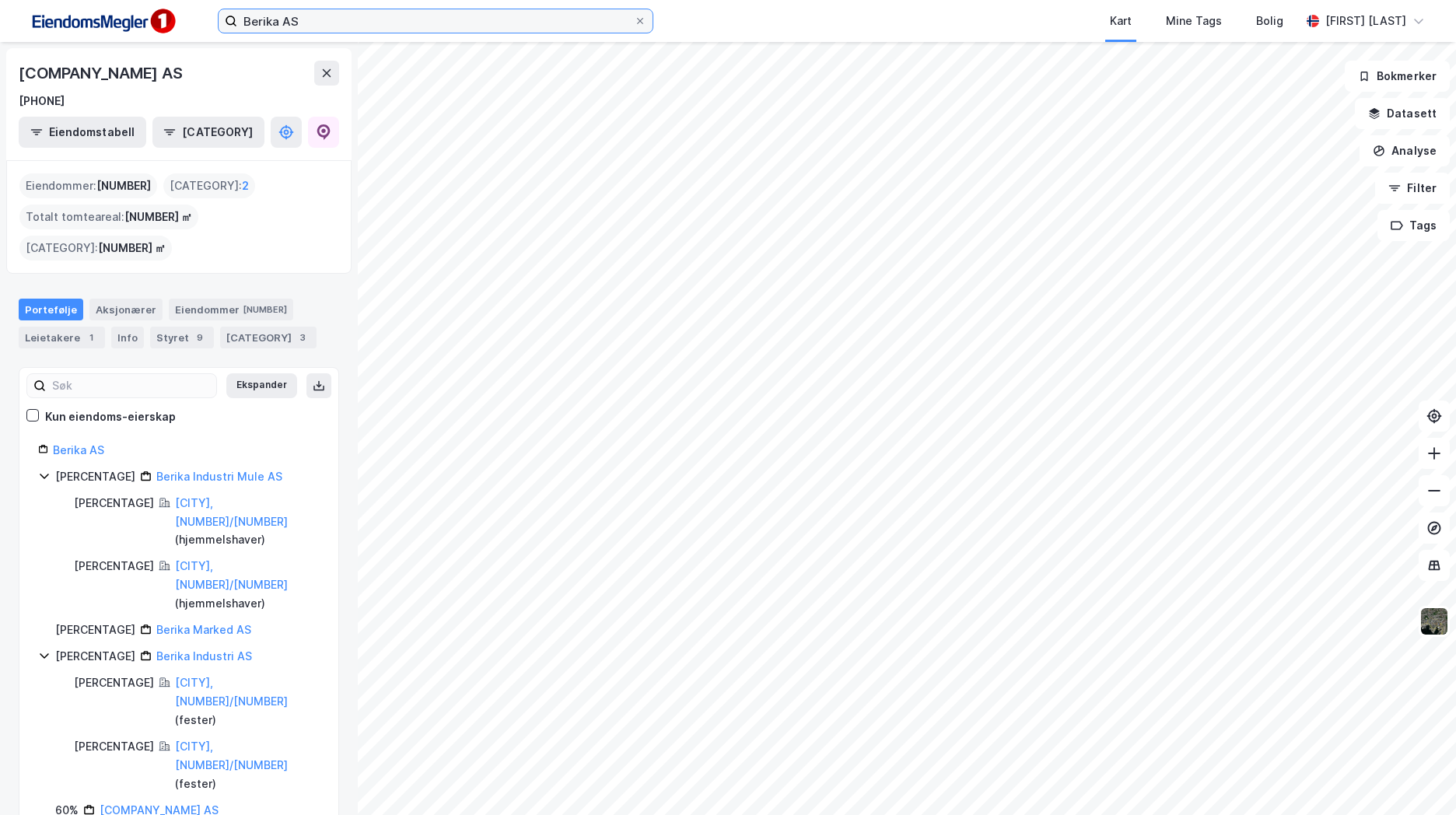 click on "Berika AS" at bounding box center (436, 21) 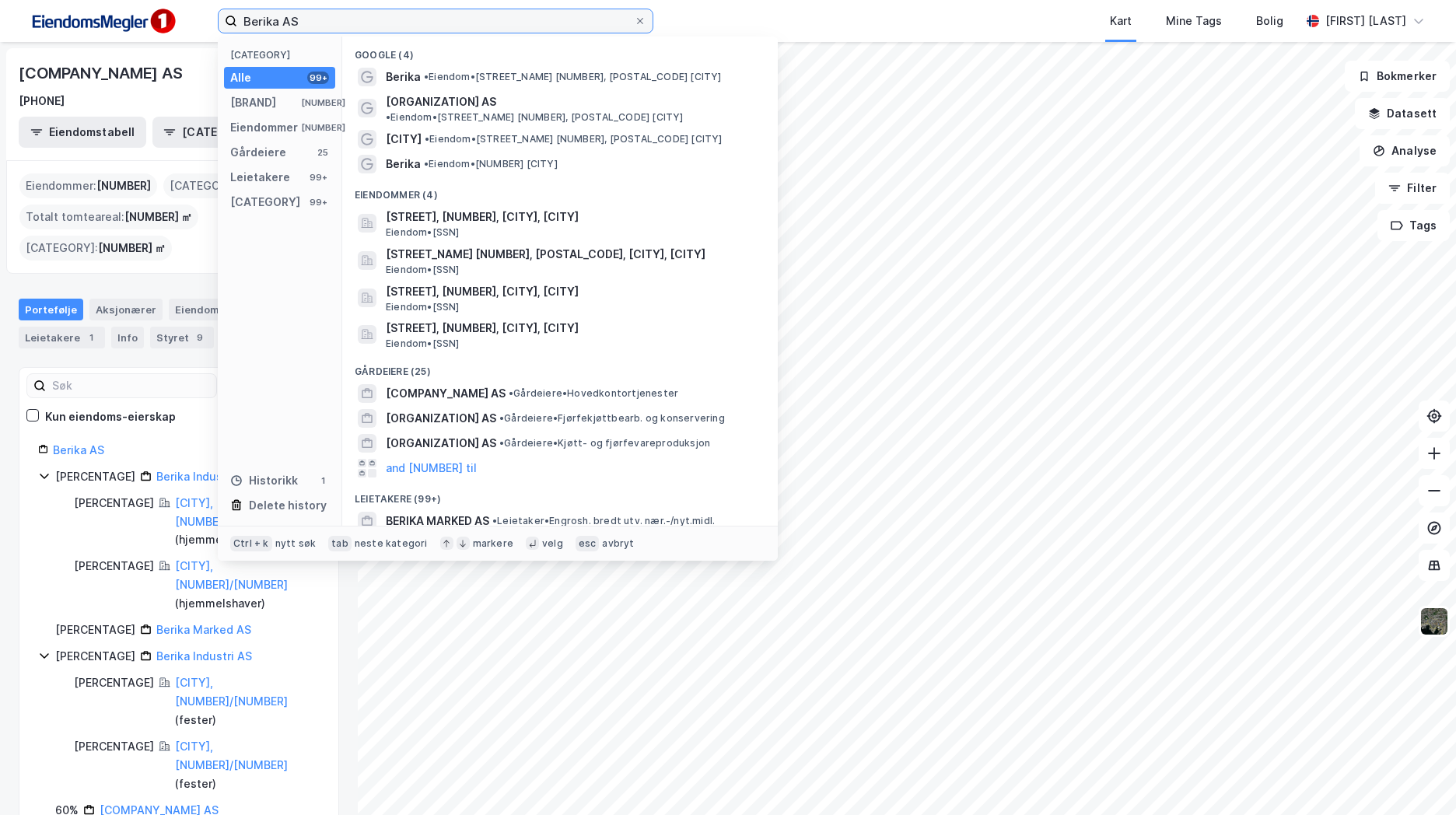 click on "Berika AS" at bounding box center (436, 21) 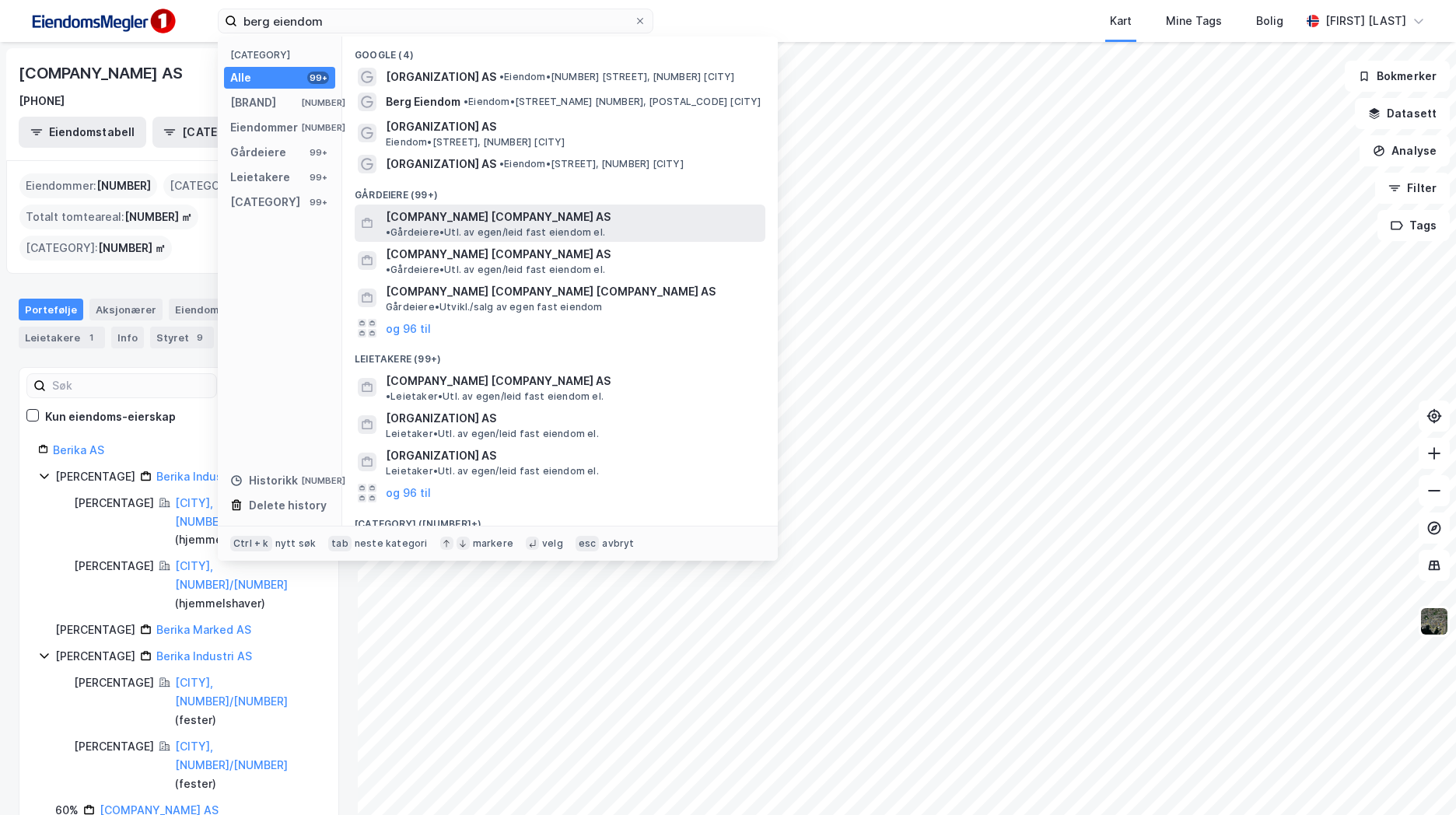 click on "BERG EIENDOM AS" at bounding box center (498, 217) 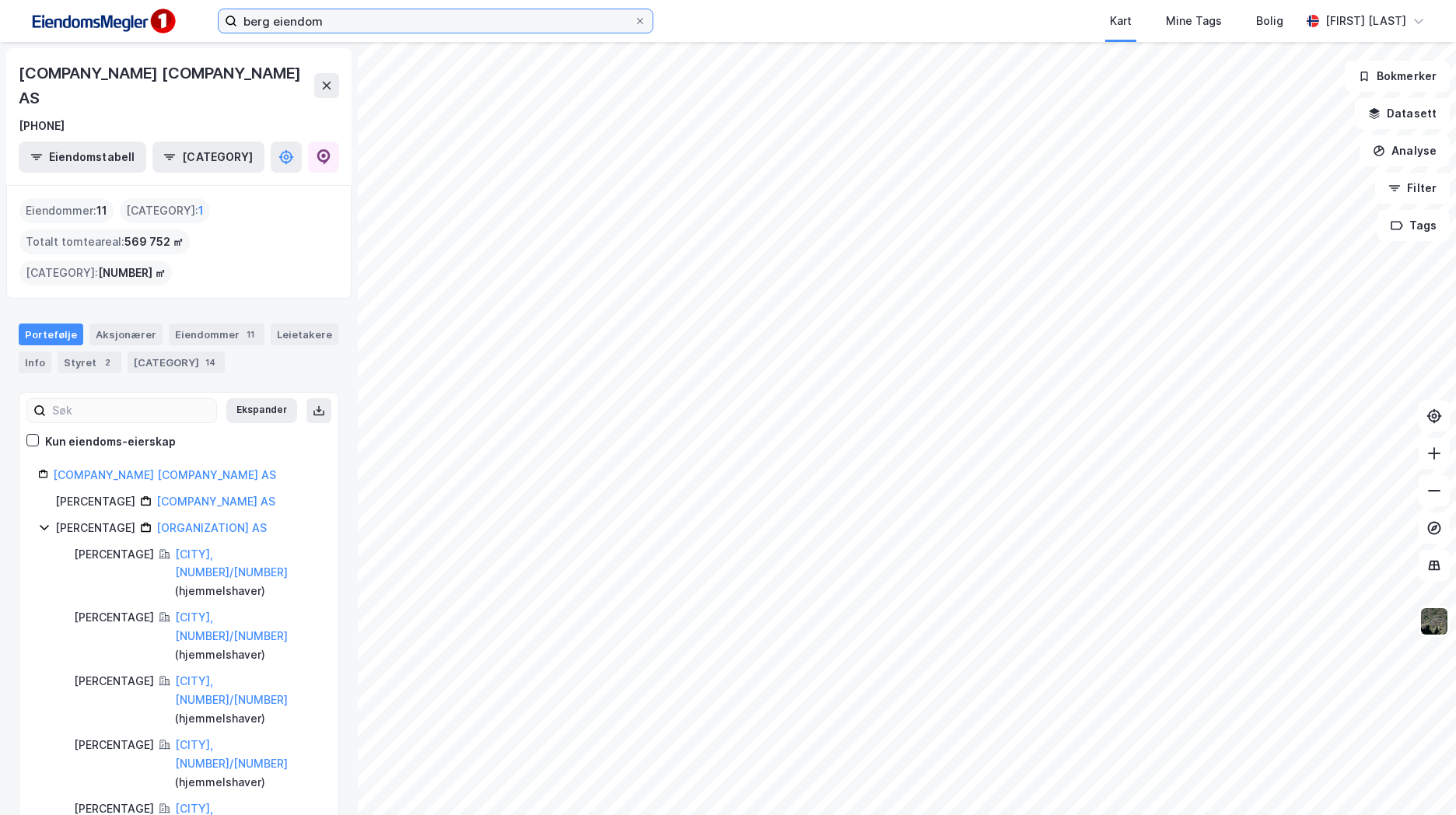 click on "berg eiendom" at bounding box center [436, 21] 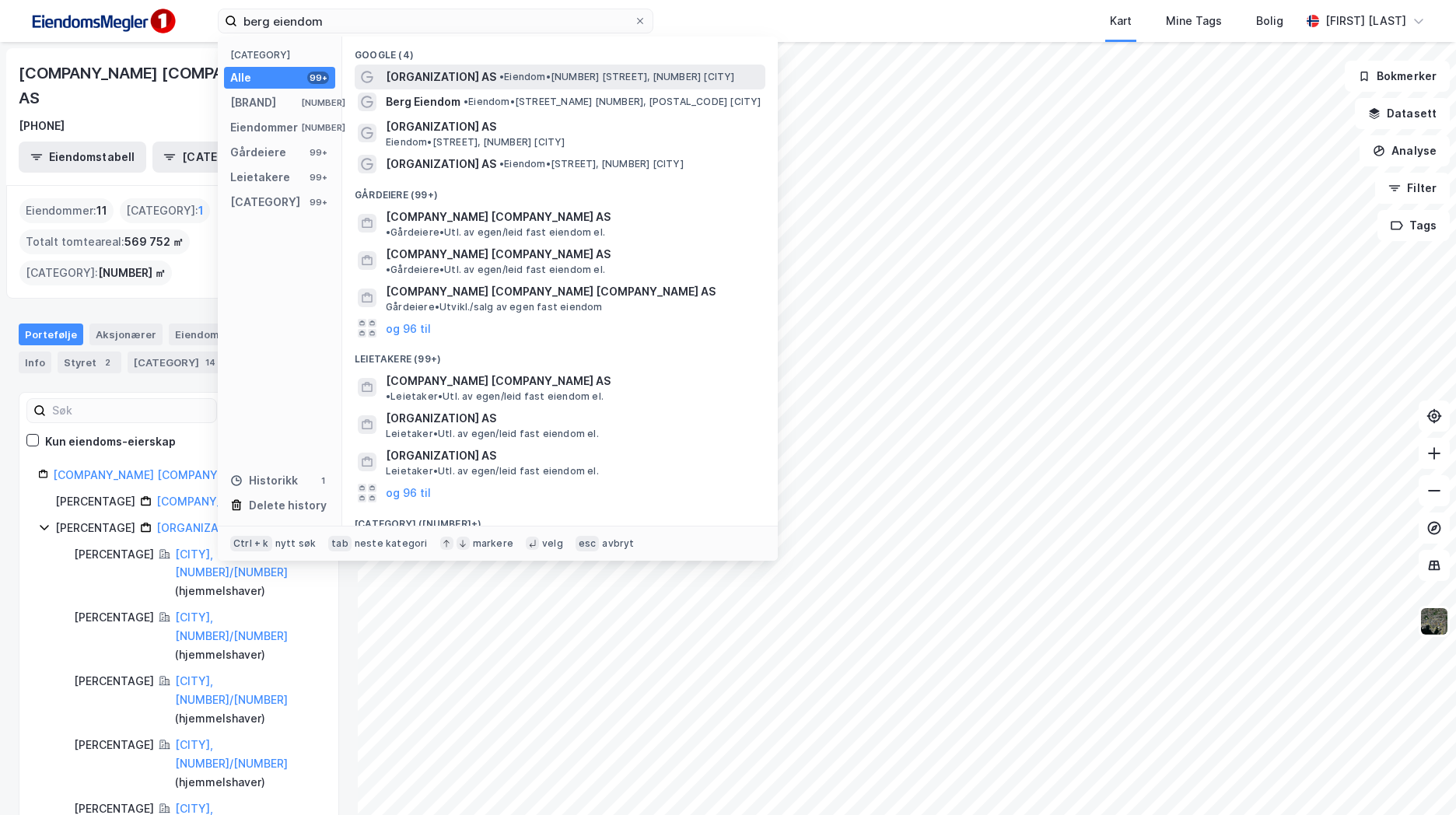 click on "Berg Eiendom Levanger AS" at bounding box center [441, 77] 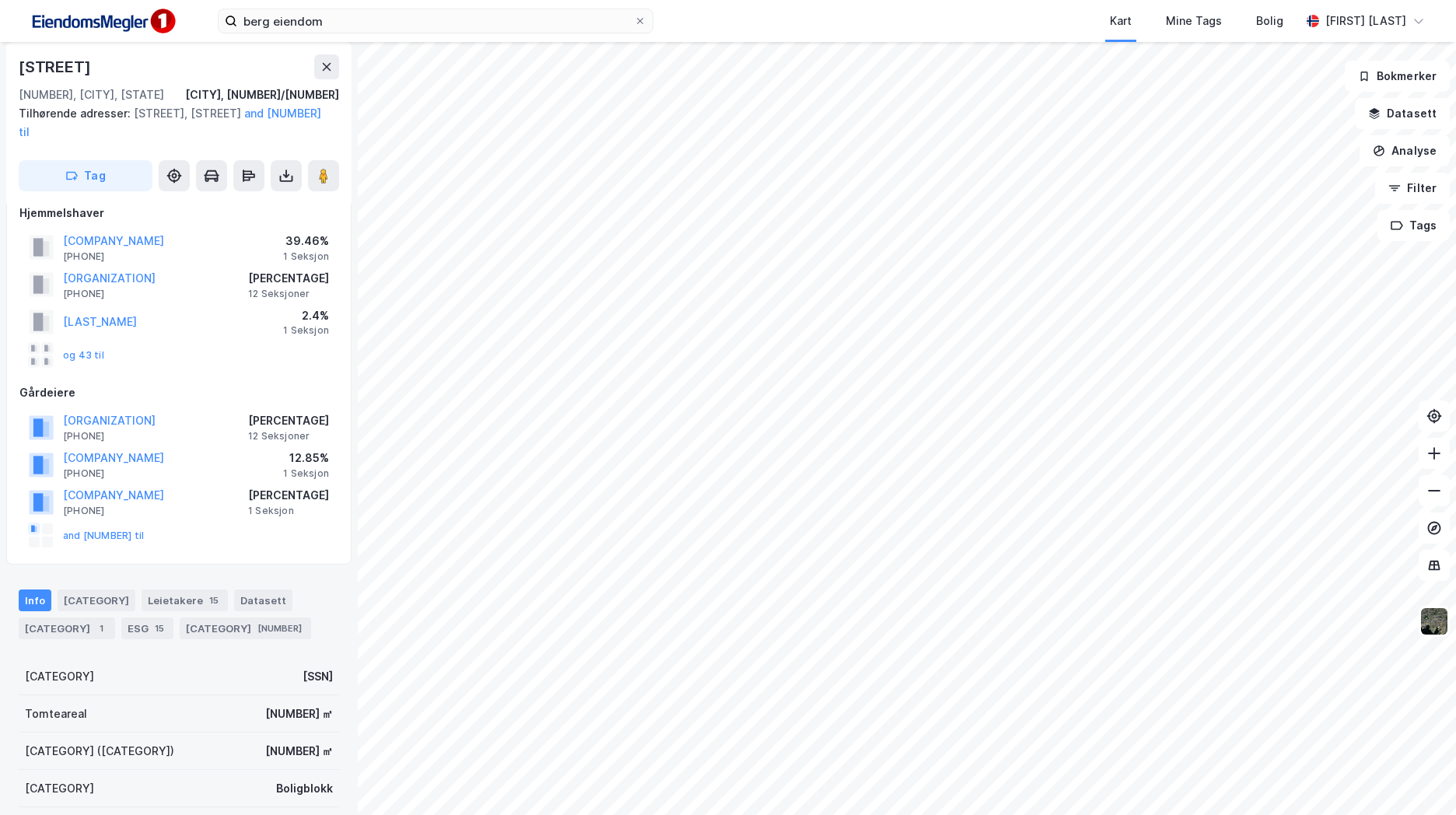 scroll, scrollTop: 0, scrollLeft: 0, axis: both 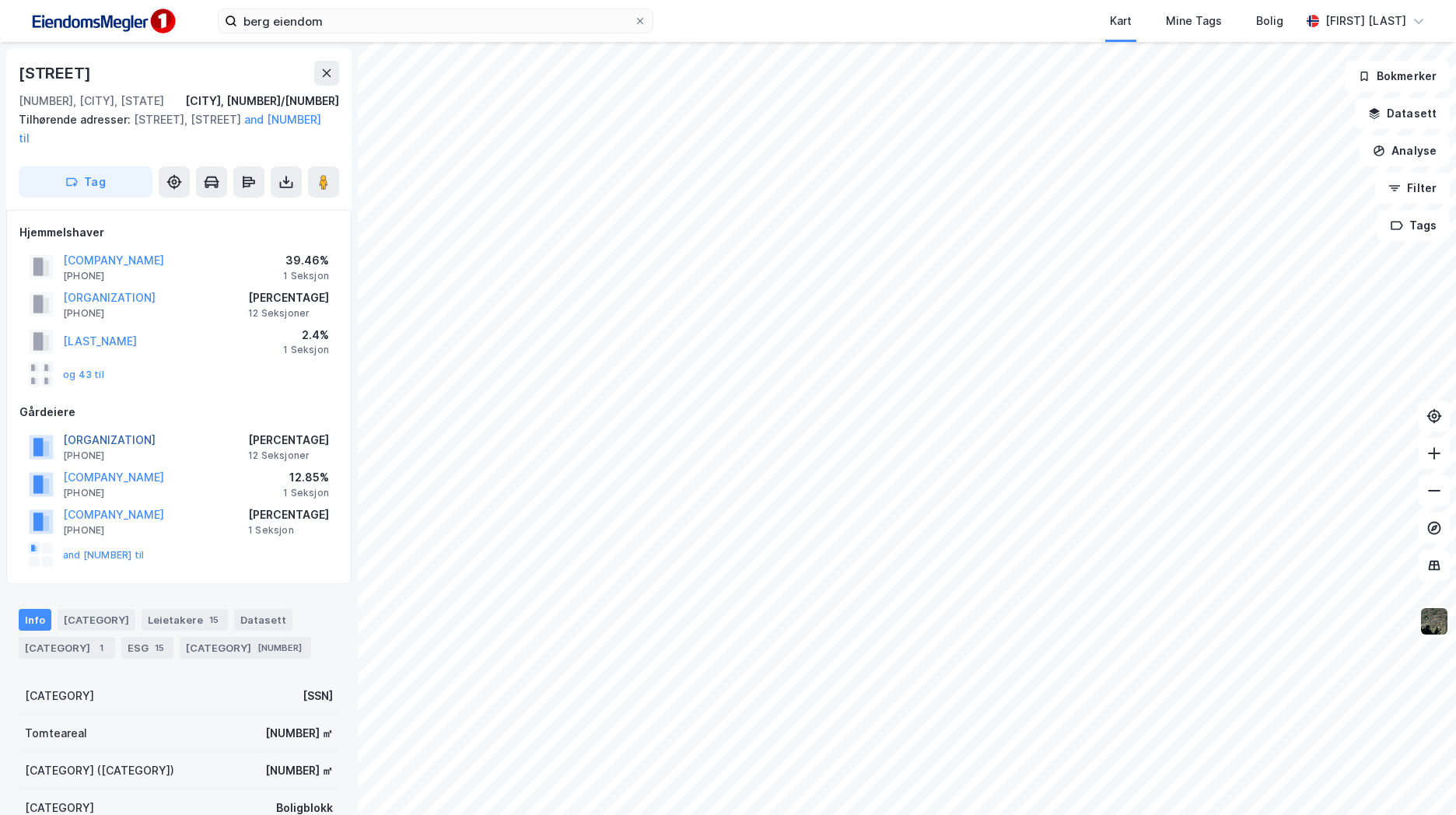 click on "BORETTSLAGET MOAFJÆRA 8" at bounding box center (0, 0) 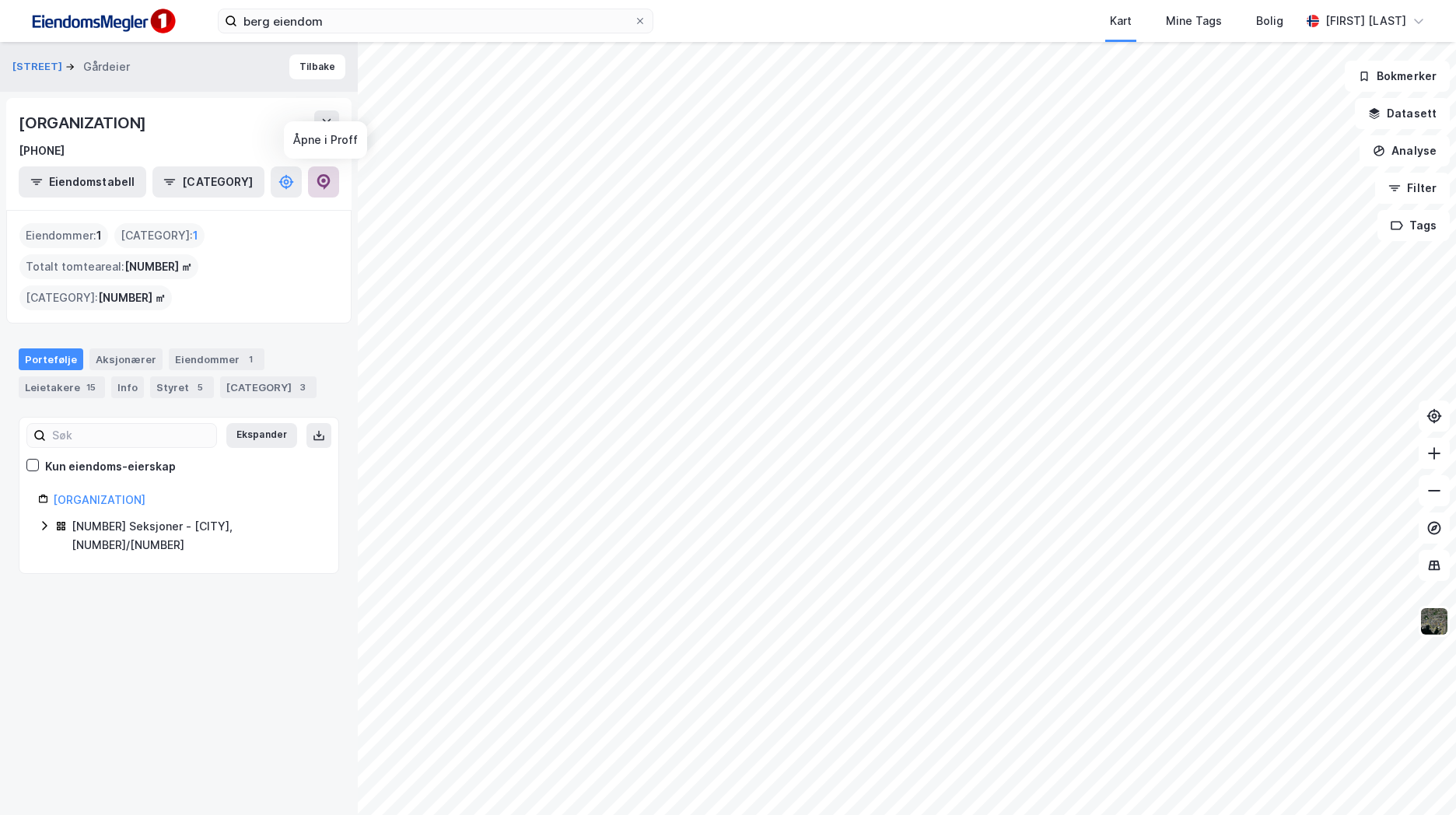 click at bounding box center [324, 182] 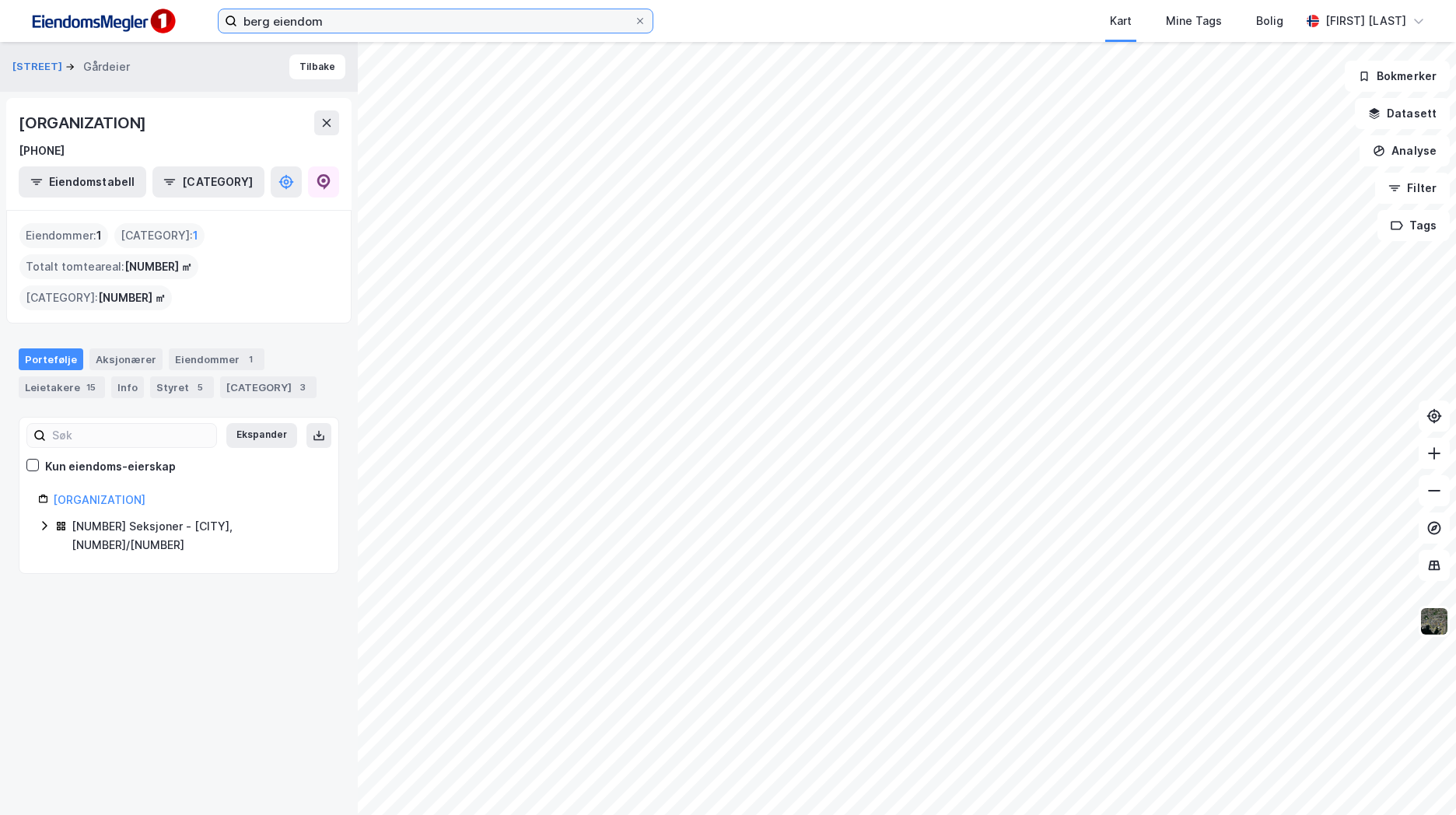 drag, startPoint x: 303, startPoint y: 20, endPoint x: 120, endPoint y: 4, distance: 183.69812 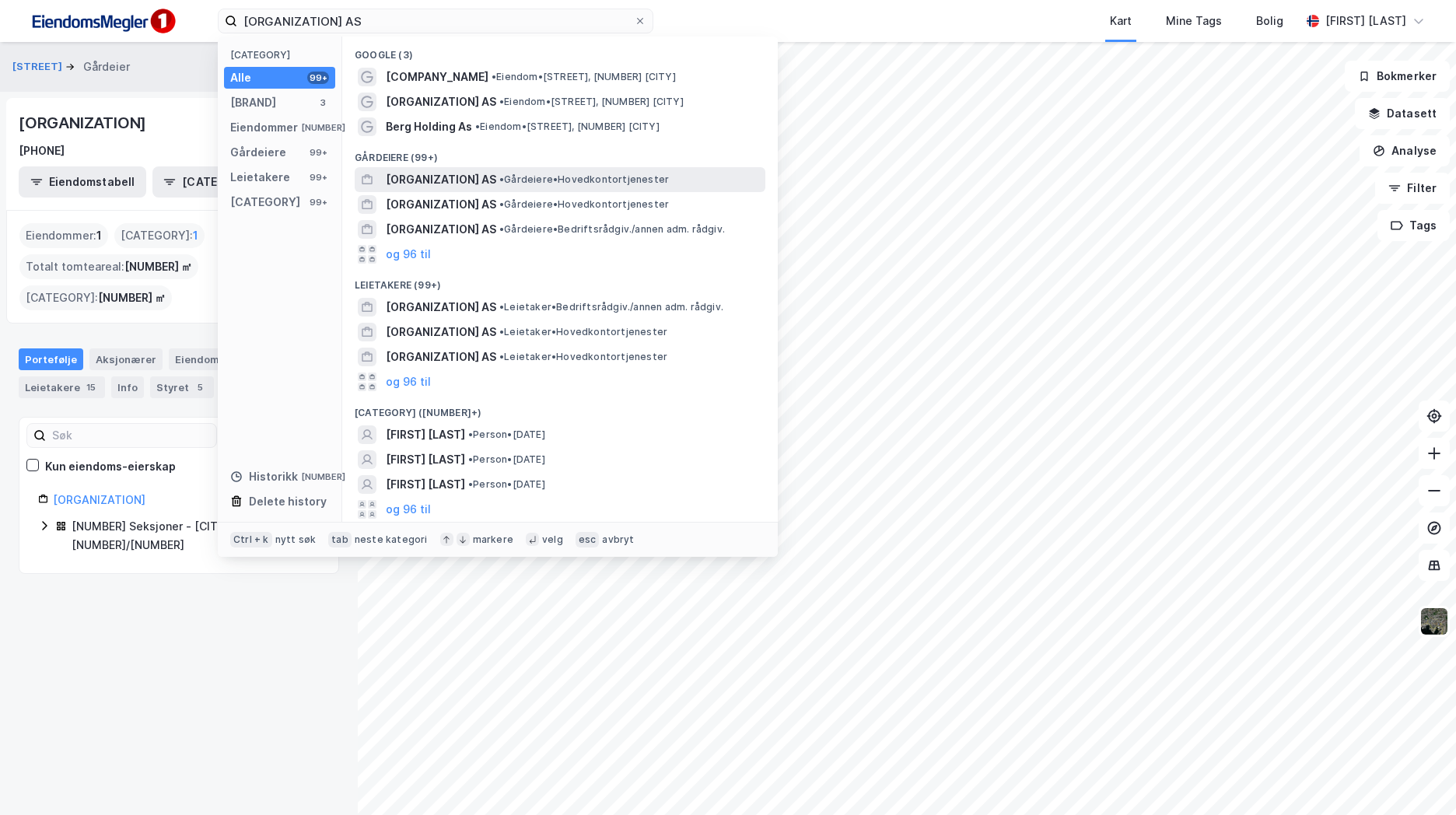 click on "•  Gårdeiere  •  Hovedkontortjenester" at bounding box center [584, 180] 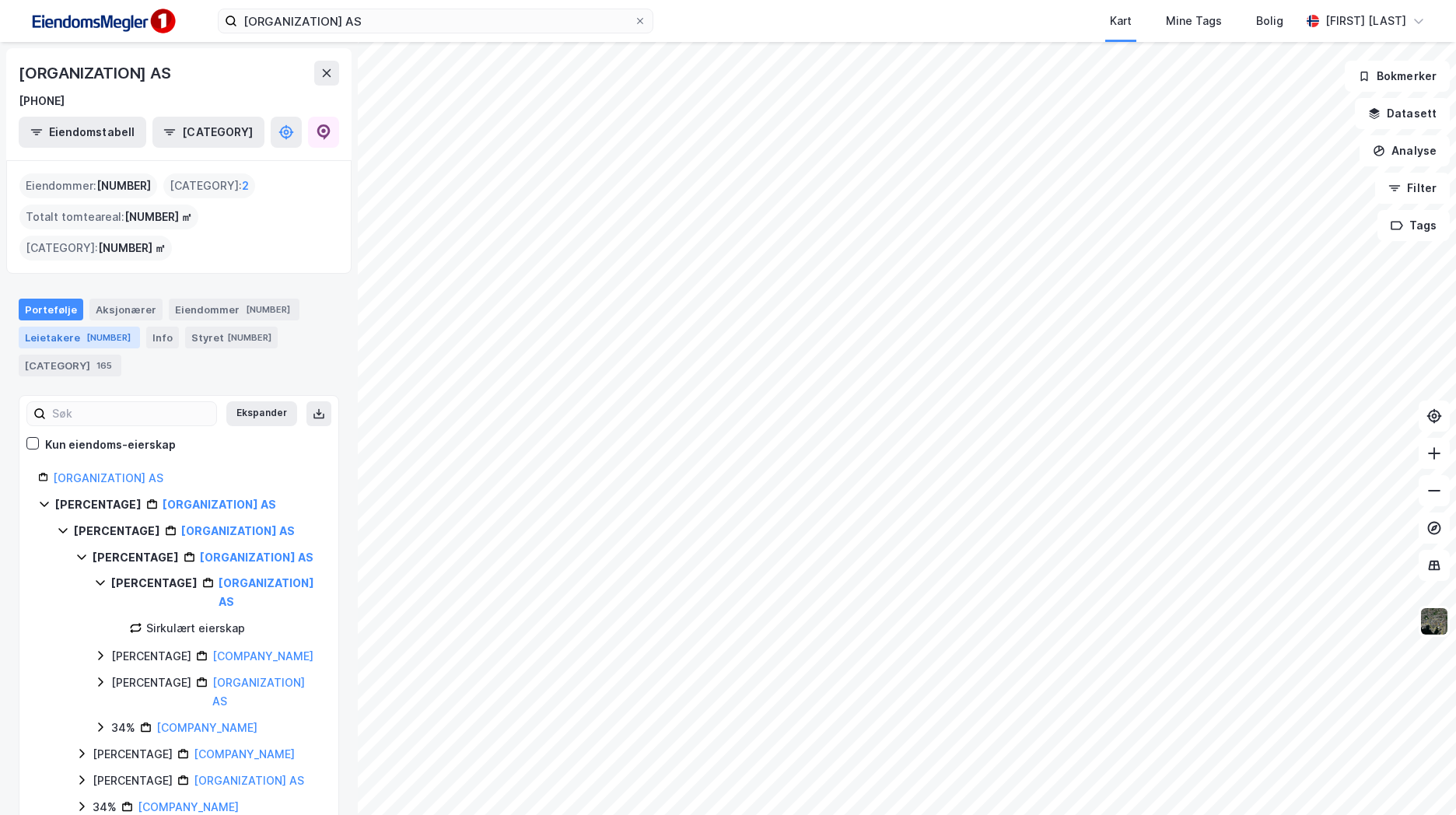 click on "Leietakere 55" at bounding box center [79, 338] 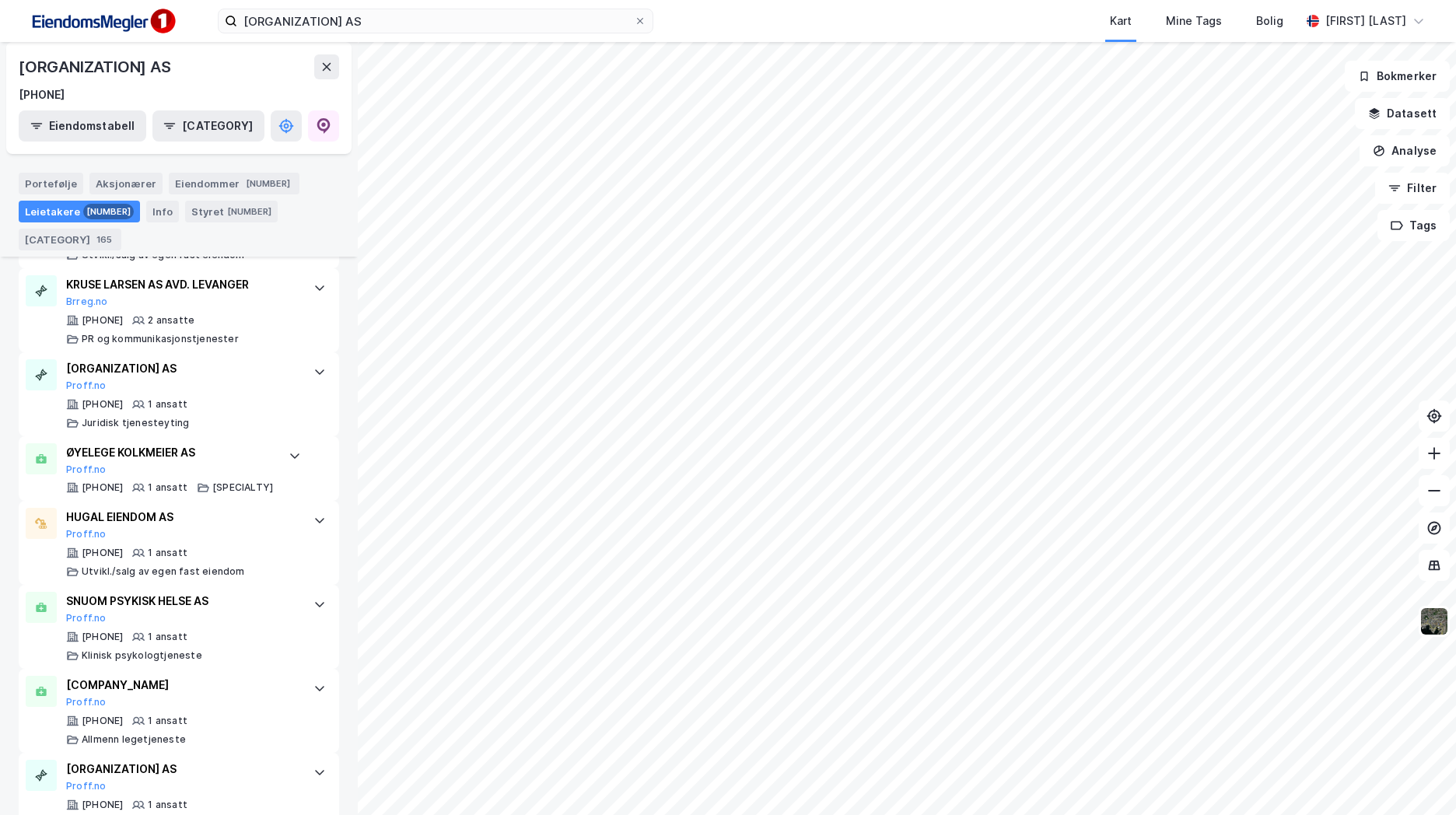 scroll, scrollTop: 4657, scrollLeft: 0, axis: vertical 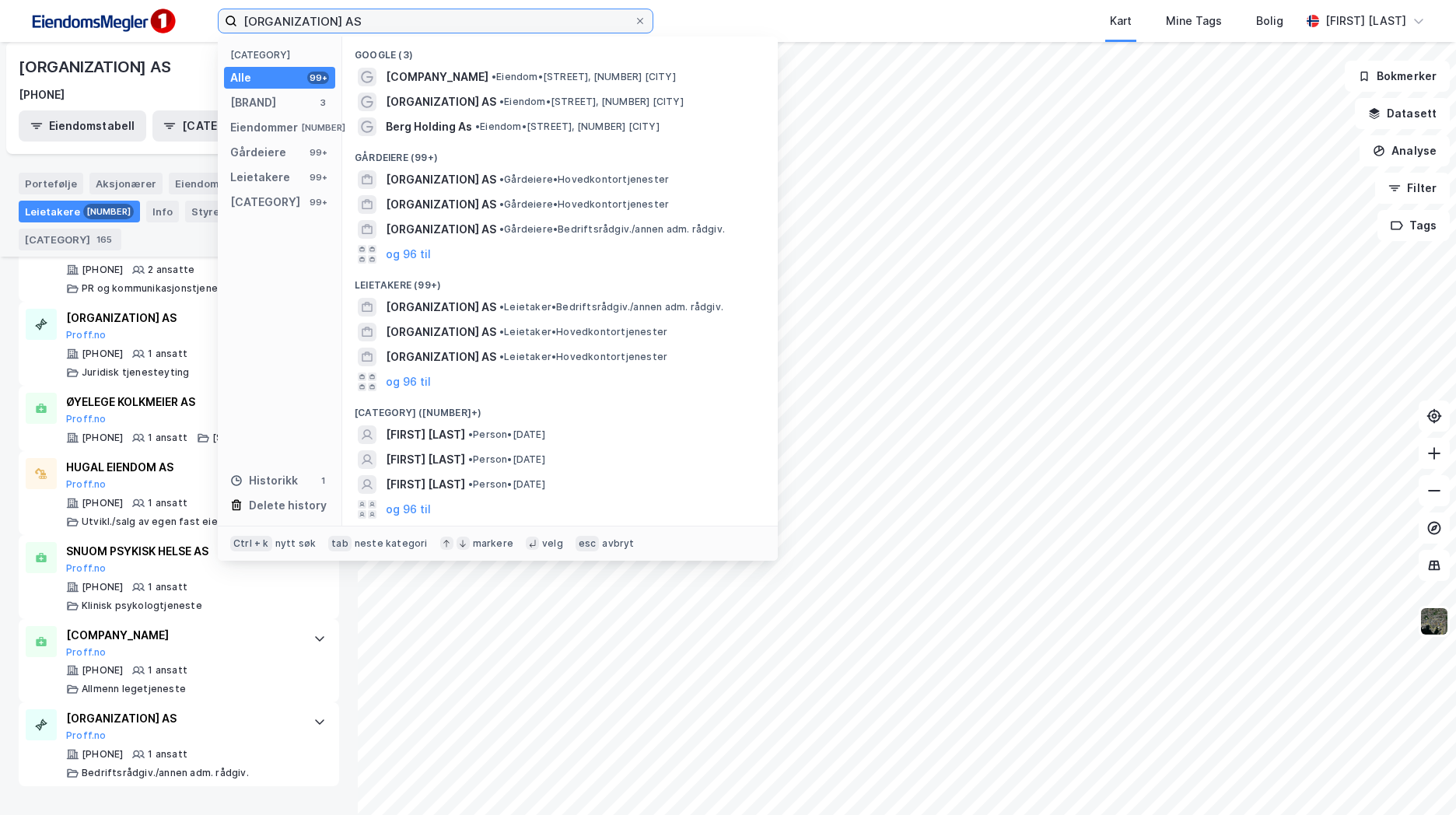 drag, startPoint x: 379, startPoint y: 16, endPoint x: 215, endPoint y: 23, distance: 164.14932 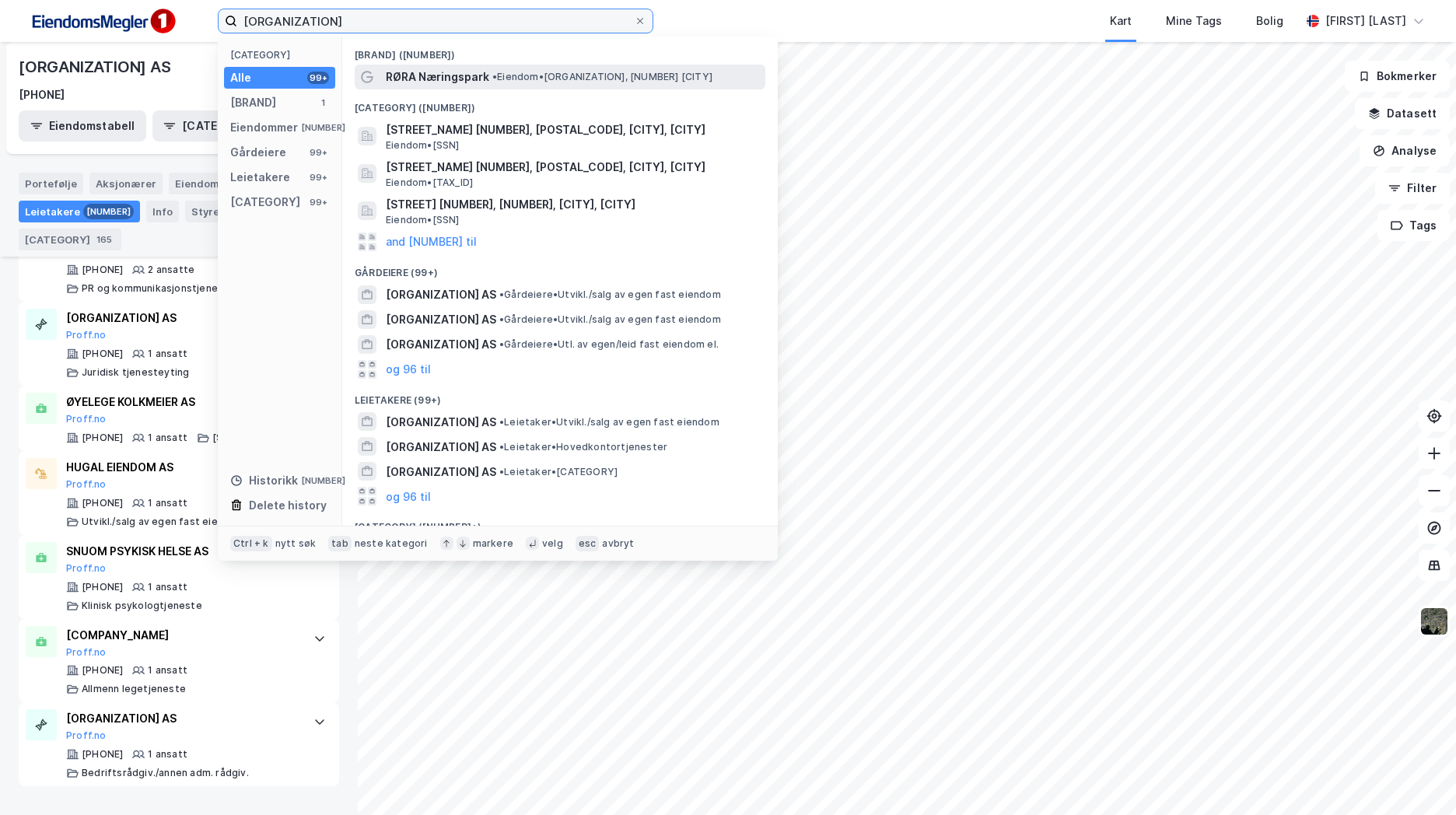 type on "Røra Næringspark" 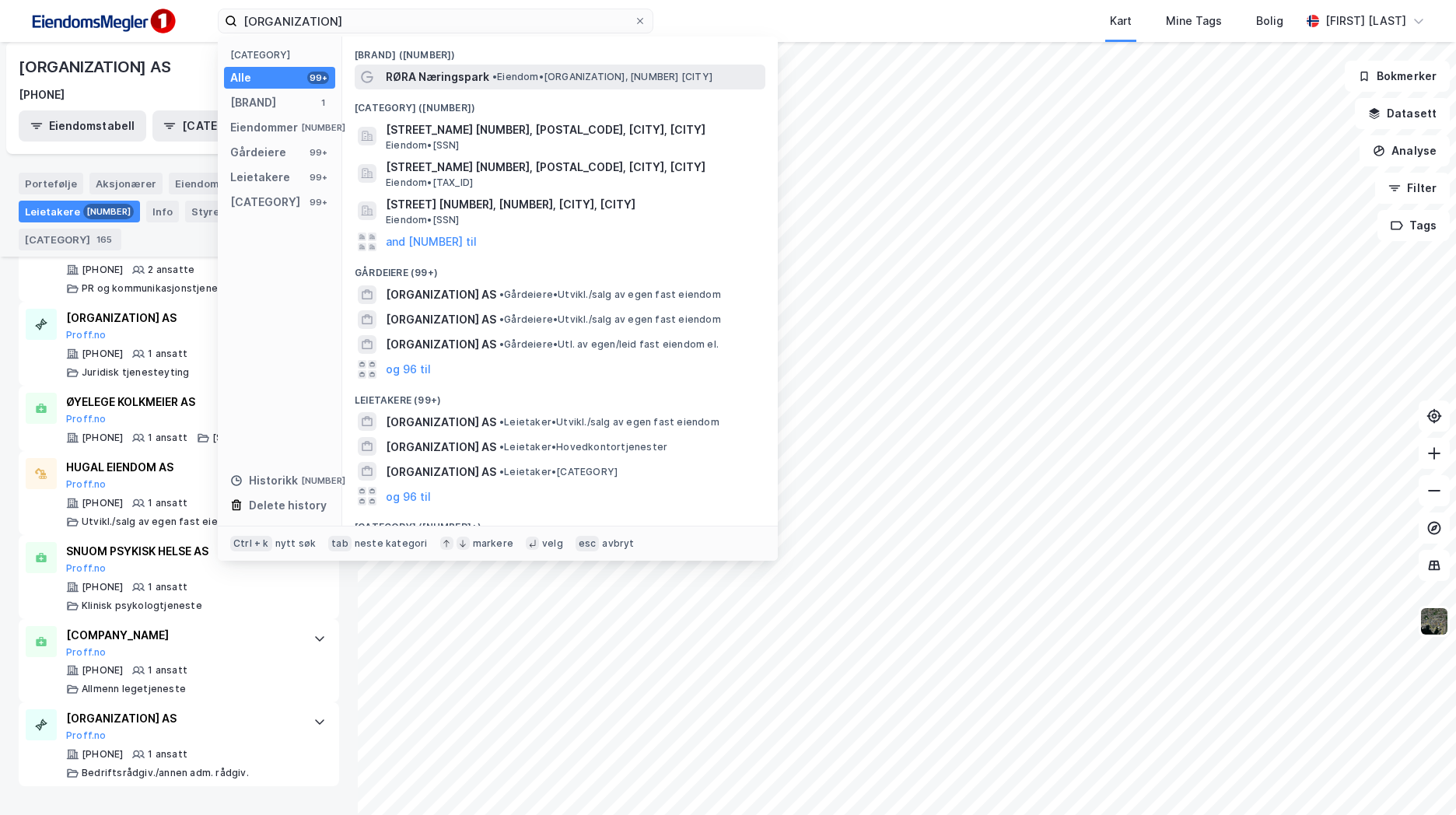 click on "•  Eiendom  •  RØRA Næringspark, 7670 Inderøy" at bounding box center [602, 77] 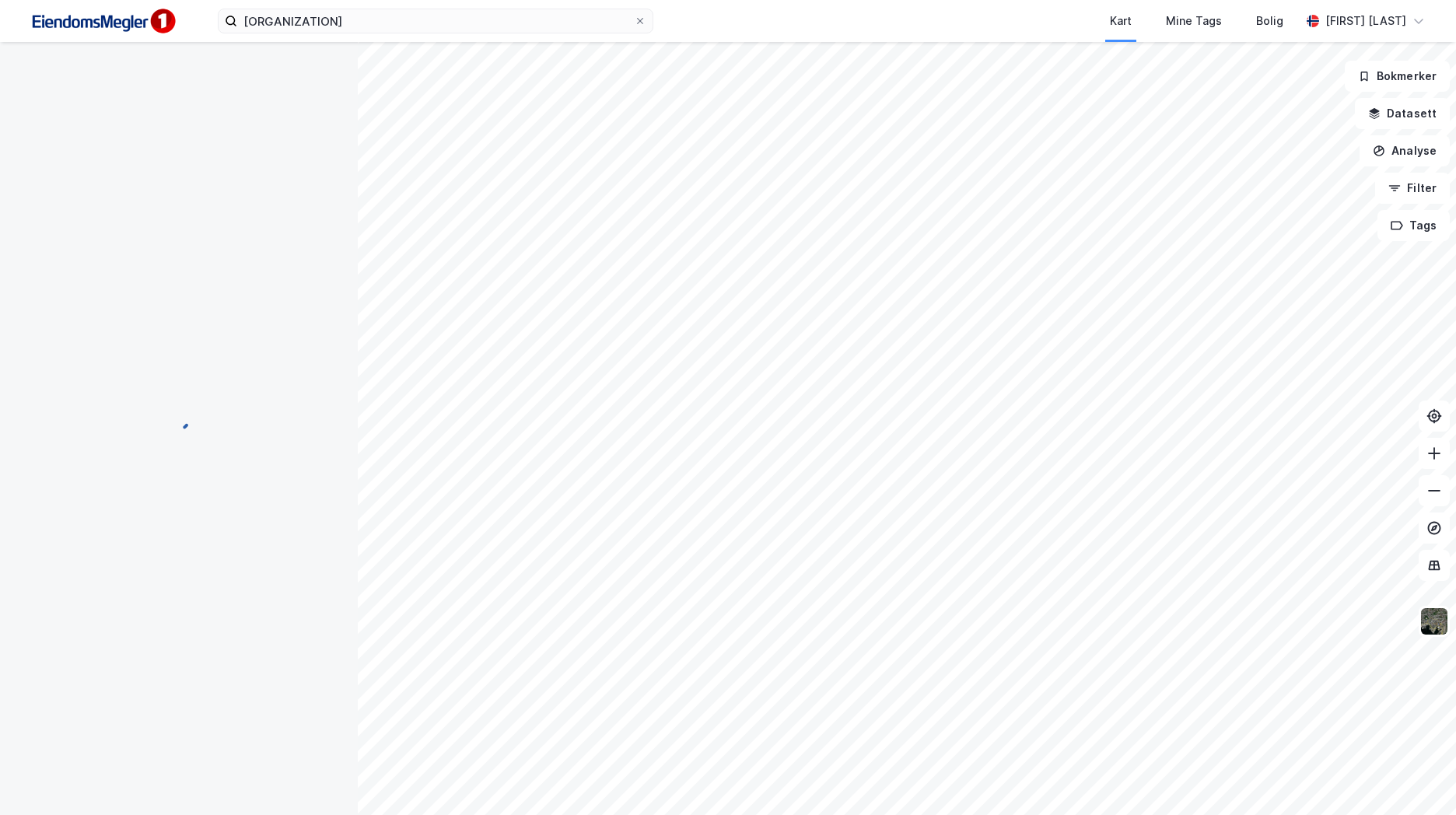 scroll, scrollTop: 3, scrollLeft: 0, axis: vertical 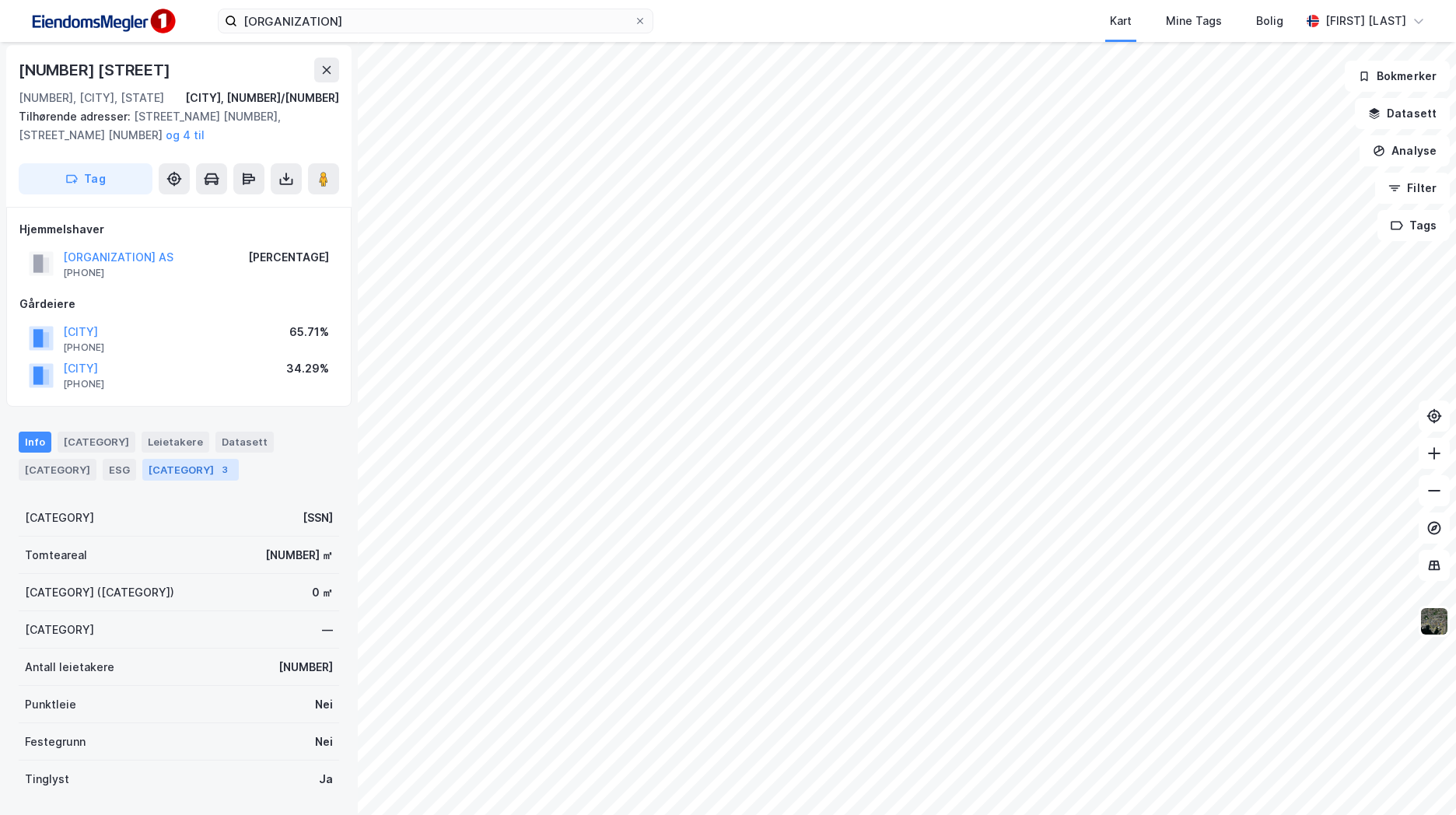 click on "Transaksjoner 3" at bounding box center (191, 470) 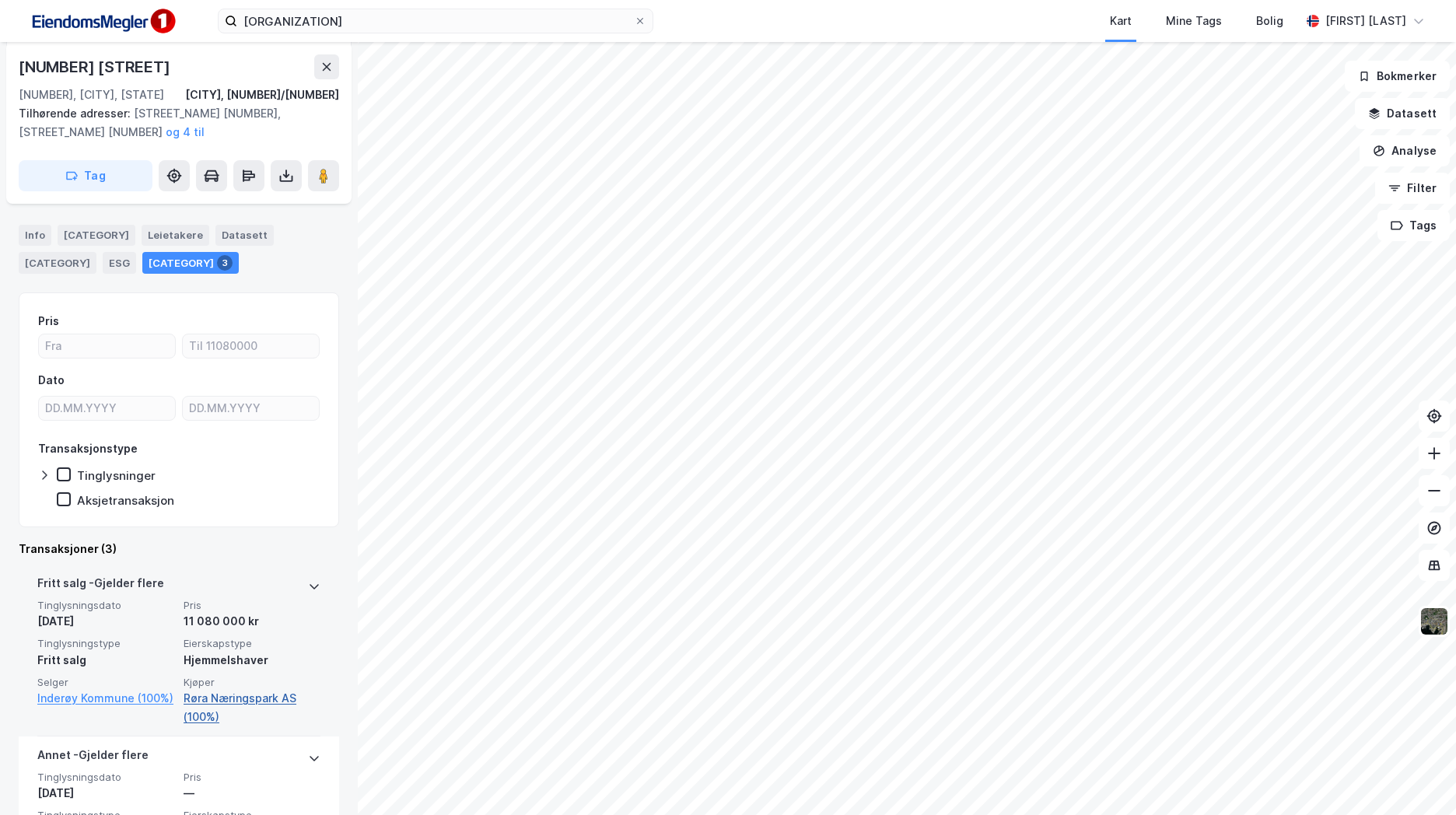 scroll, scrollTop: 0, scrollLeft: 0, axis: both 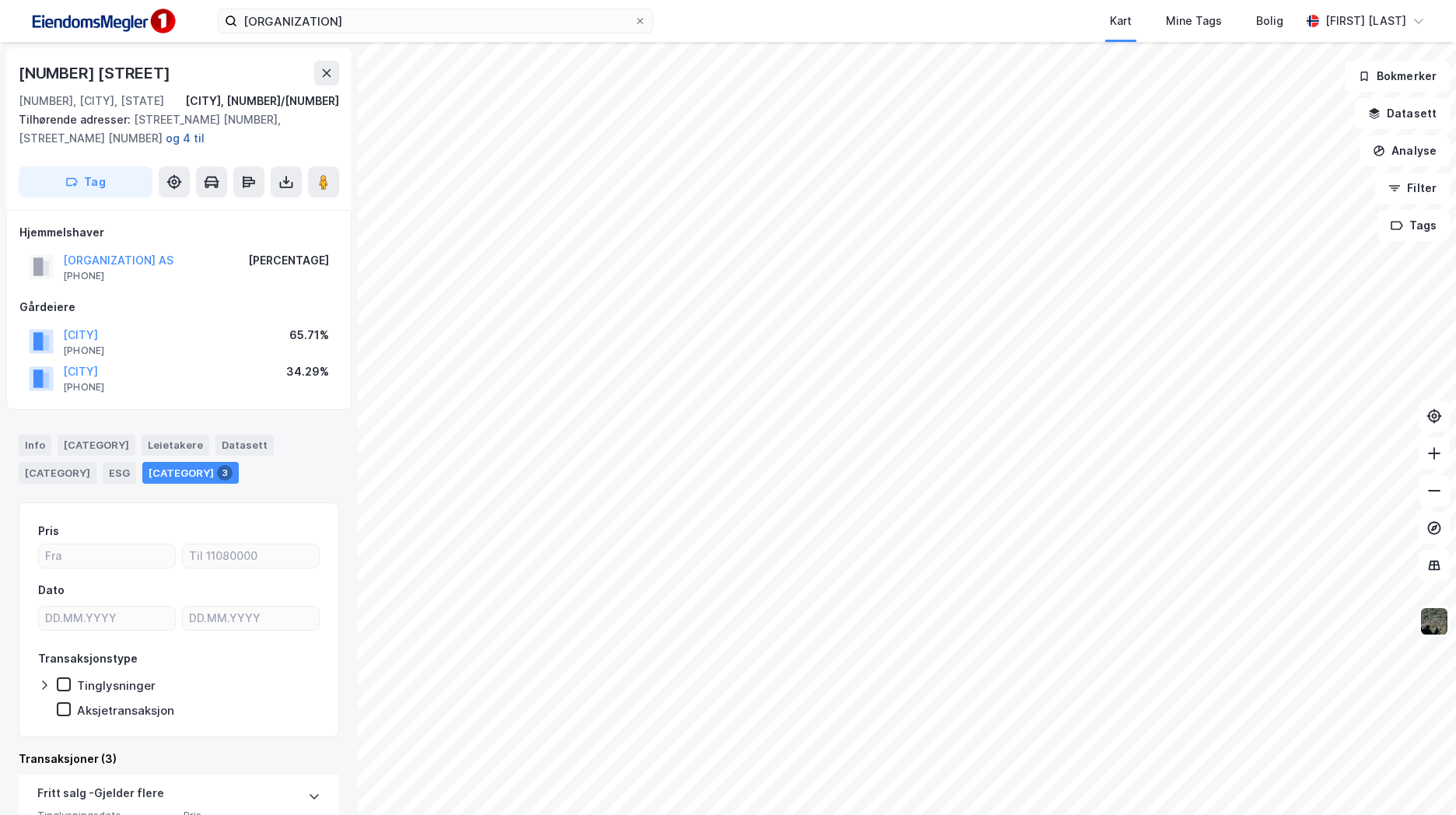 click on "og 4 til" at bounding box center [0, 0] 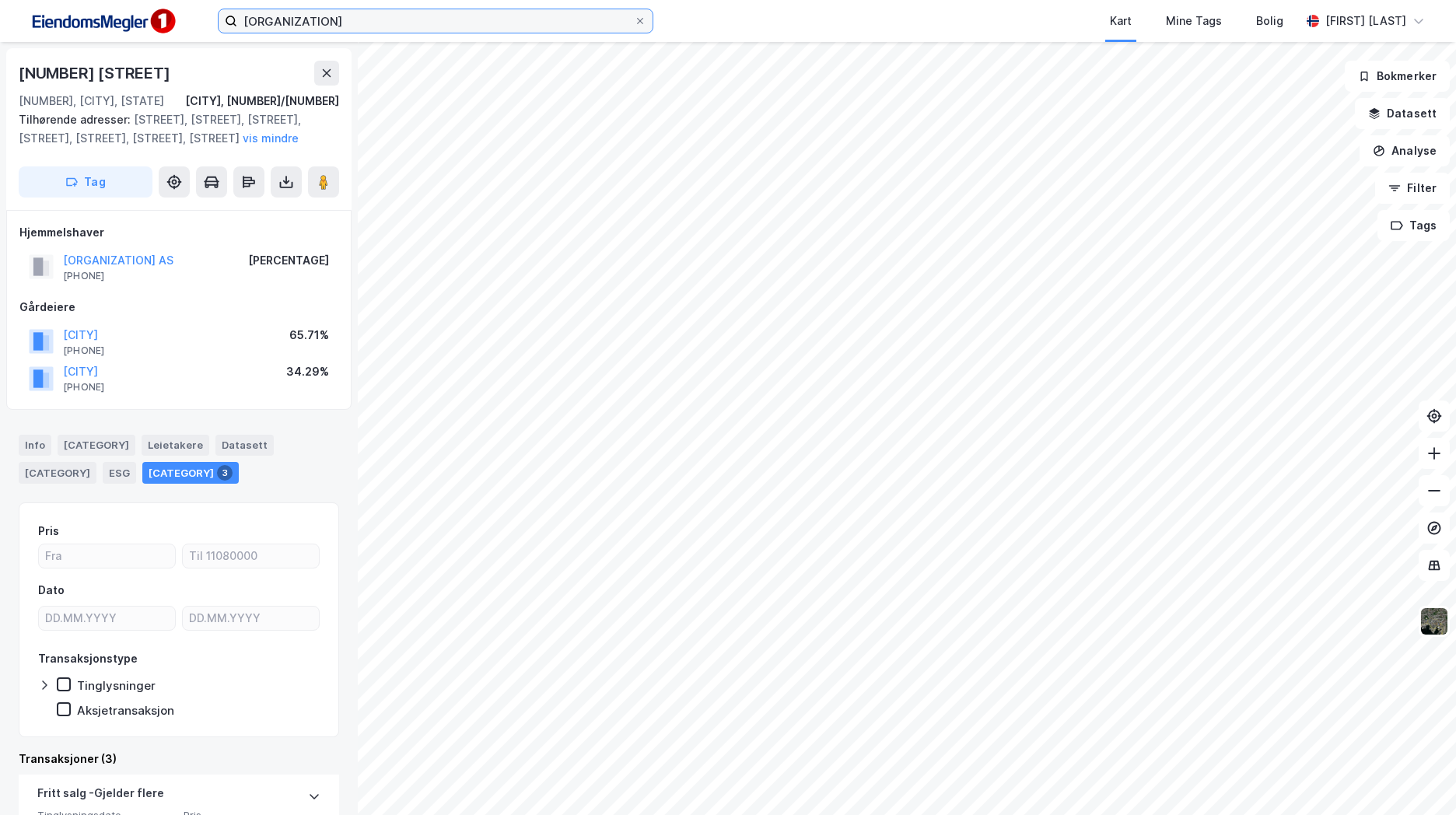 click on "Røra Næringspark" at bounding box center (436, 21) 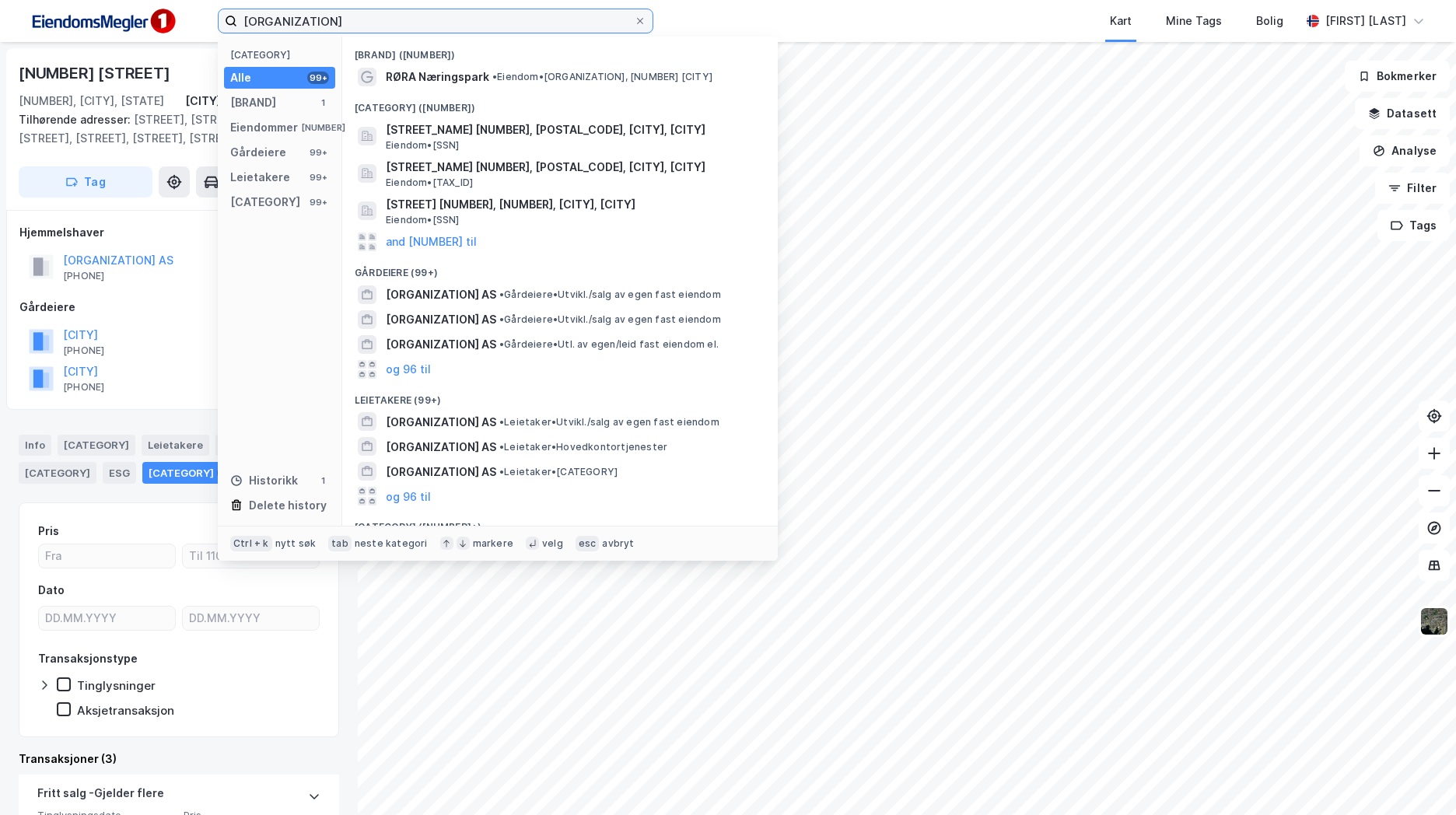 click on "Røra Næringspark" at bounding box center [436, 21] 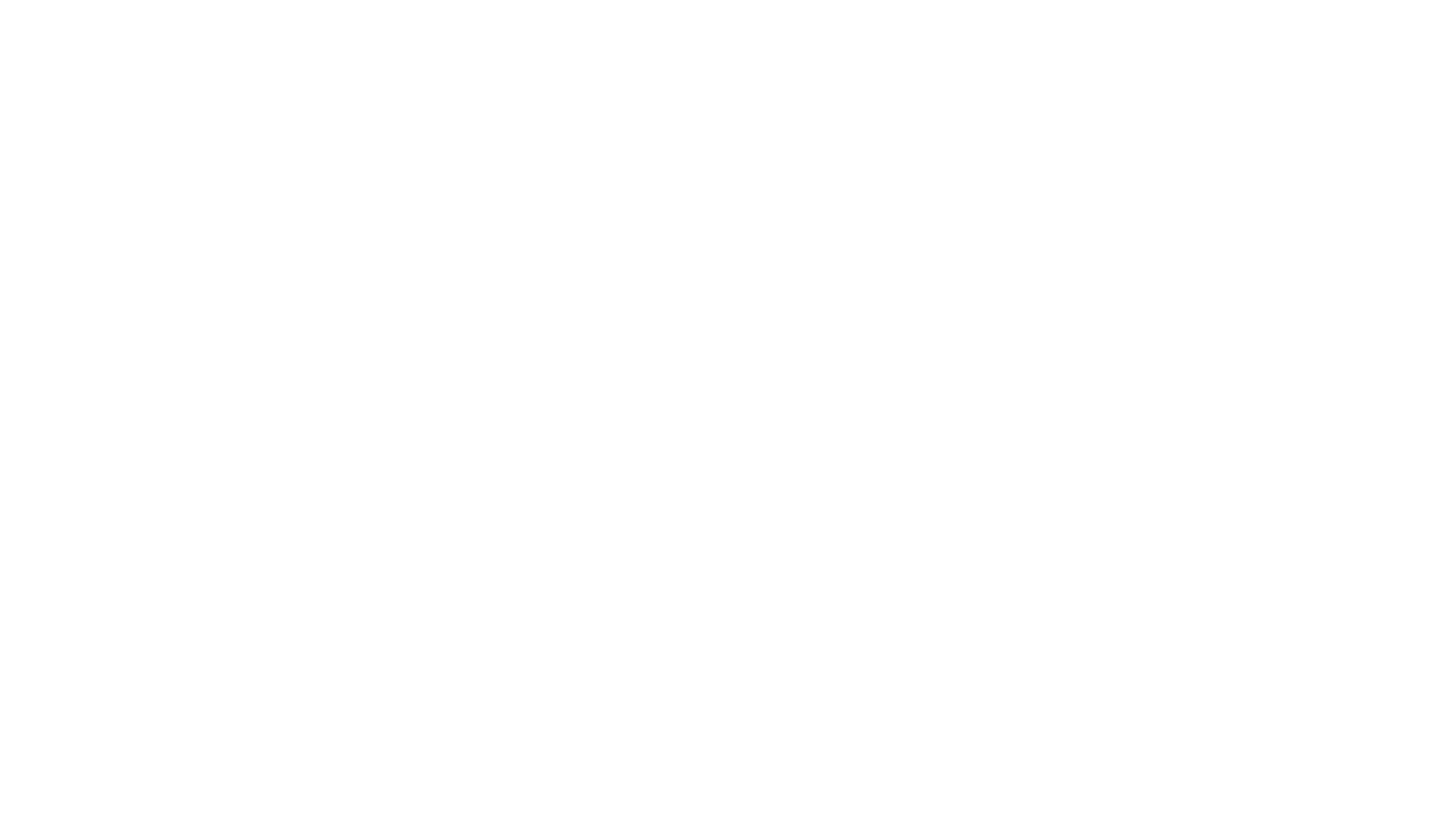 scroll, scrollTop: 0, scrollLeft: 0, axis: both 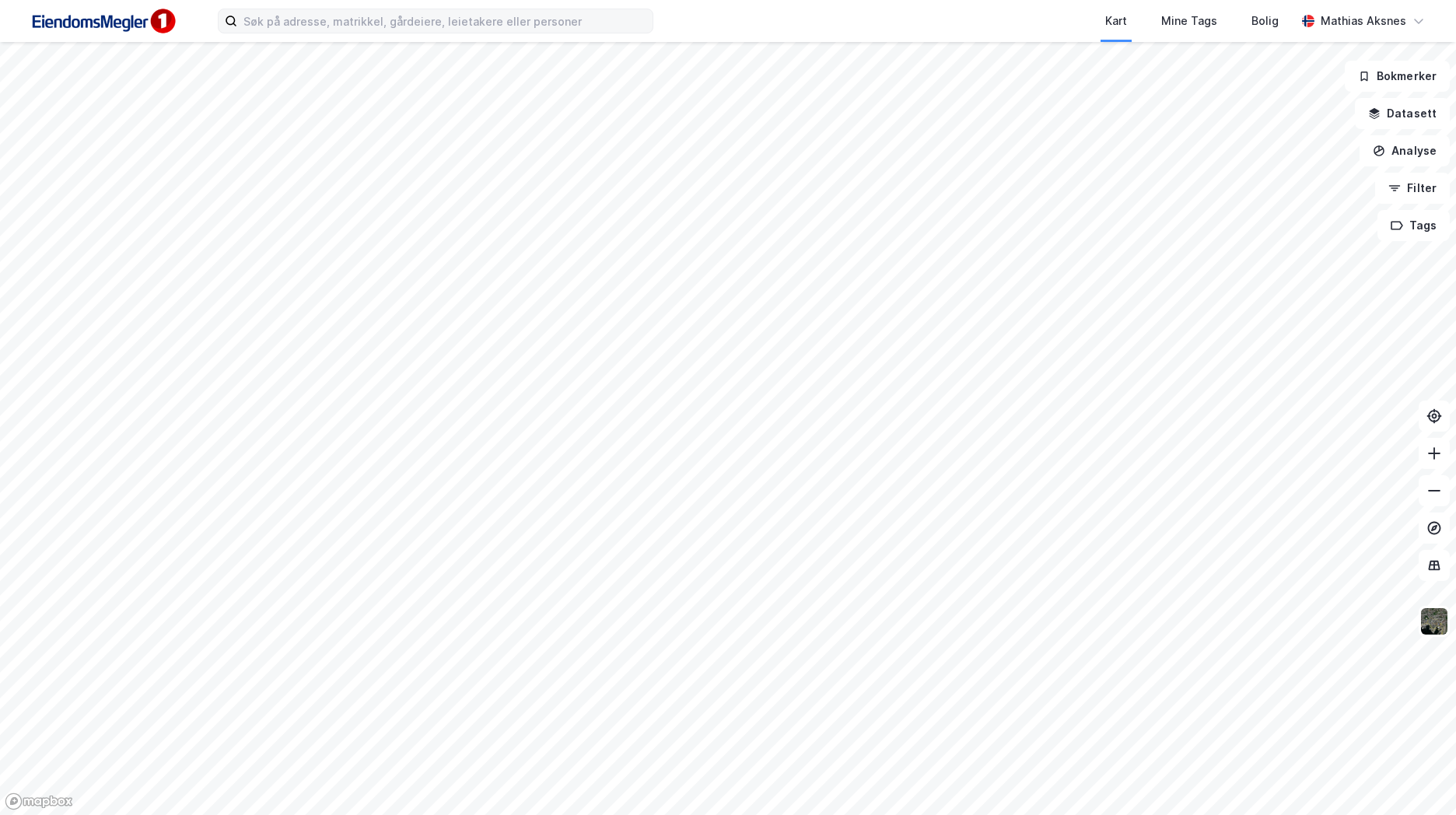 click at bounding box center (436, 21) 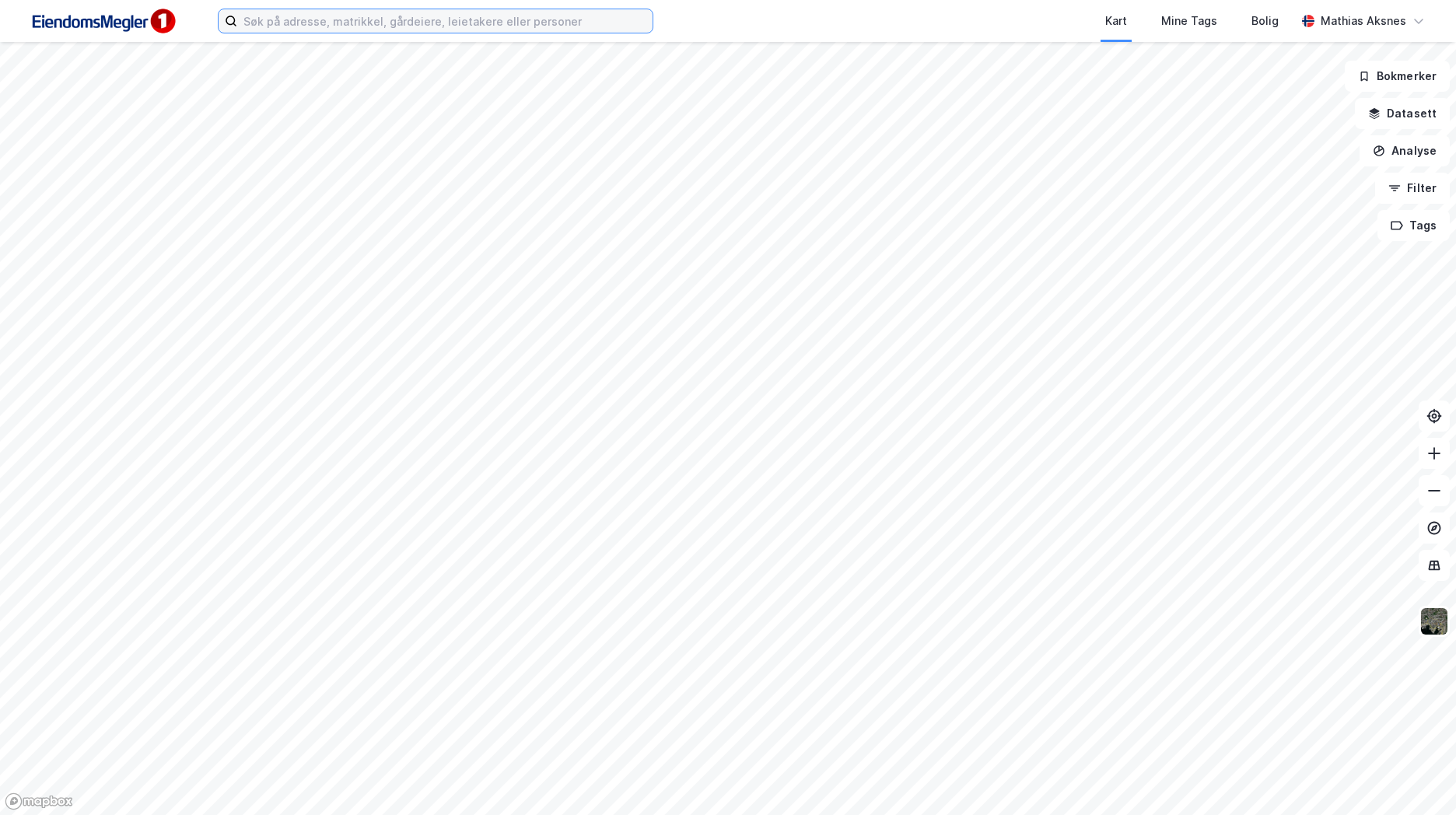 click at bounding box center (445, 21) 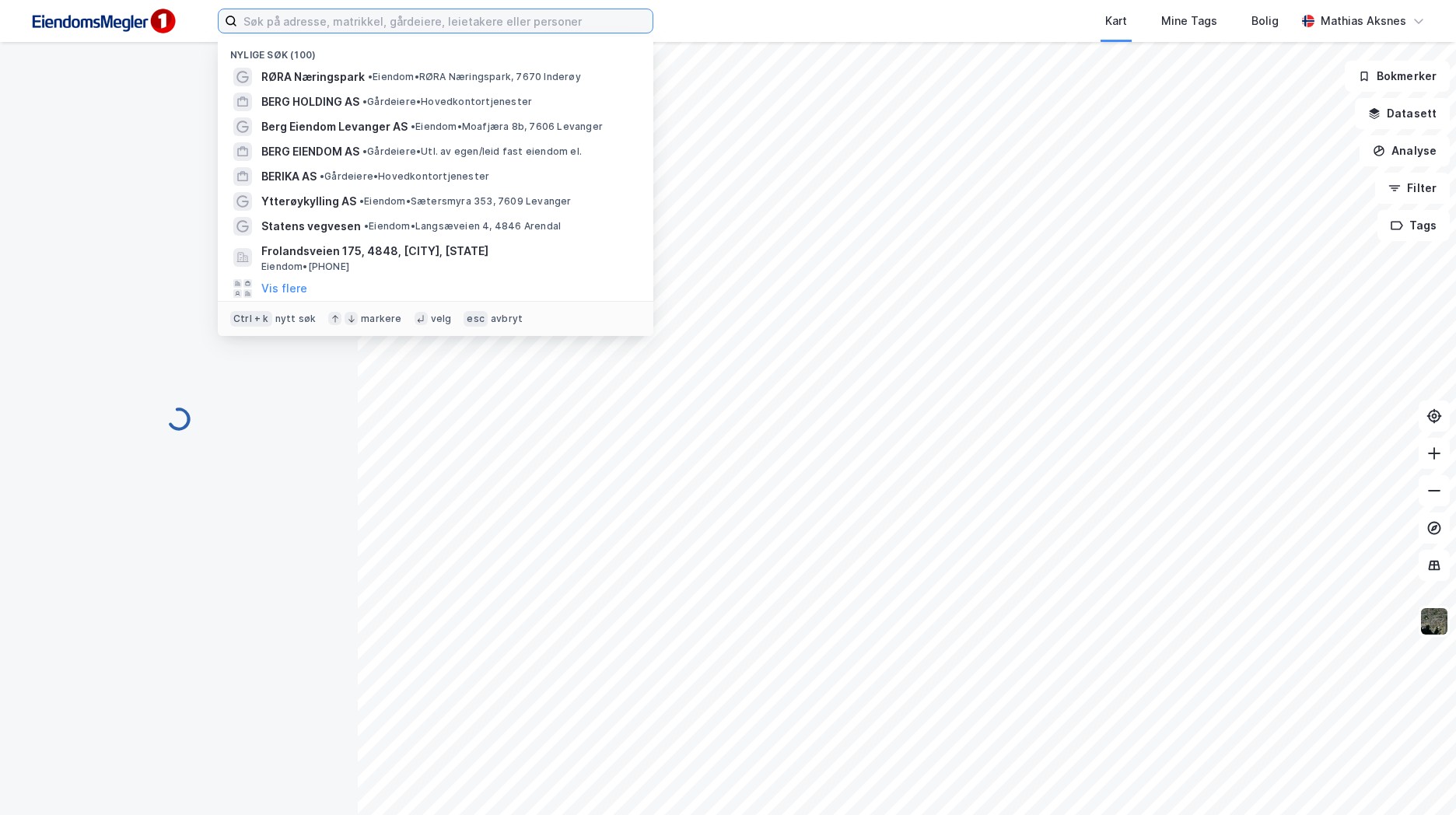 click at bounding box center (445, 21) 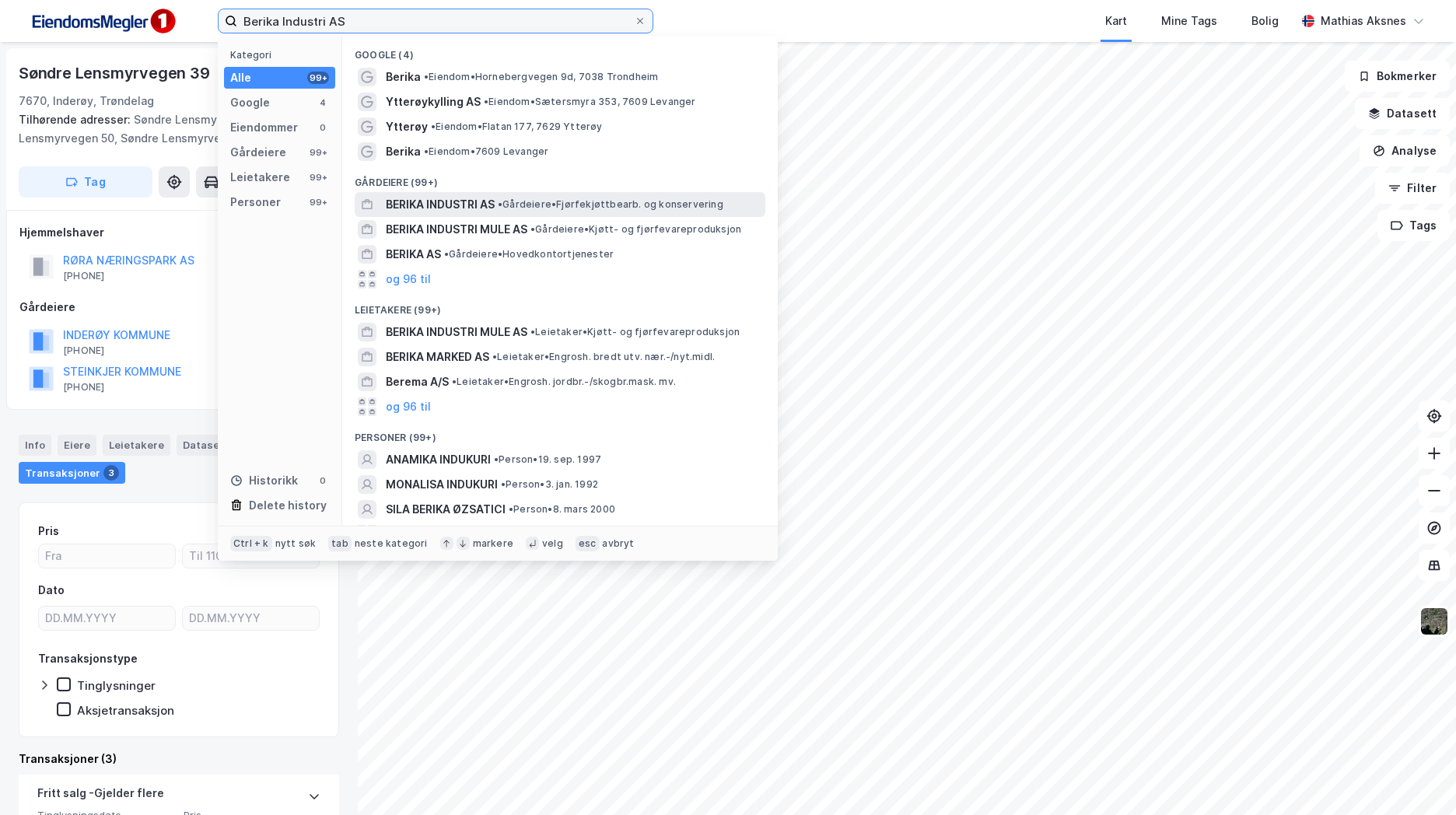 type on "Berika Industri AS" 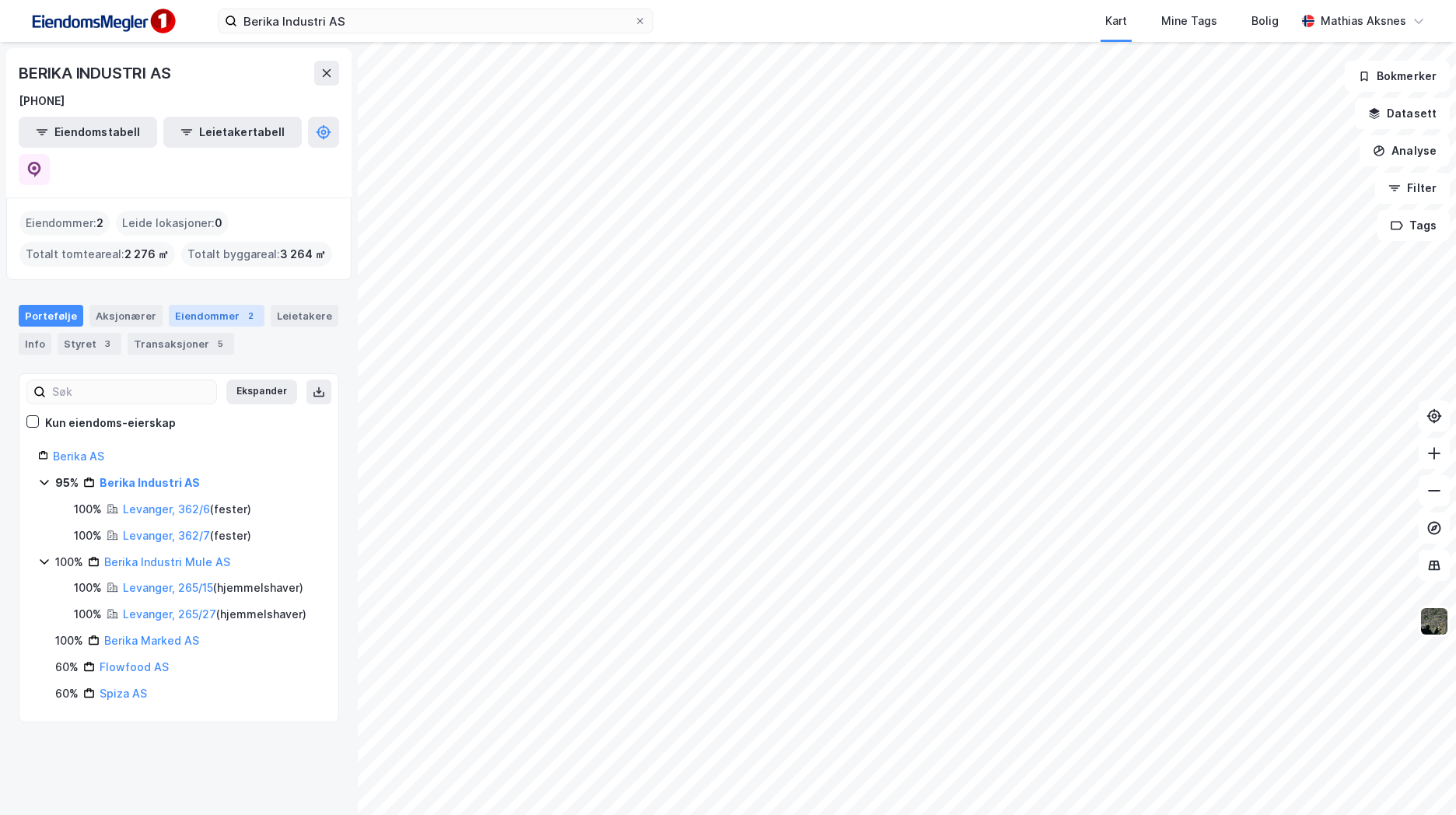 click on "Eiendommer 2" at bounding box center [216, 316] 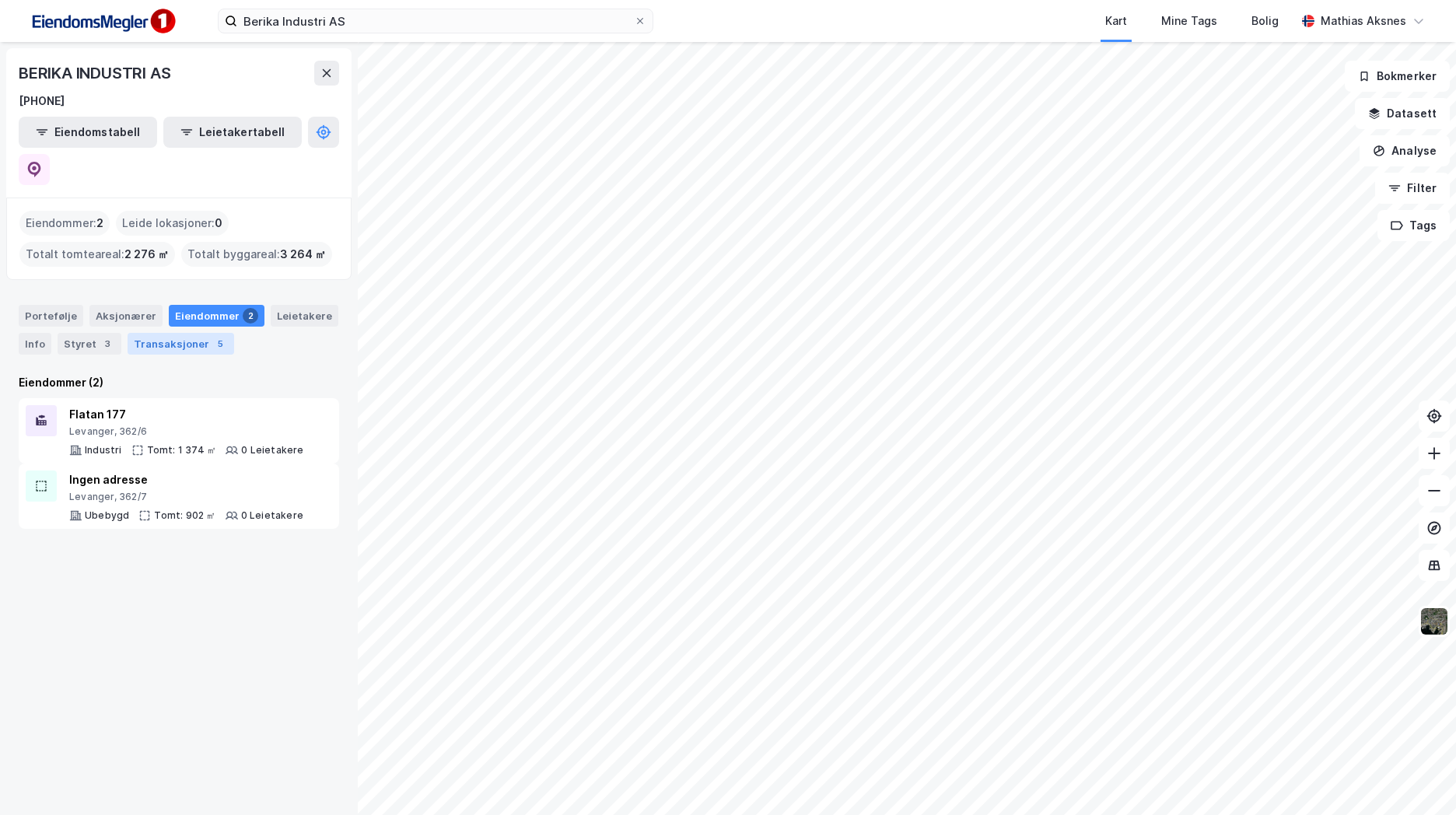 click on "Transaksjoner 5" at bounding box center (180, 344) 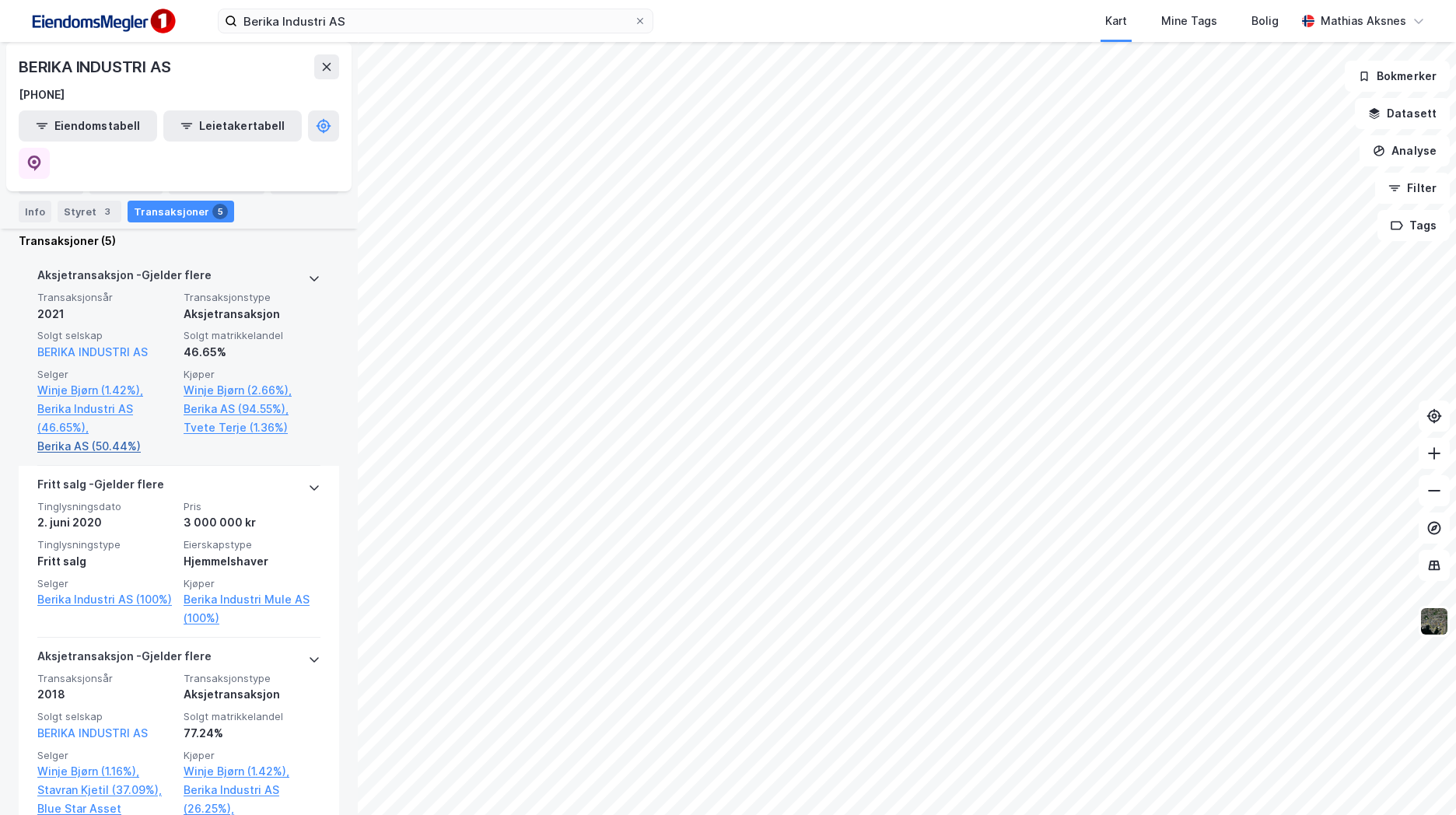 scroll, scrollTop: 0, scrollLeft: 0, axis: both 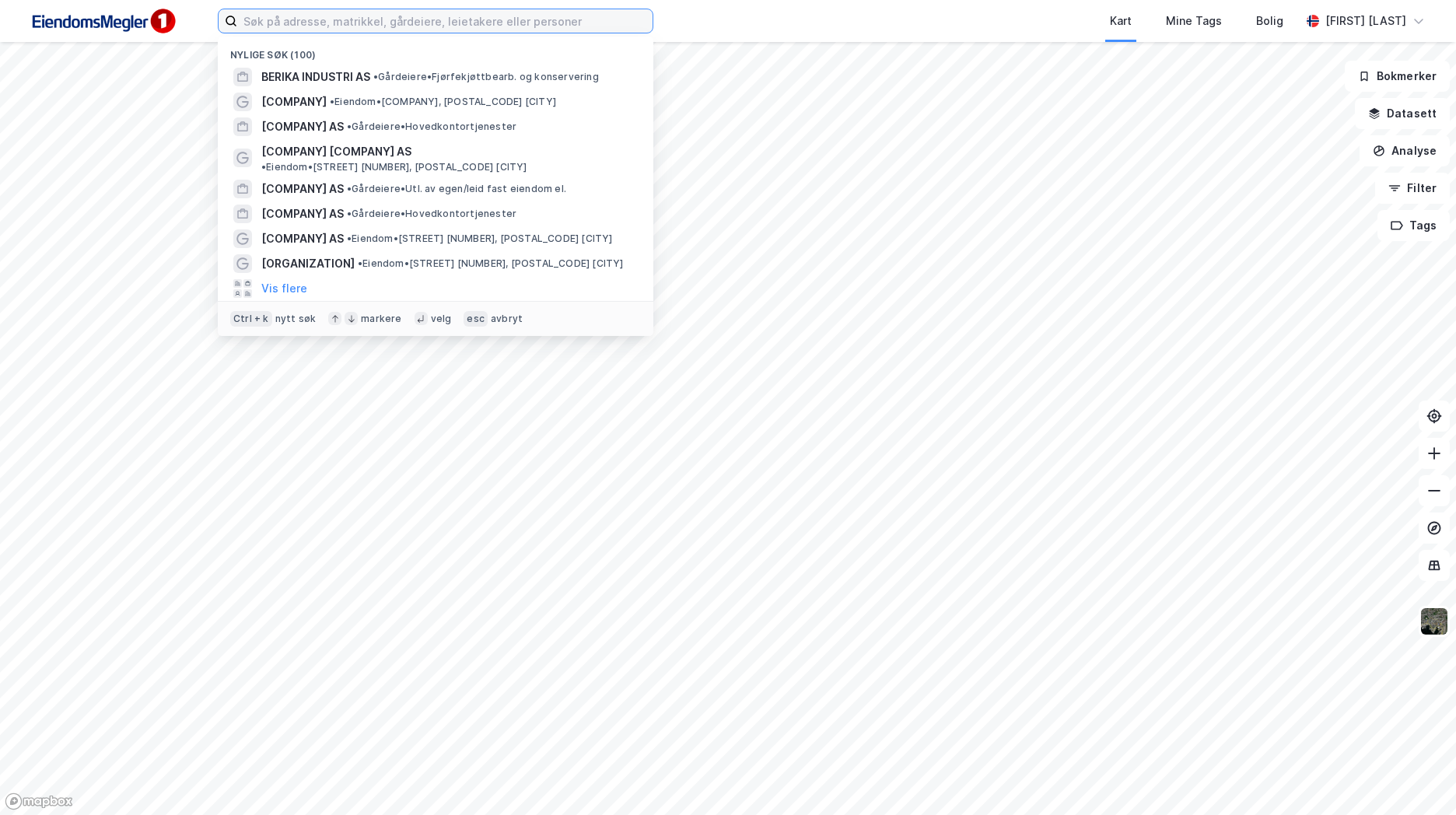 click at bounding box center [445, 21] 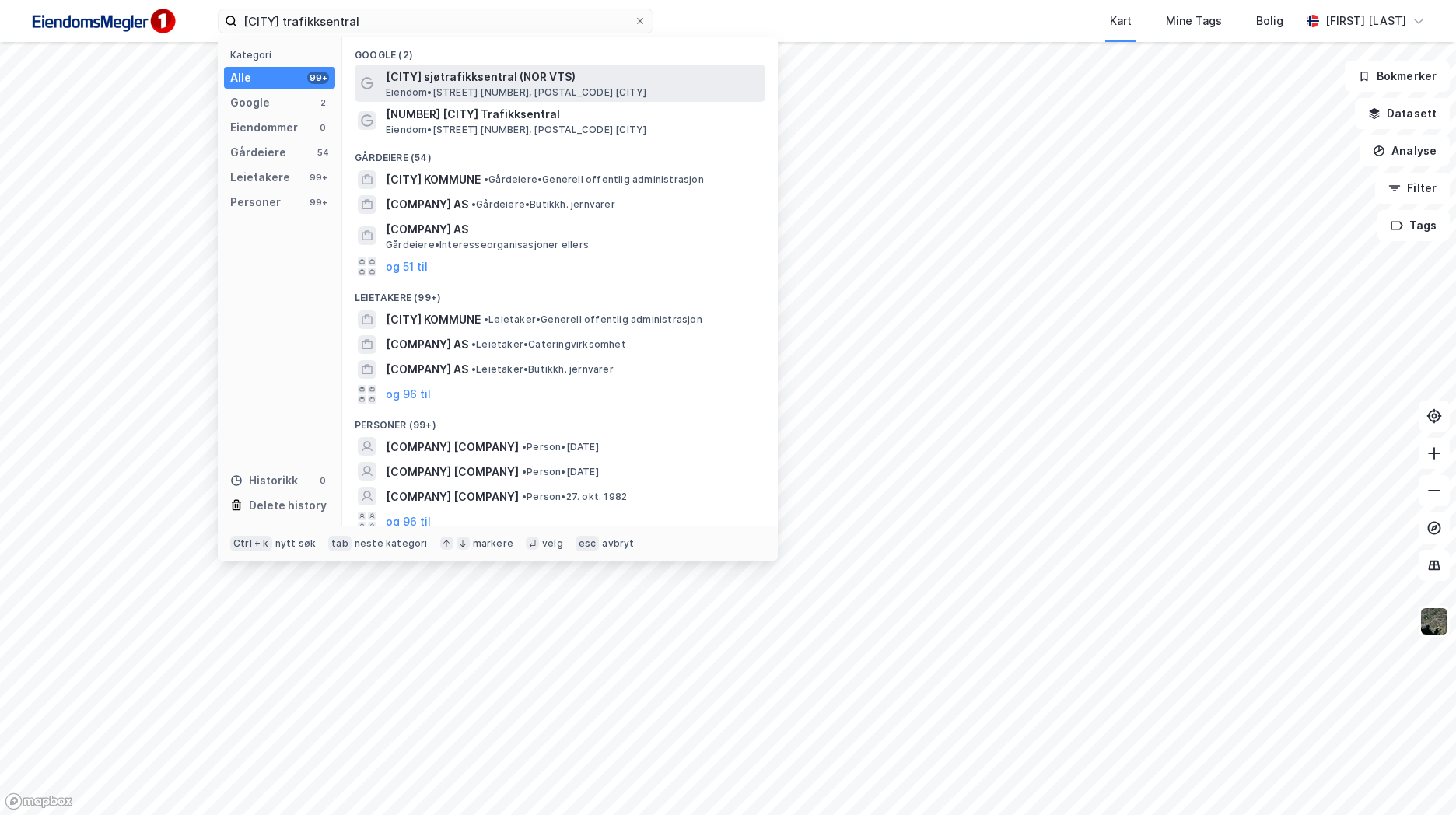 click on "Vardø sjøtrafikksentral (NOR VTS)" at bounding box center [572, 77] 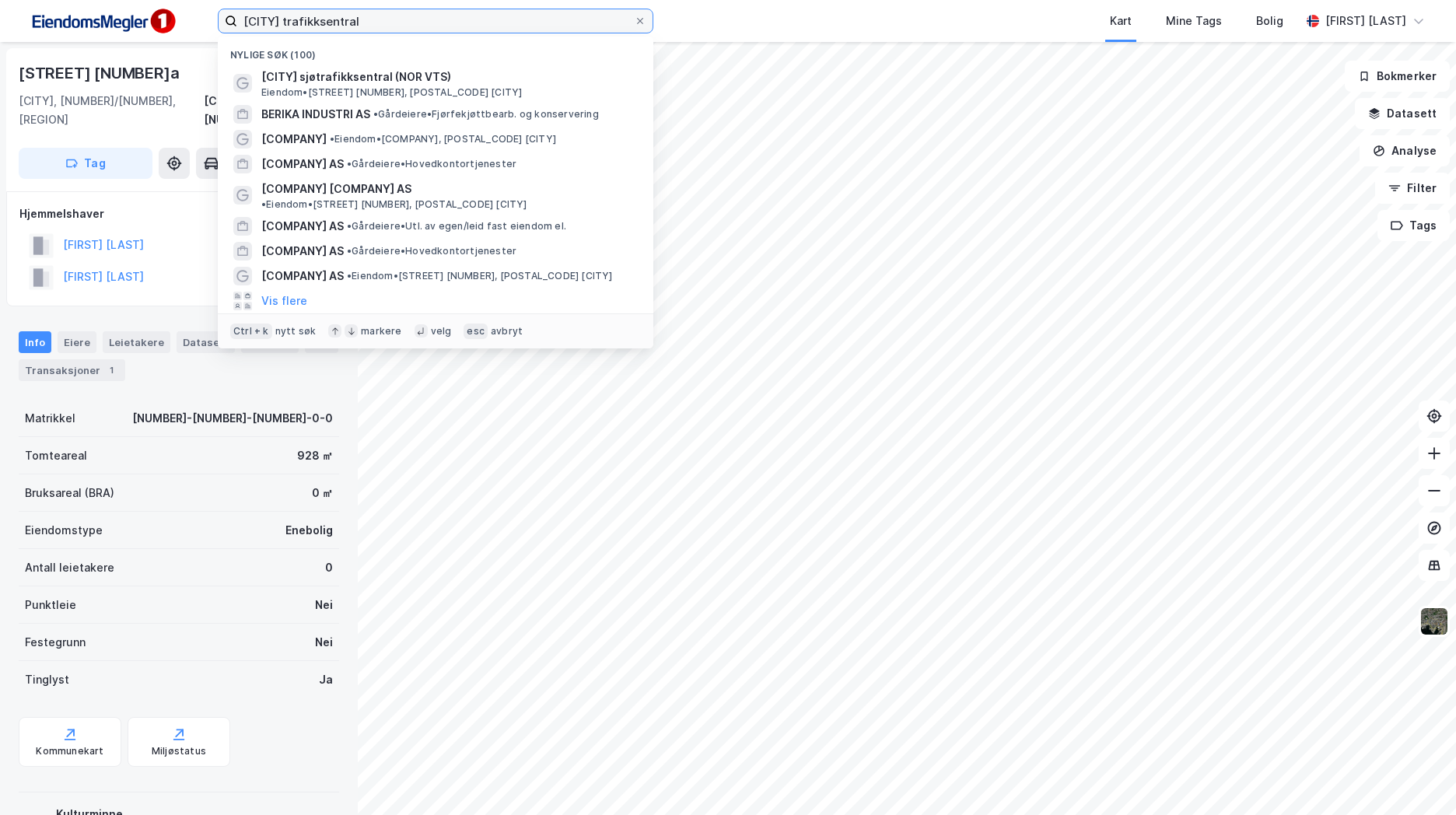 drag, startPoint x: 383, startPoint y: 18, endPoint x: 52, endPoint y: 18, distance: 331 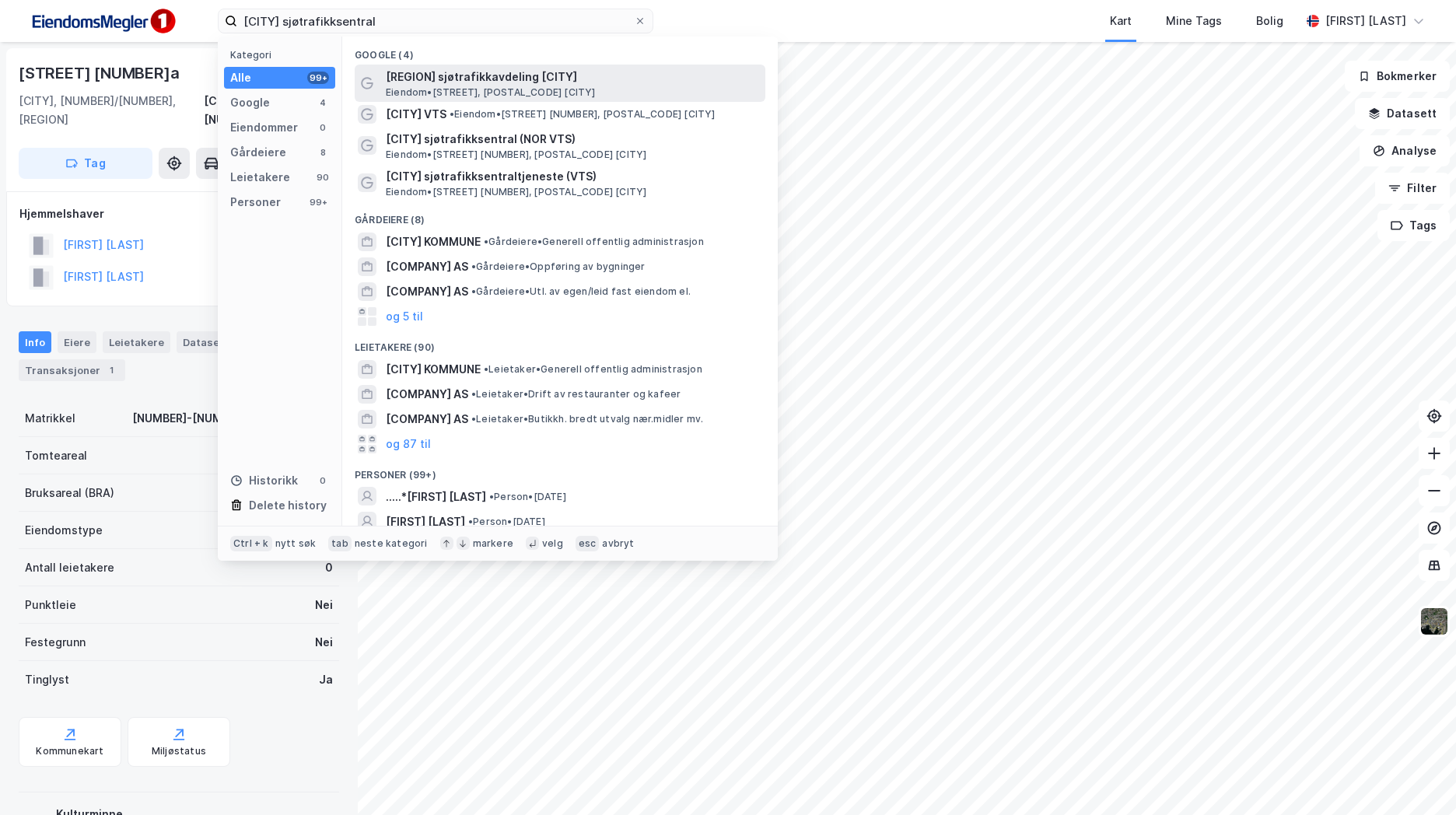 click on "Vestlandet sjøtrafikkavdeling Fedje" at bounding box center [572, 77] 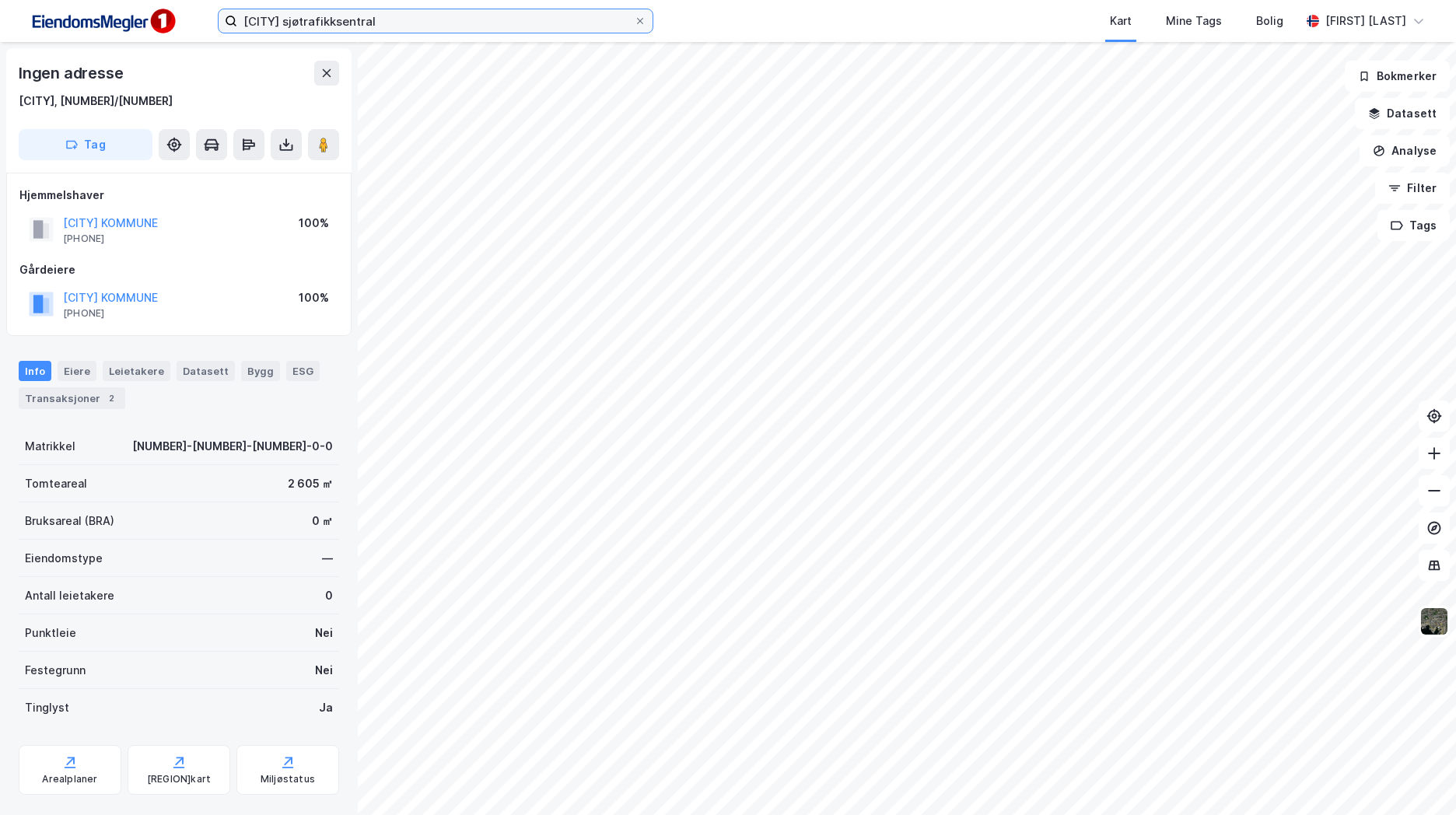 click on "Fedje sjøtrafikksentral" at bounding box center [436, 21] 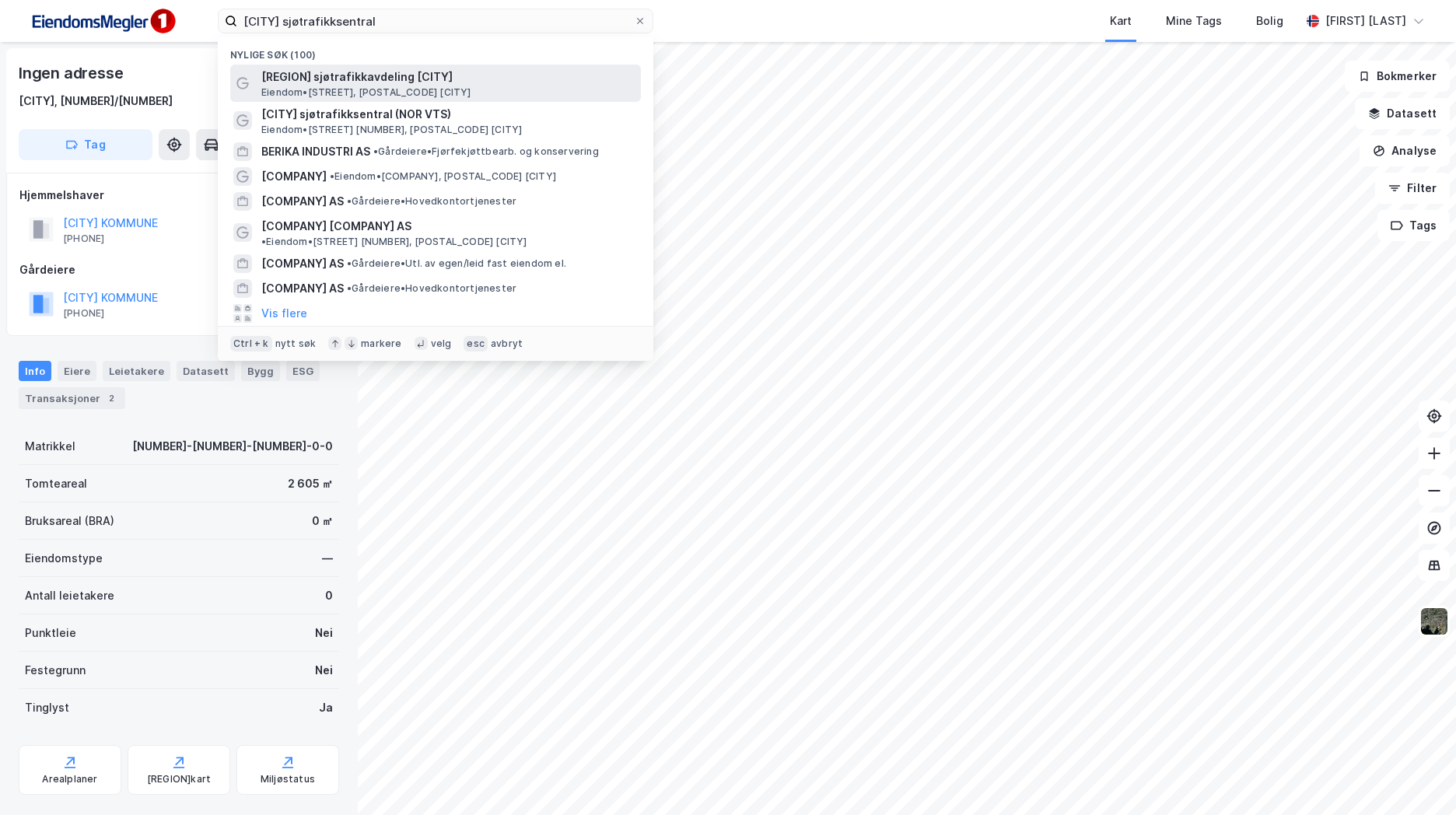 click on "Vestlandet sjøtrafikkavdeling Fedje Eiendom  •  Vidnappsvegen, 5947 Fedje" at bounding box center (436, 83) 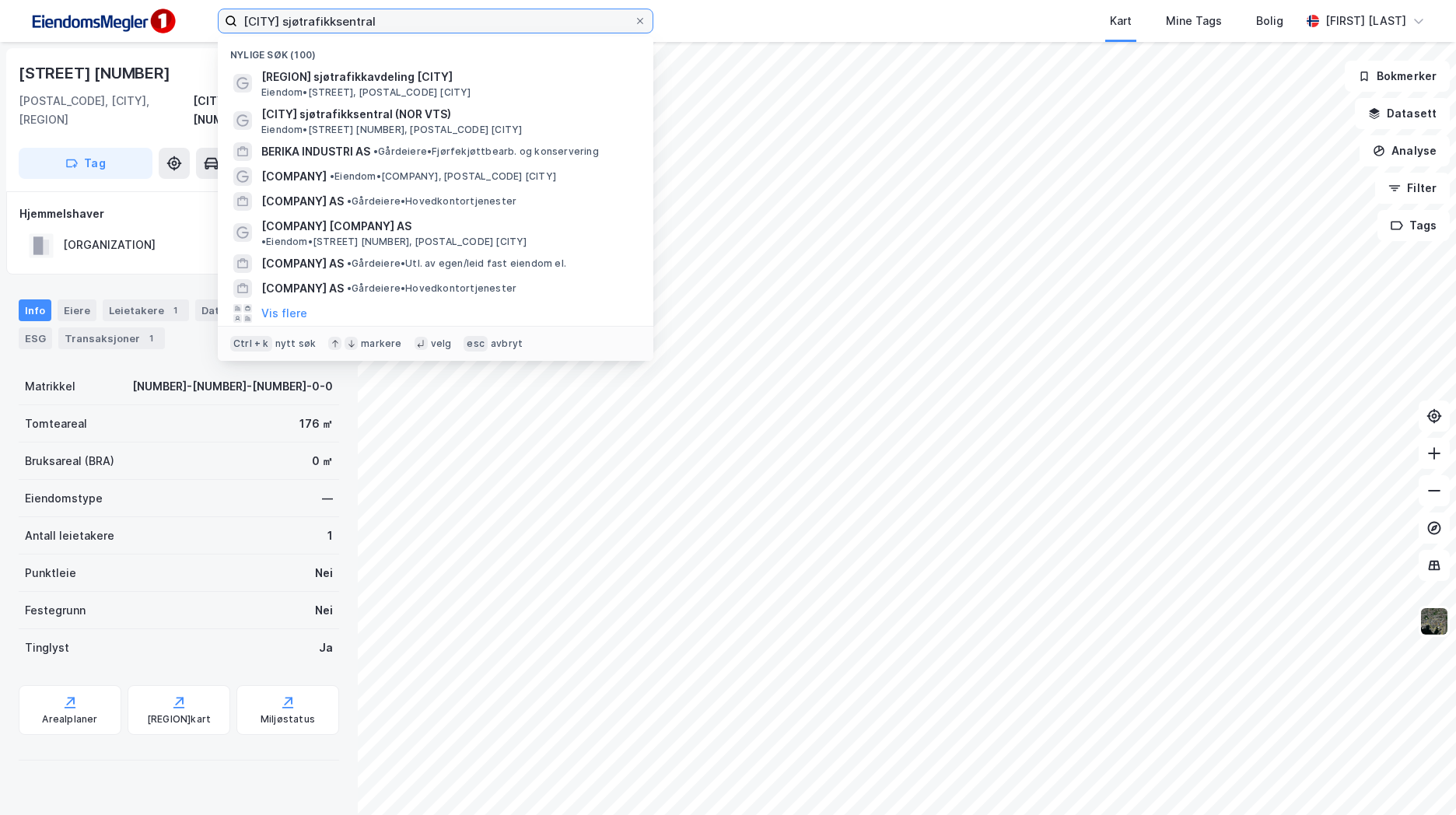 drag, startPoint x: 373, startPoint y: 25, endPoint x: 27, endPoint y: 26, distance: 346.0014 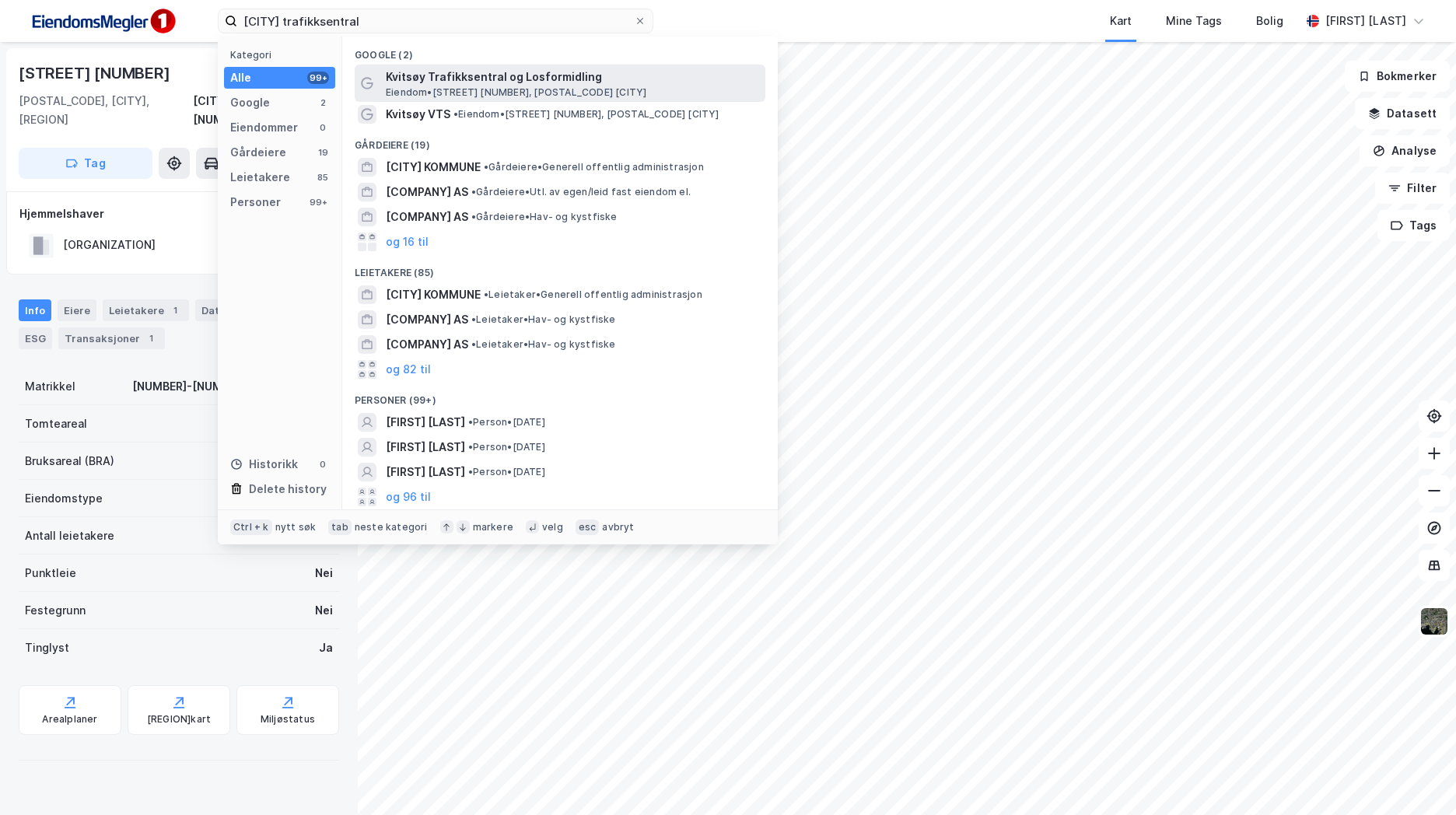click on "Kvitsøy Trafikksentral og Losformidling" at bounding box center [572, 77] 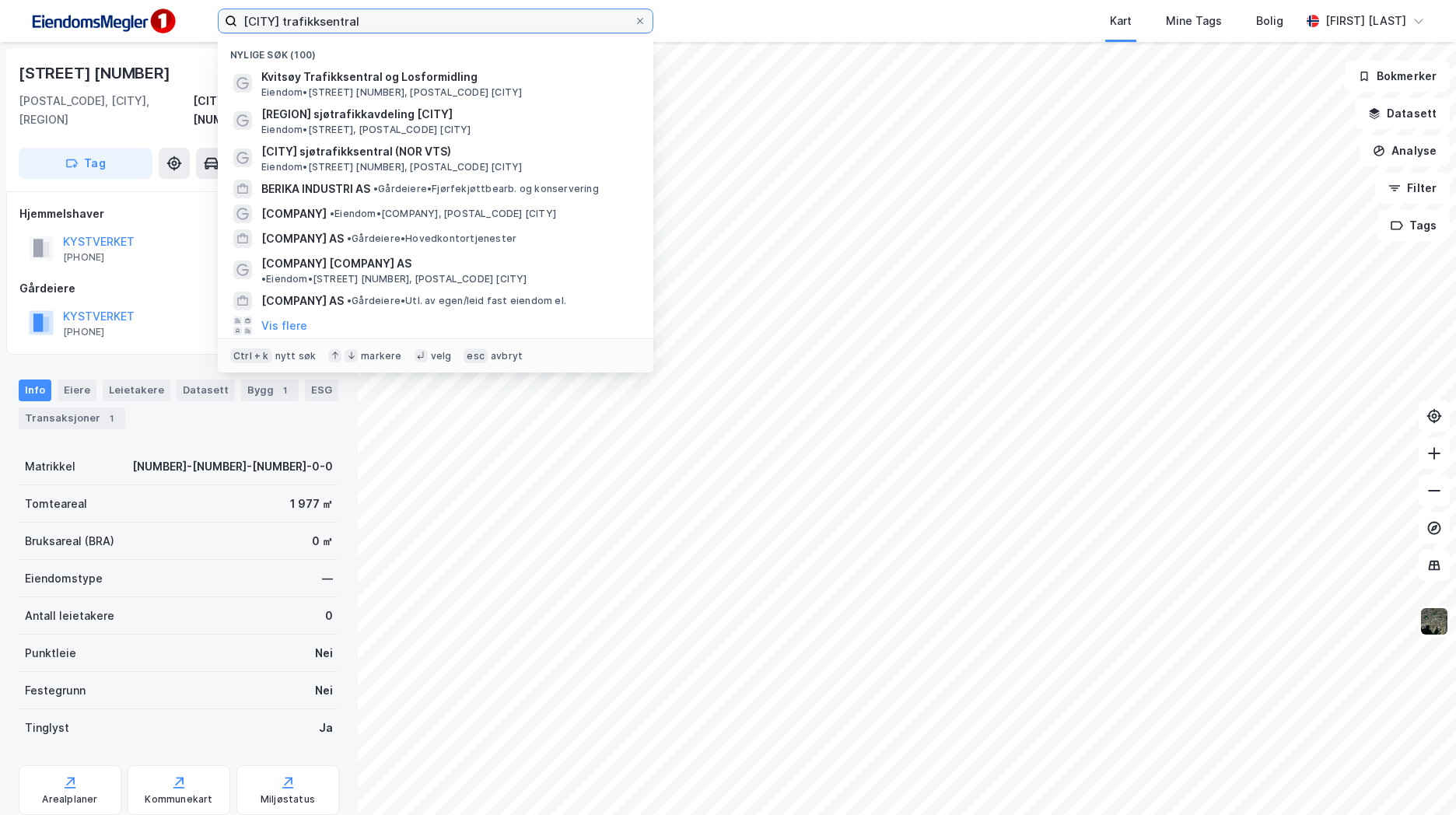 drag, startPoint x: 453, startPoint y: 26, endPoint x: 20, endPoint y: 20, distance: 433.04157 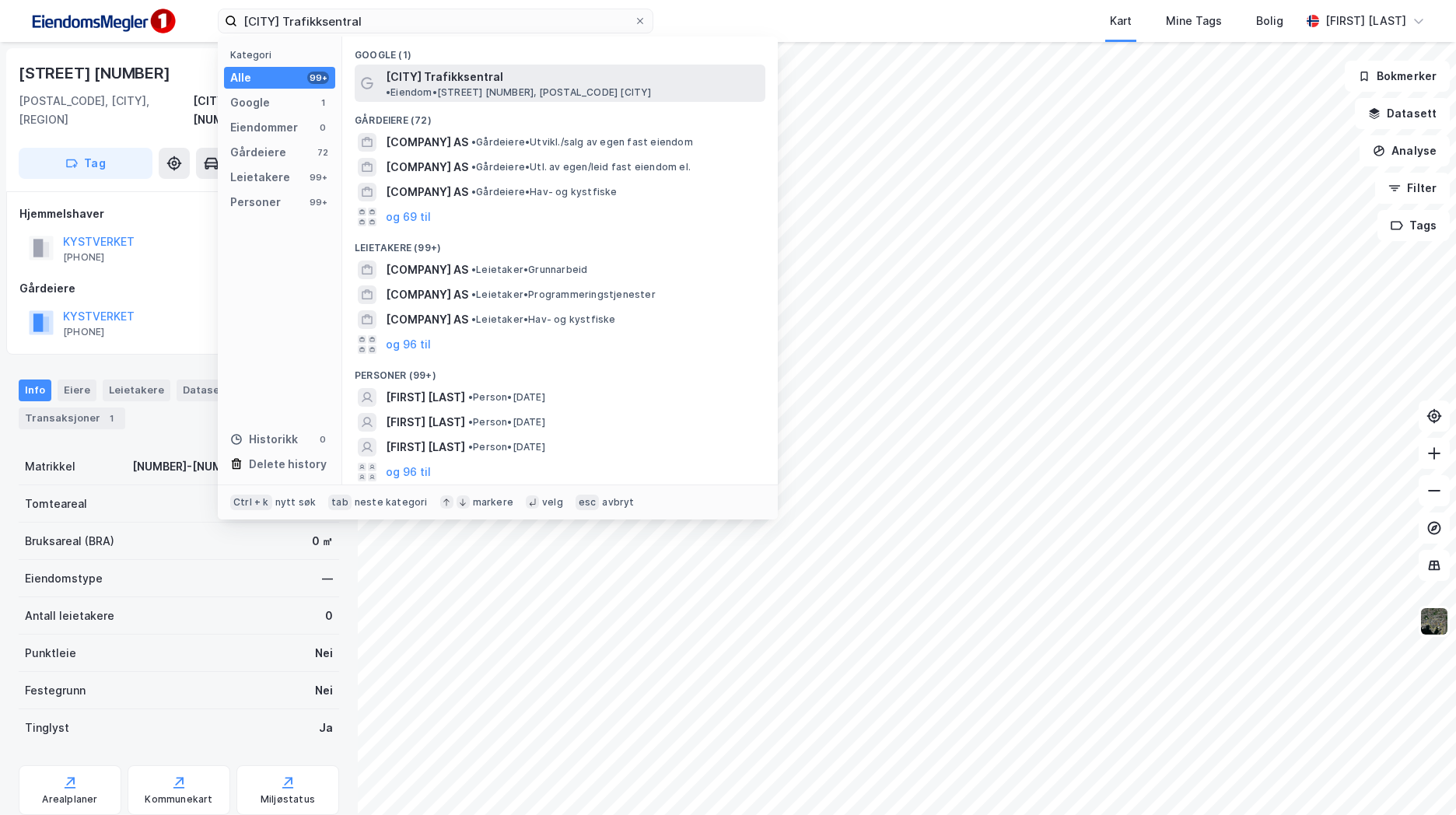 click on "Brevik Trafikksentral" at bounding box center (444, 77) 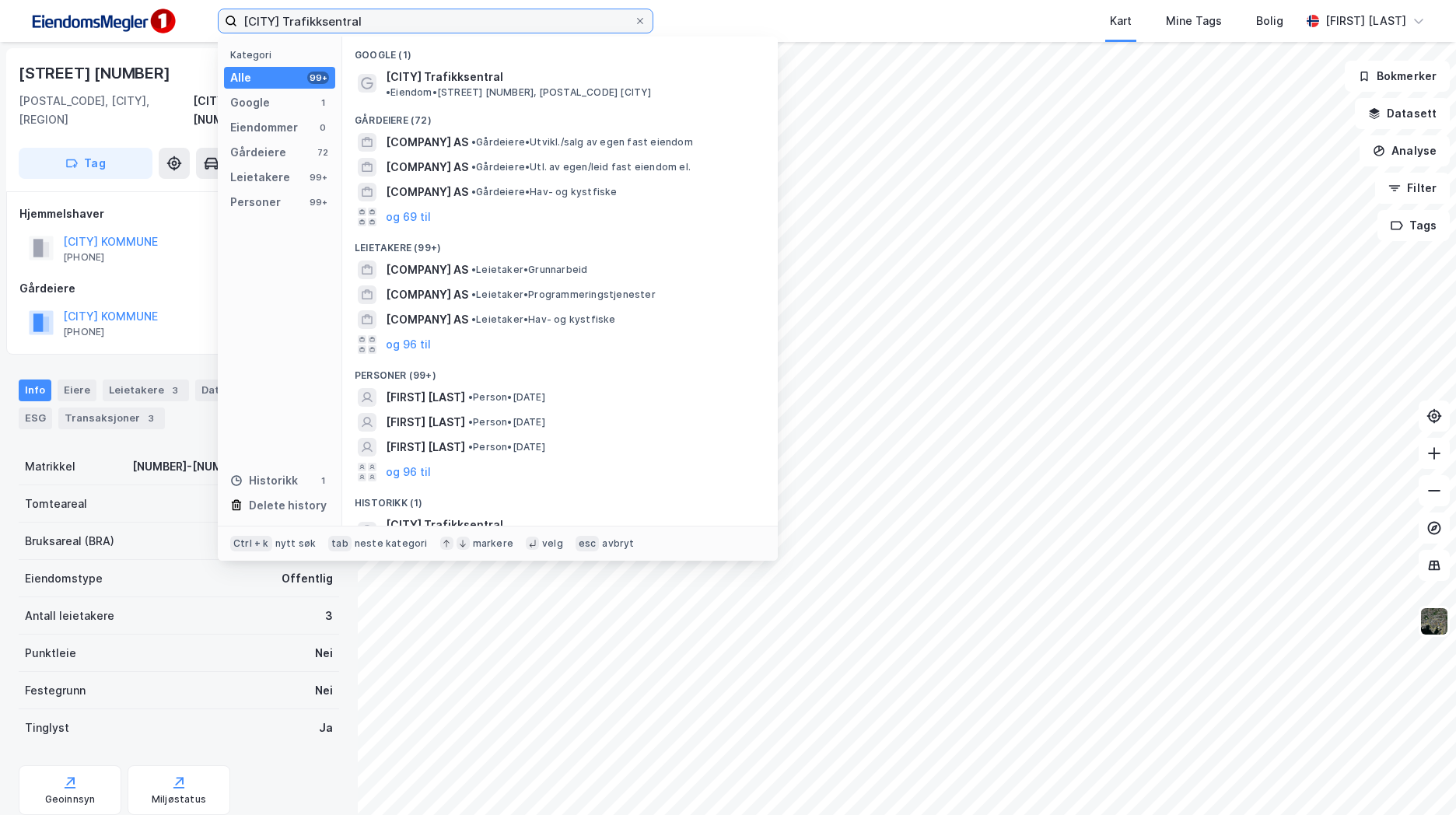 drag, startPoint x: 391, startPoint y: 19, endPoint x: 125, endPoint y: 14, distance: 266.047 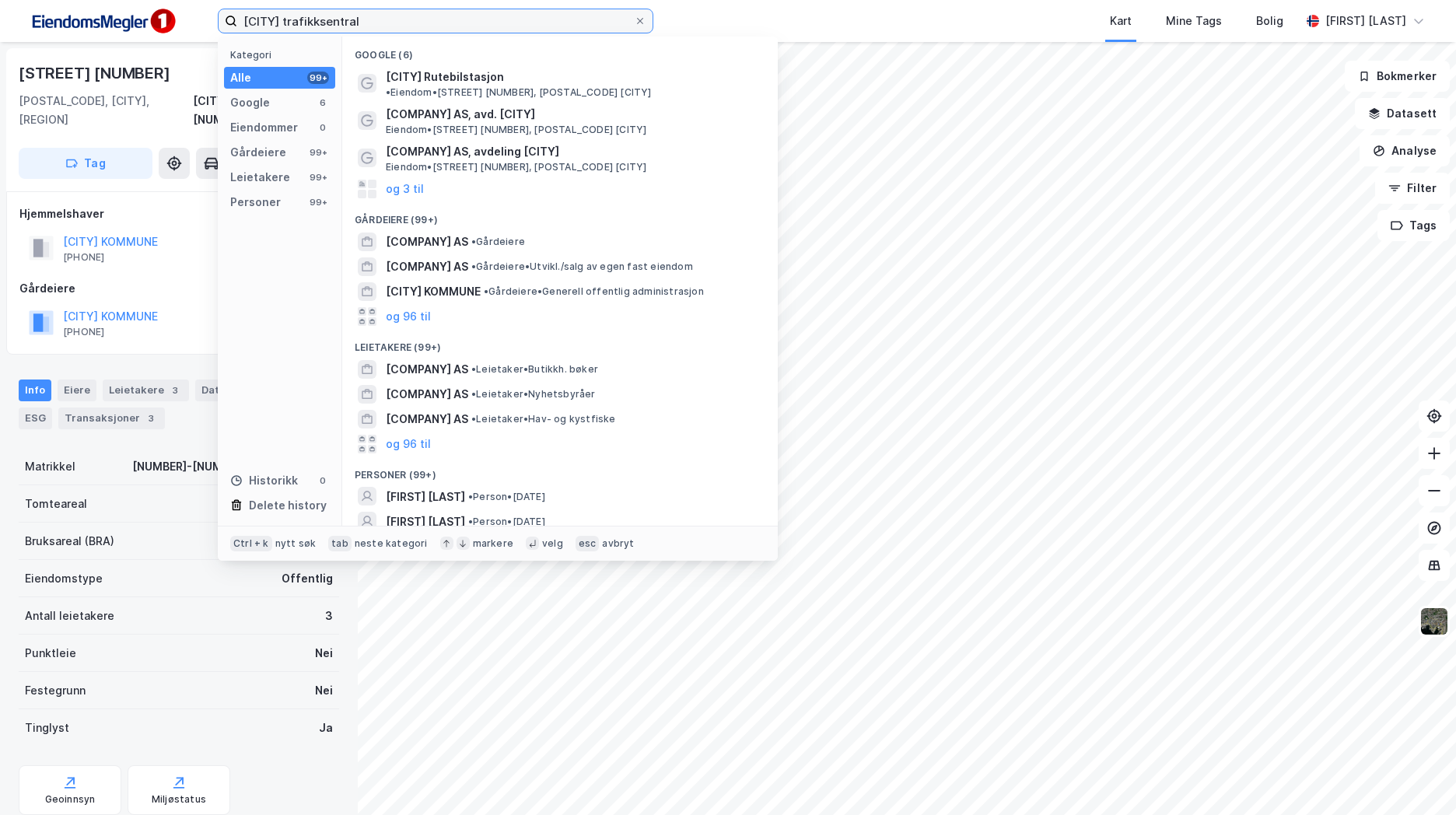 click on "Horten trafikksentral" at bounding box center (436, 21) 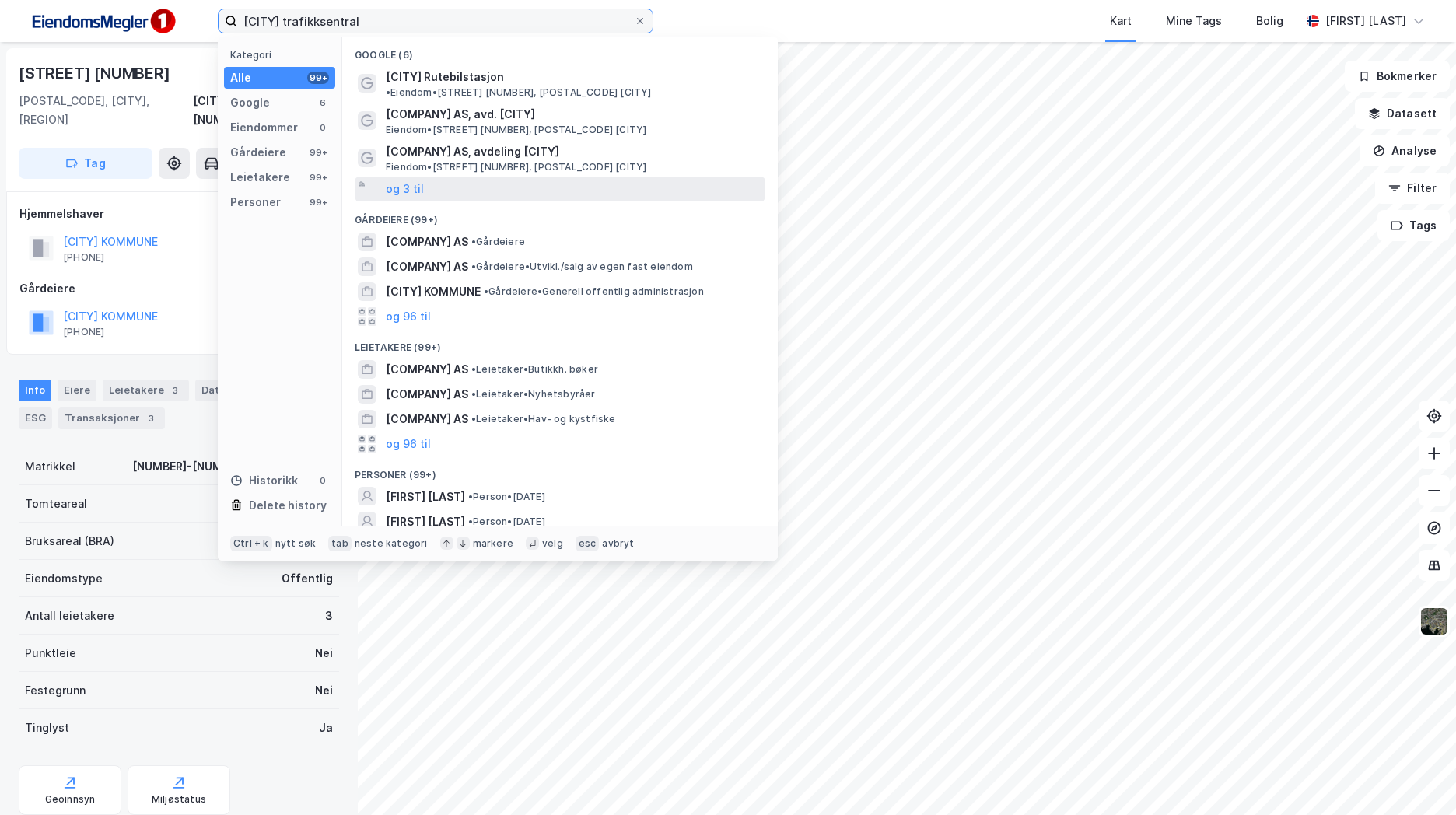 type on "Horten trafikksentral" 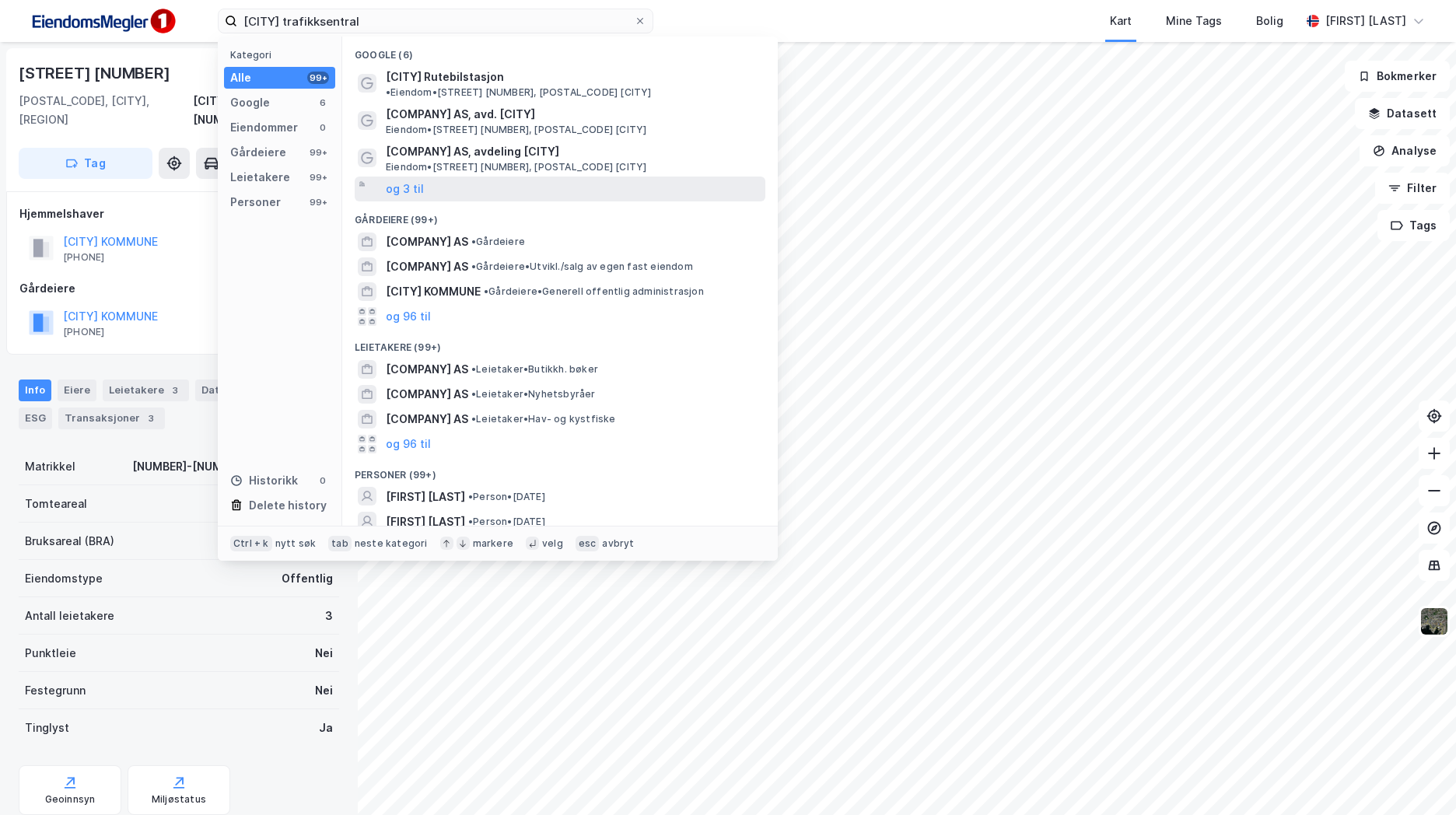 click on "og 3 til" at bounding box center [560, 189] 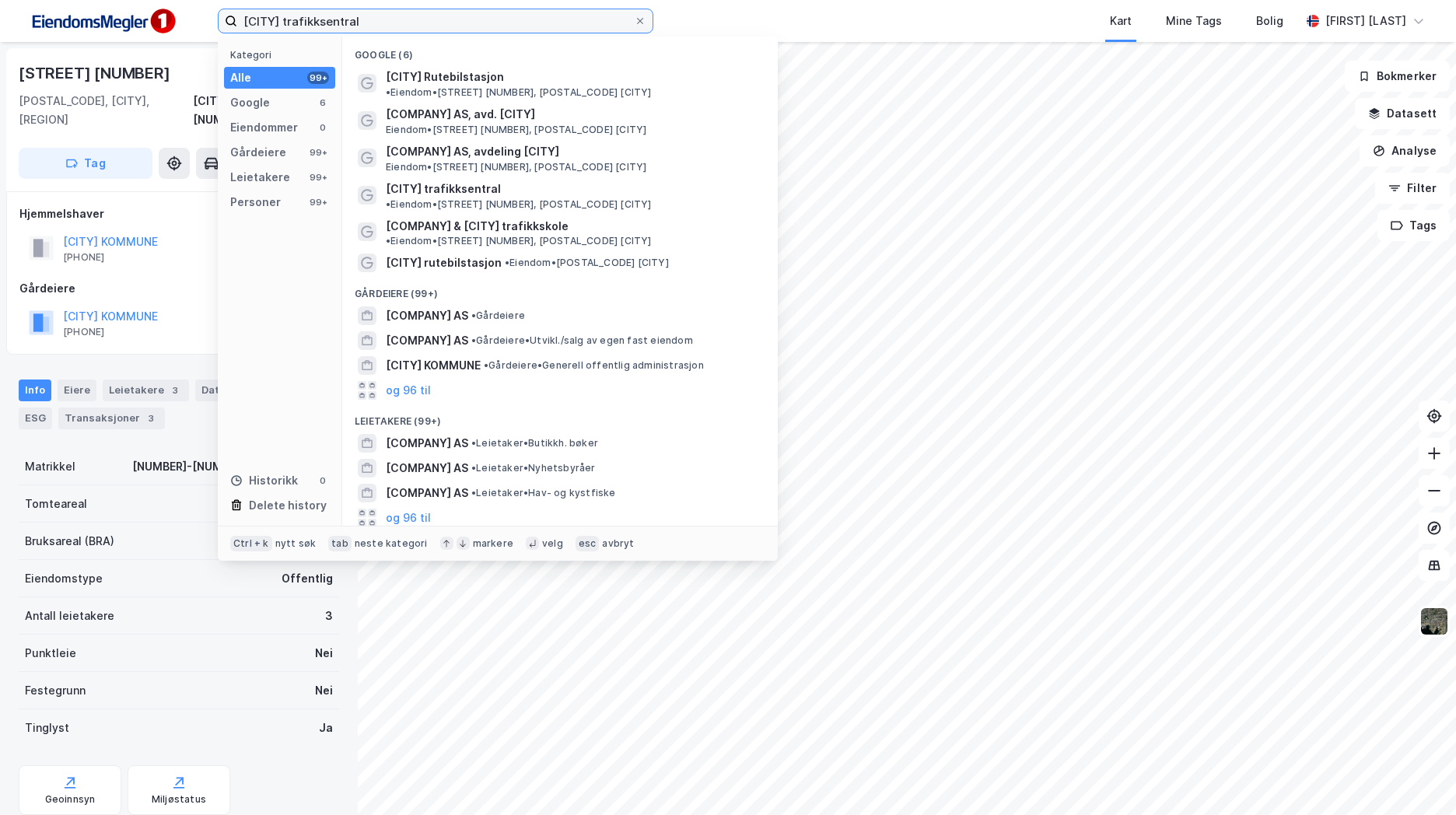 click on "Horten trafikksentral" at bounding box center (436, 21) 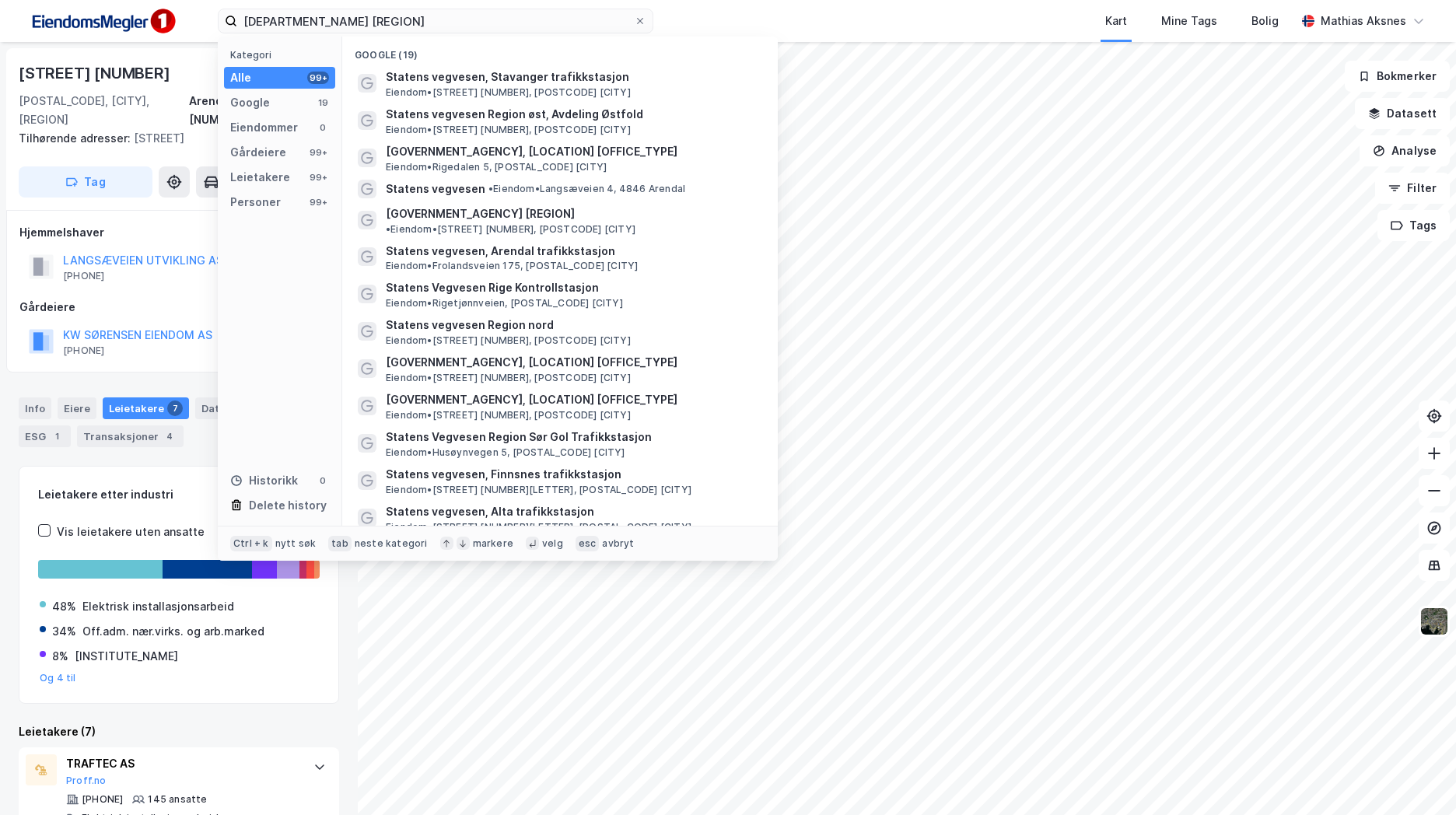 scroll, scrollTop: 0, scrollLeft: 0, axis: both 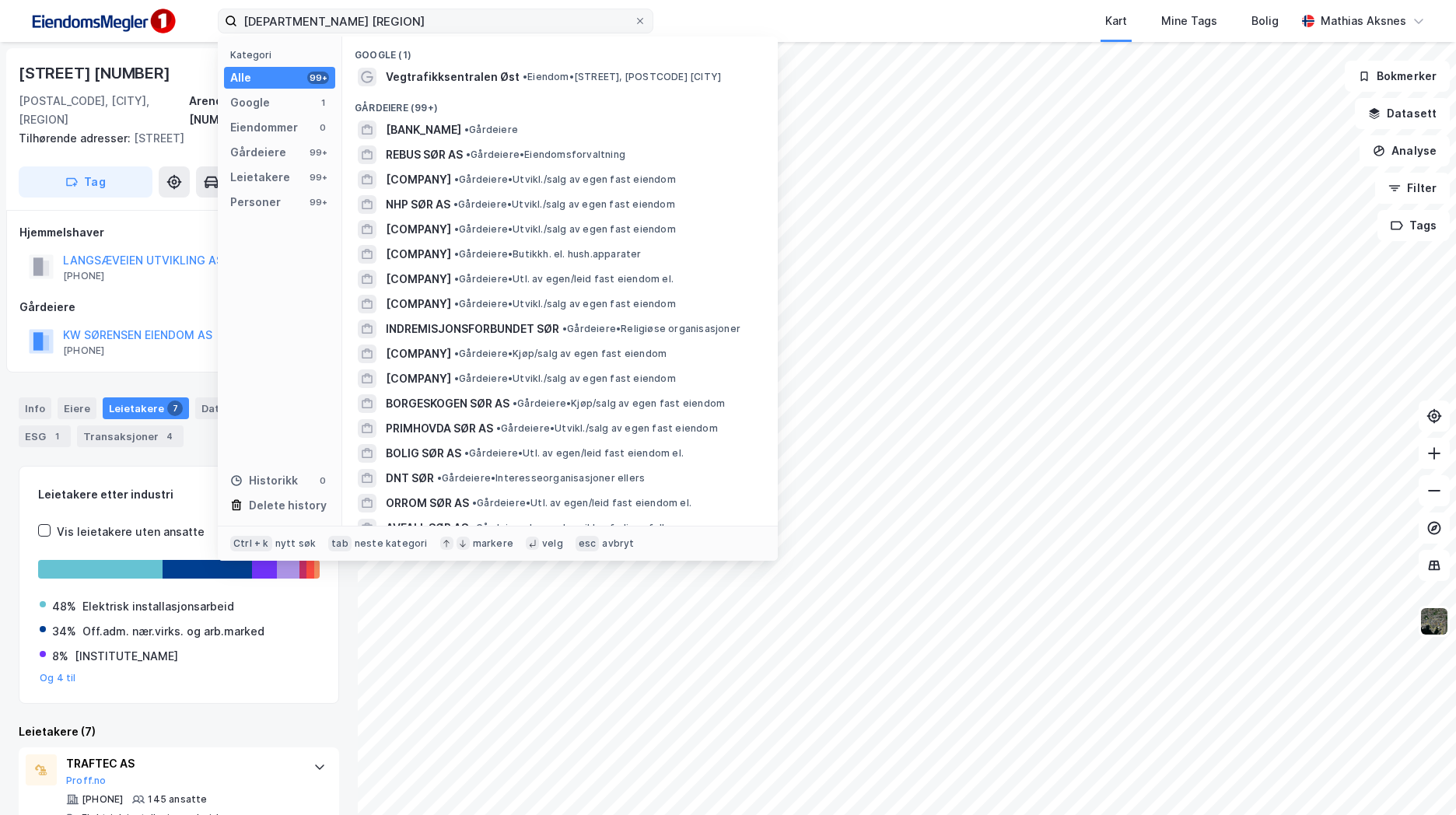 click on "[DEPARTMENT_NAME] [REGION]" at bounding box center (436, 21) 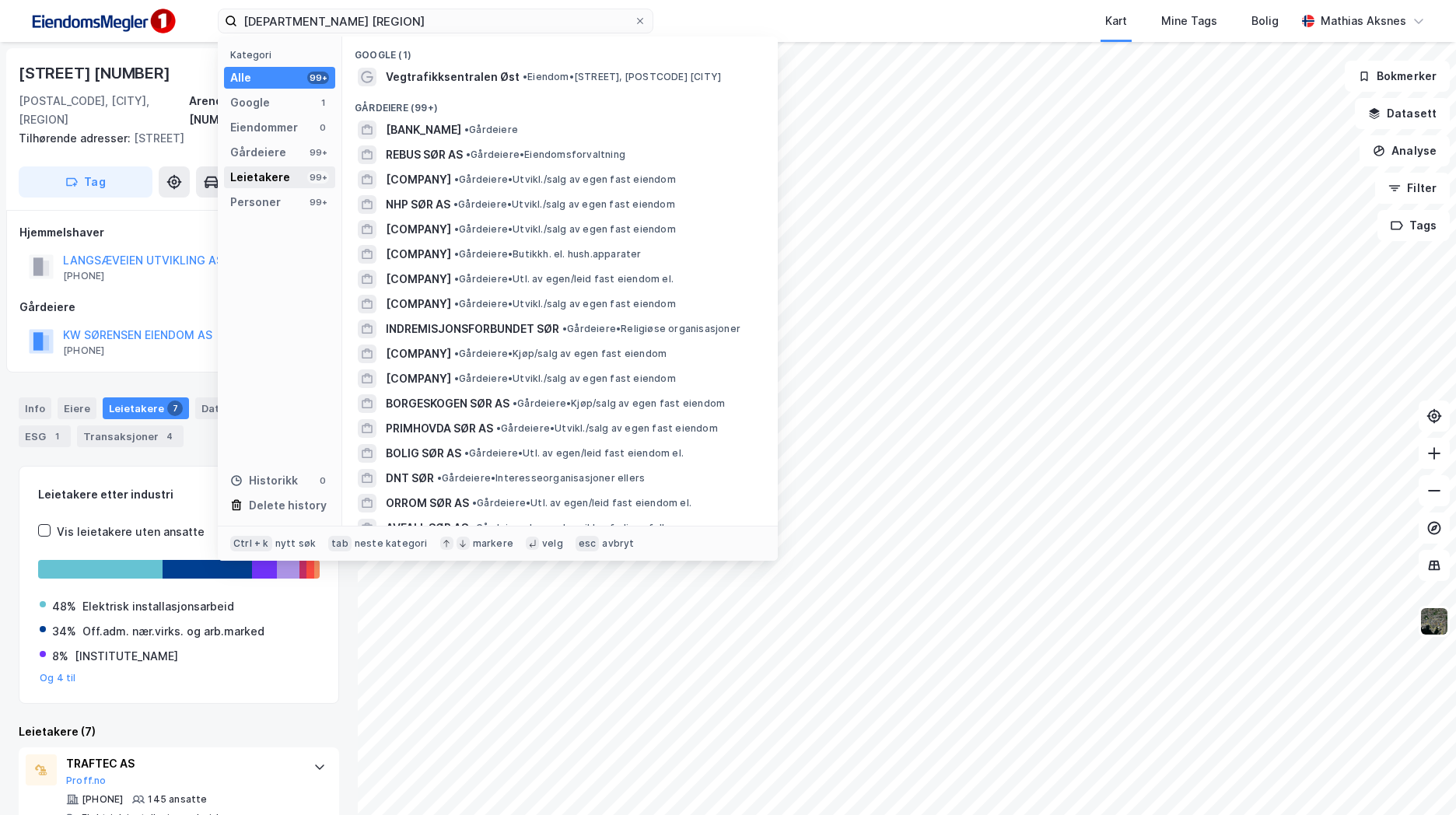 click on "Leietakere 99+" at bounding box center (279, 177) 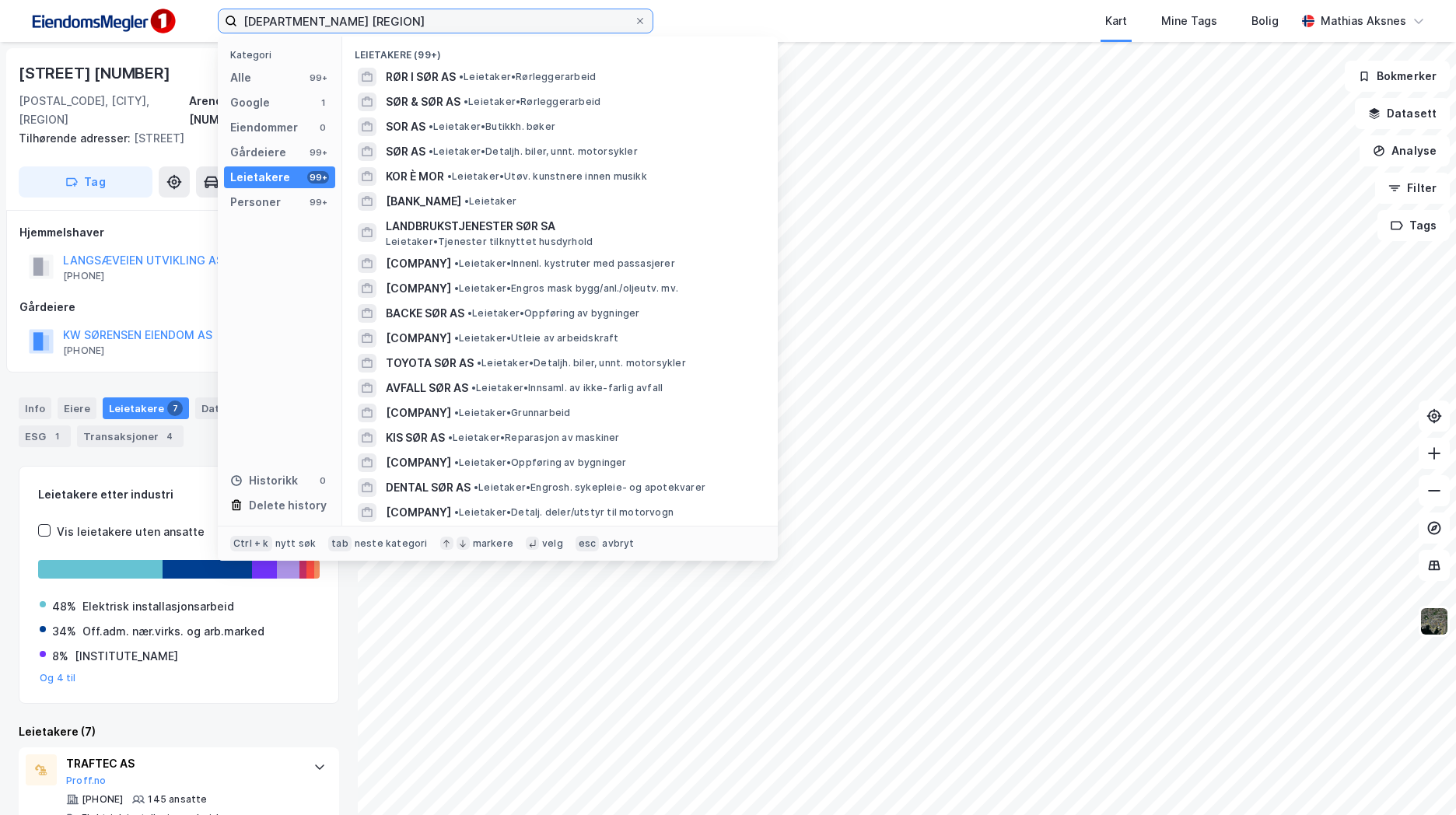 click on "[DEPARTMENT_NAME] [REGION]" at bounding box center (436, 21) 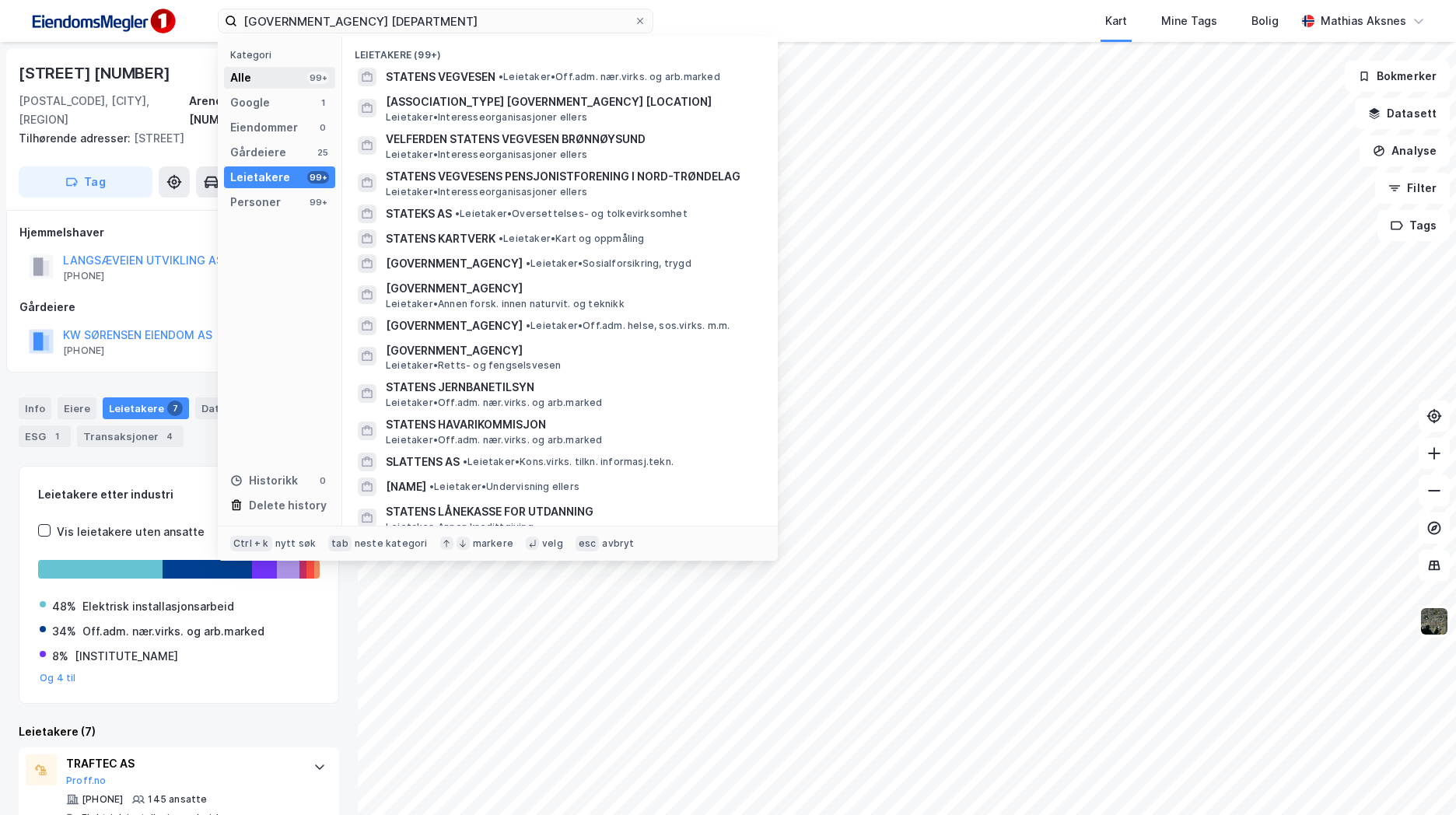 click on "Alle 99+" at bounding box center (279, 78) 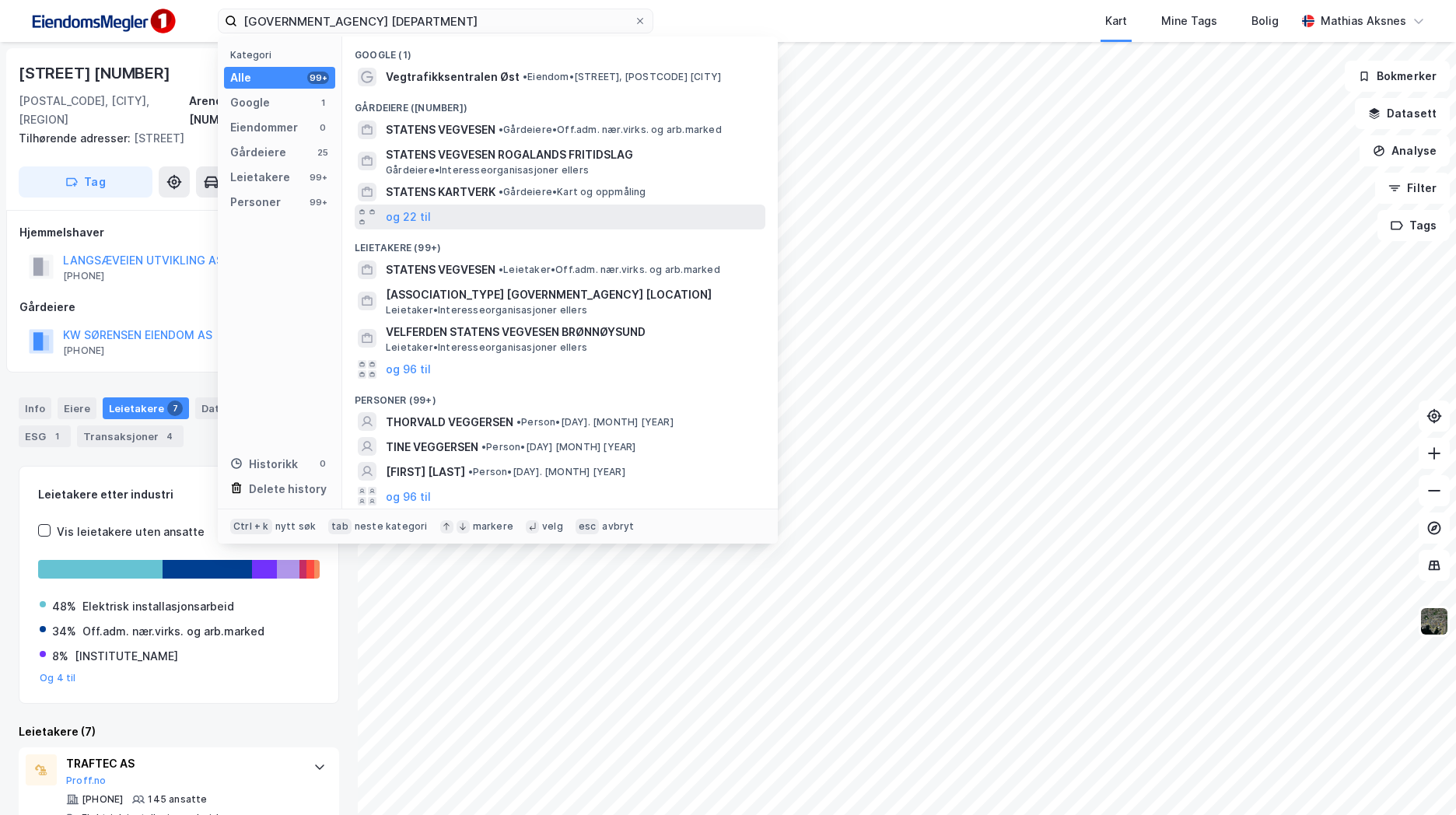 click on "og 22 til" at bounding box center [560, 217] 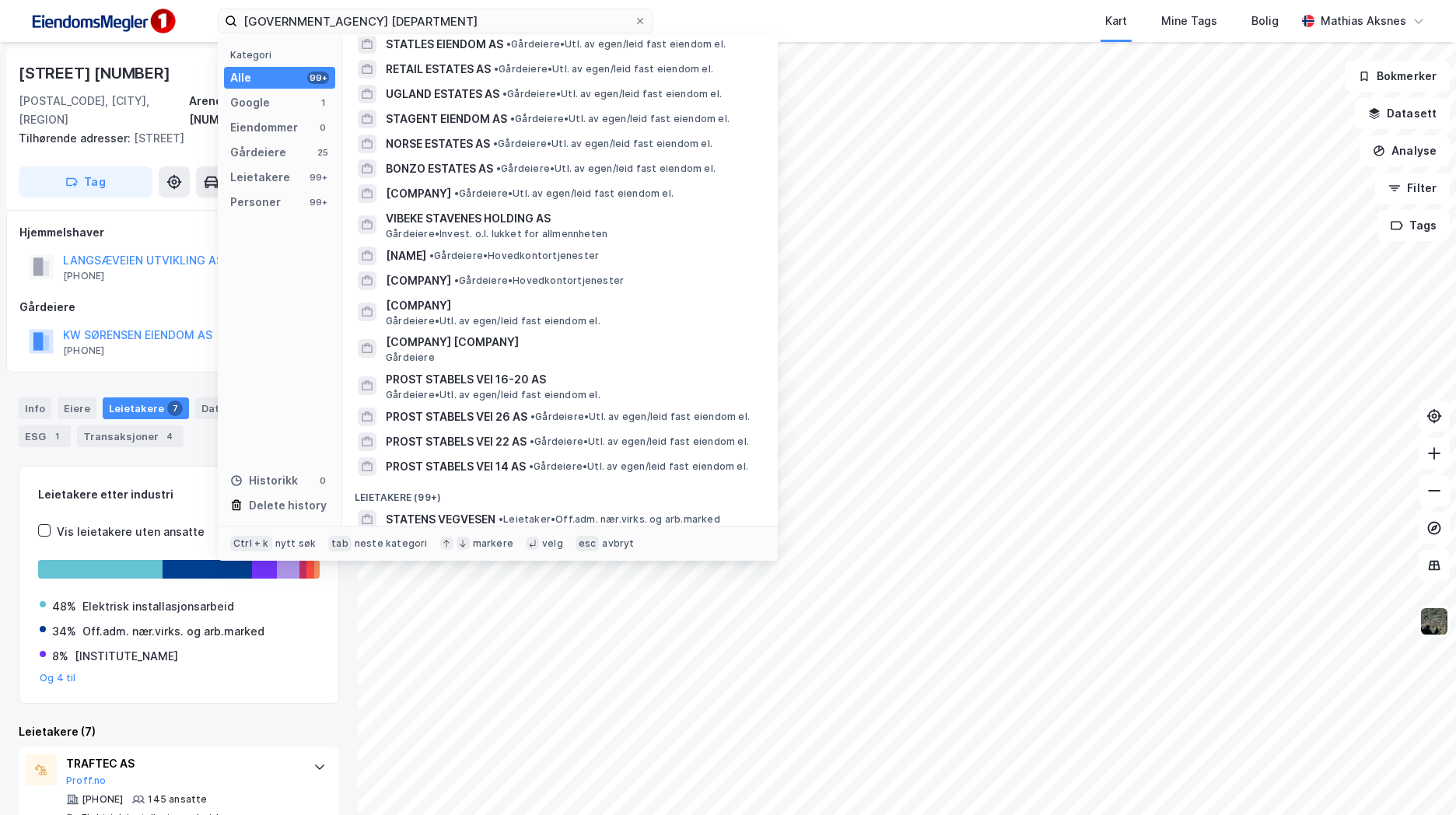 scroll, scrollTop: 467, scrollLeft: 0, axis: vertical 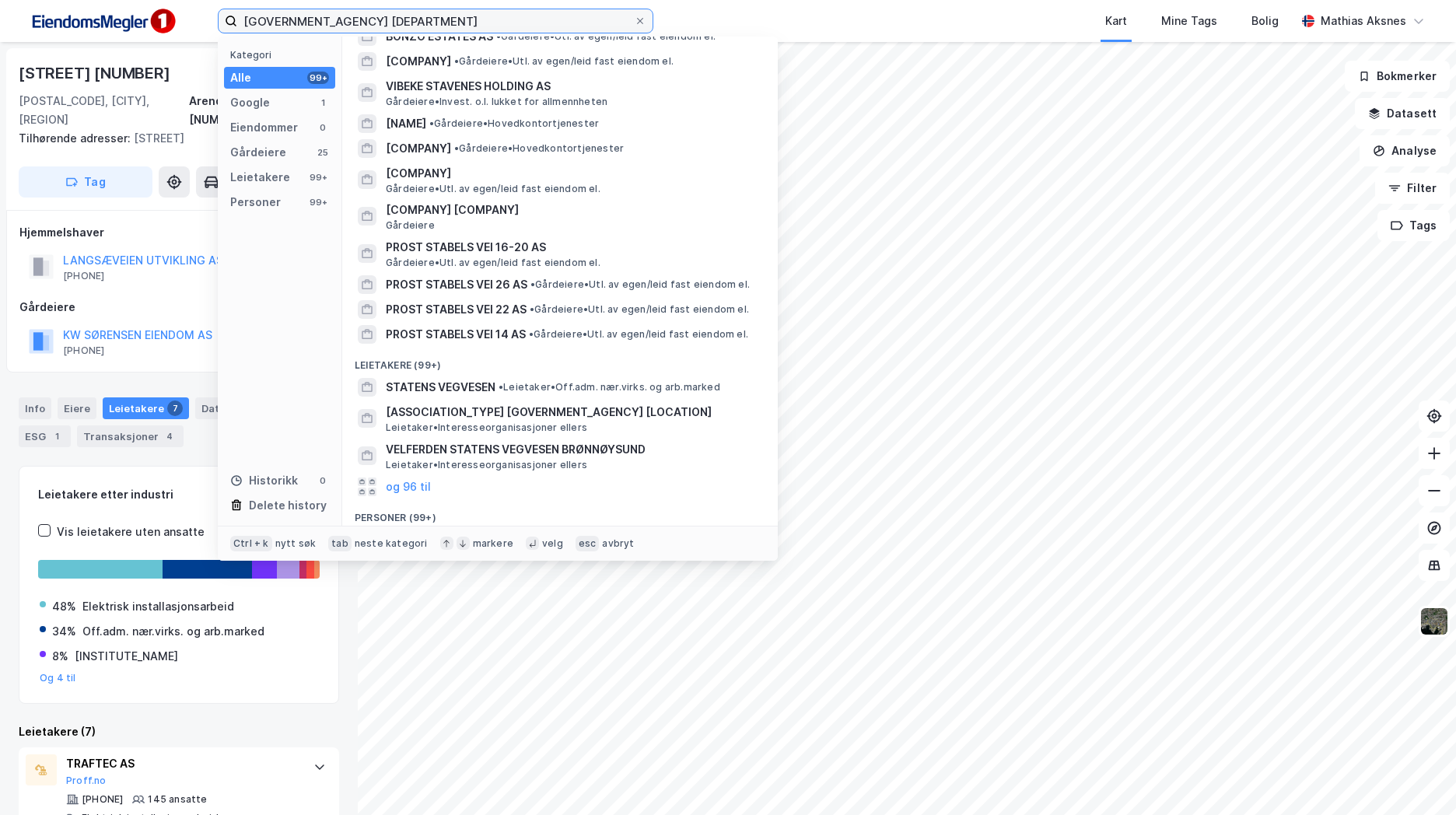 click on "[GOVERNMENT_AGENCY] [DEPARTMENT]" at bounding box center [436, 21] 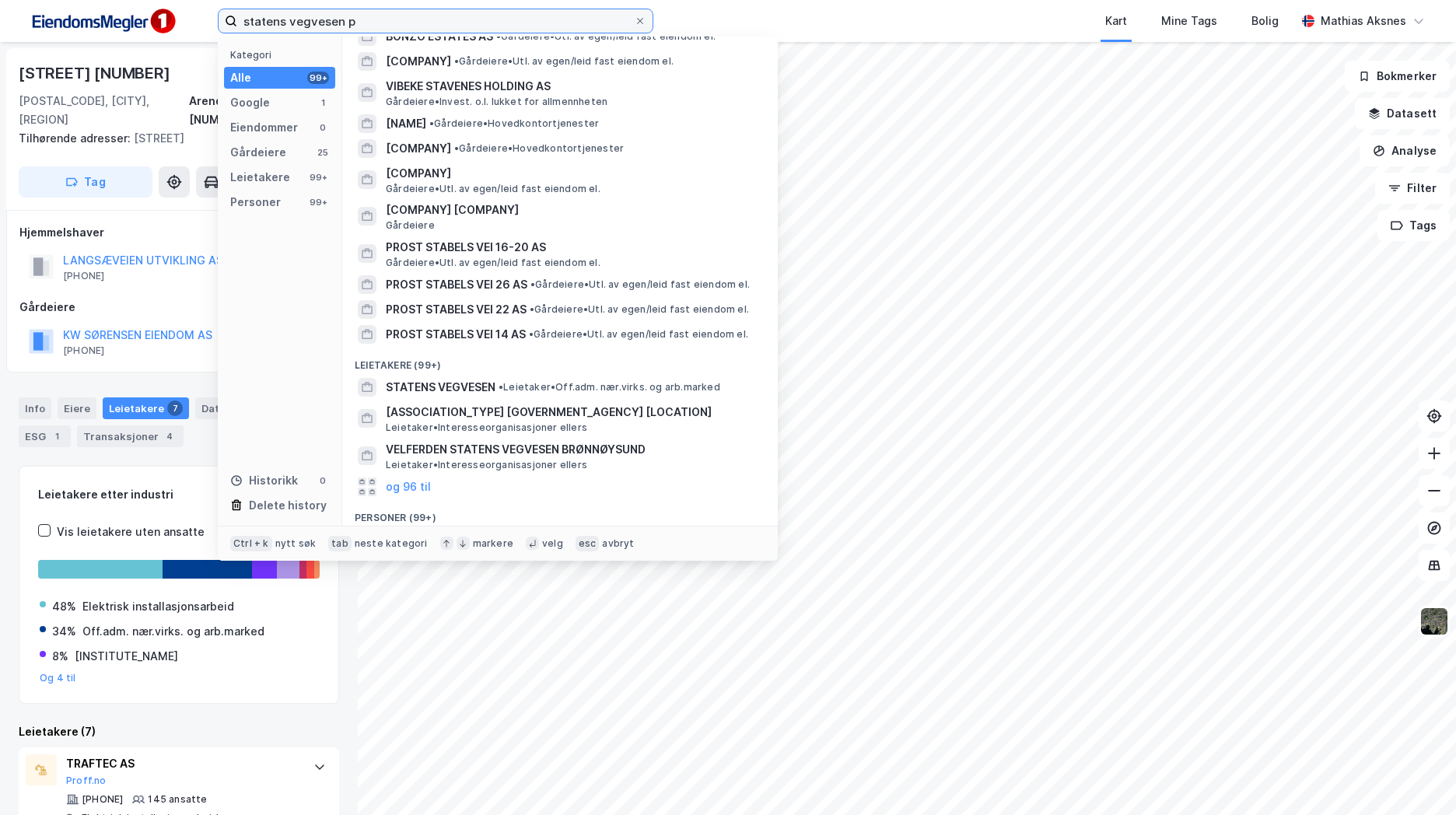scroll, scrollTop: 0, scrollLeft: 0, axis: both 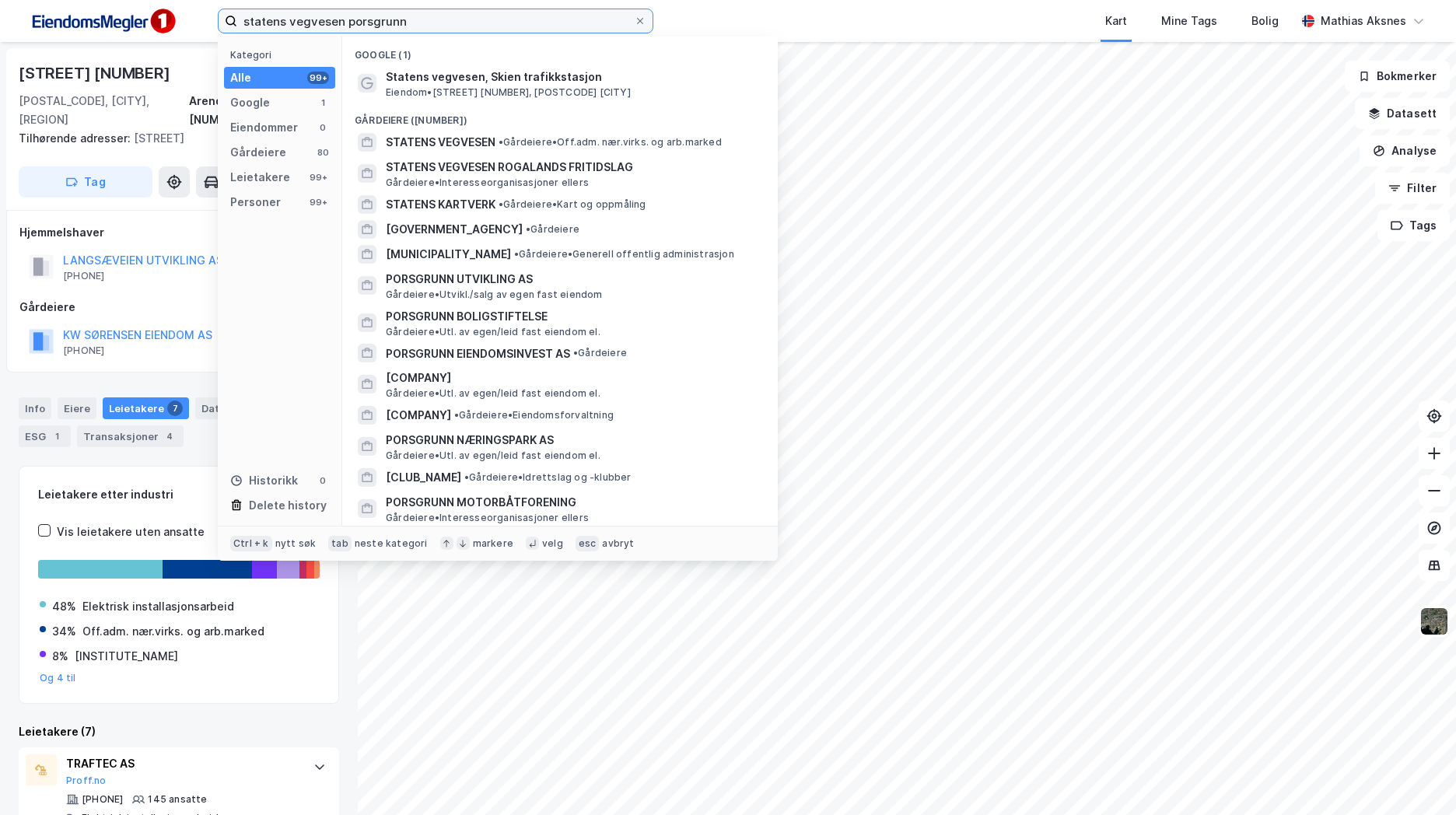 click on "statens vegvesen porsgrunn" at bounding box center (436, 21) 